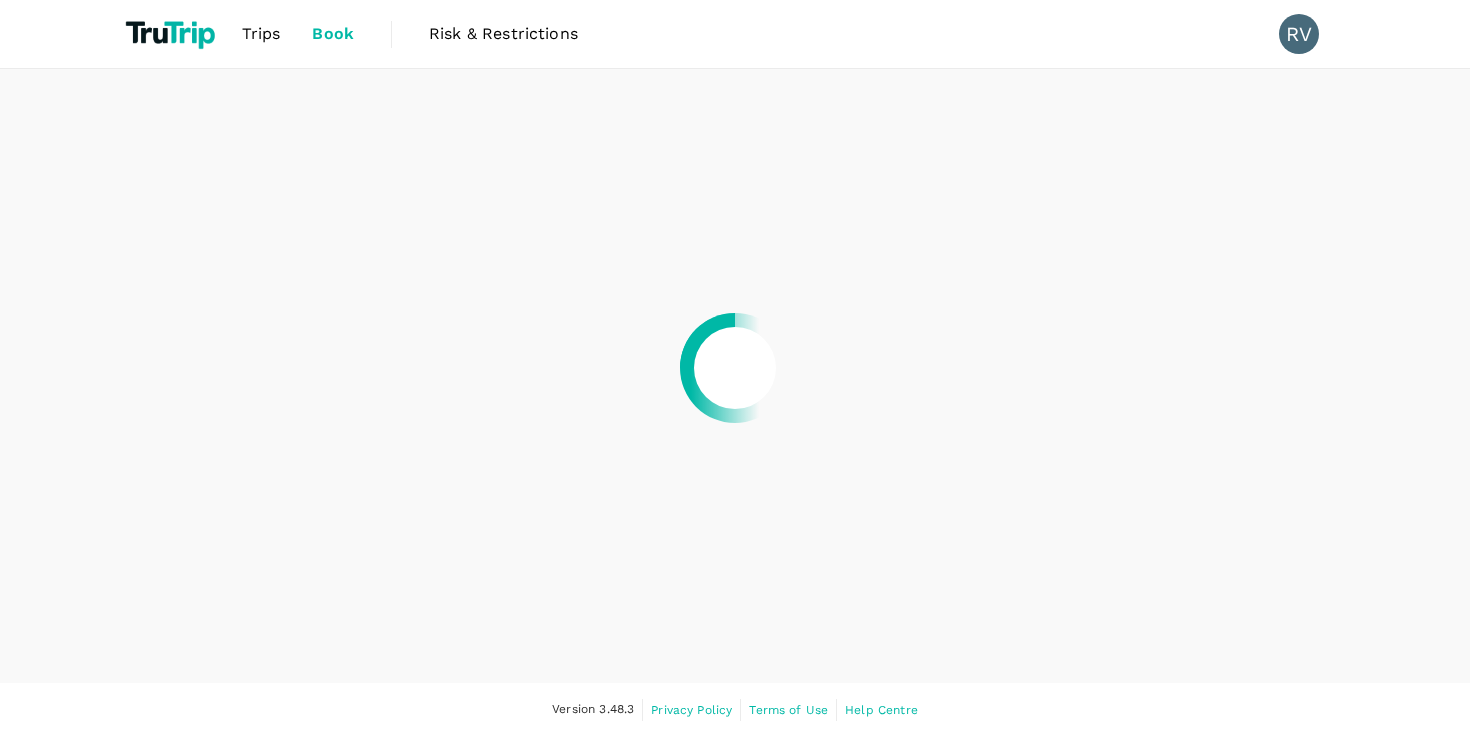 scroll, scrollTop: 0, scrollLeft: 0, axis: both 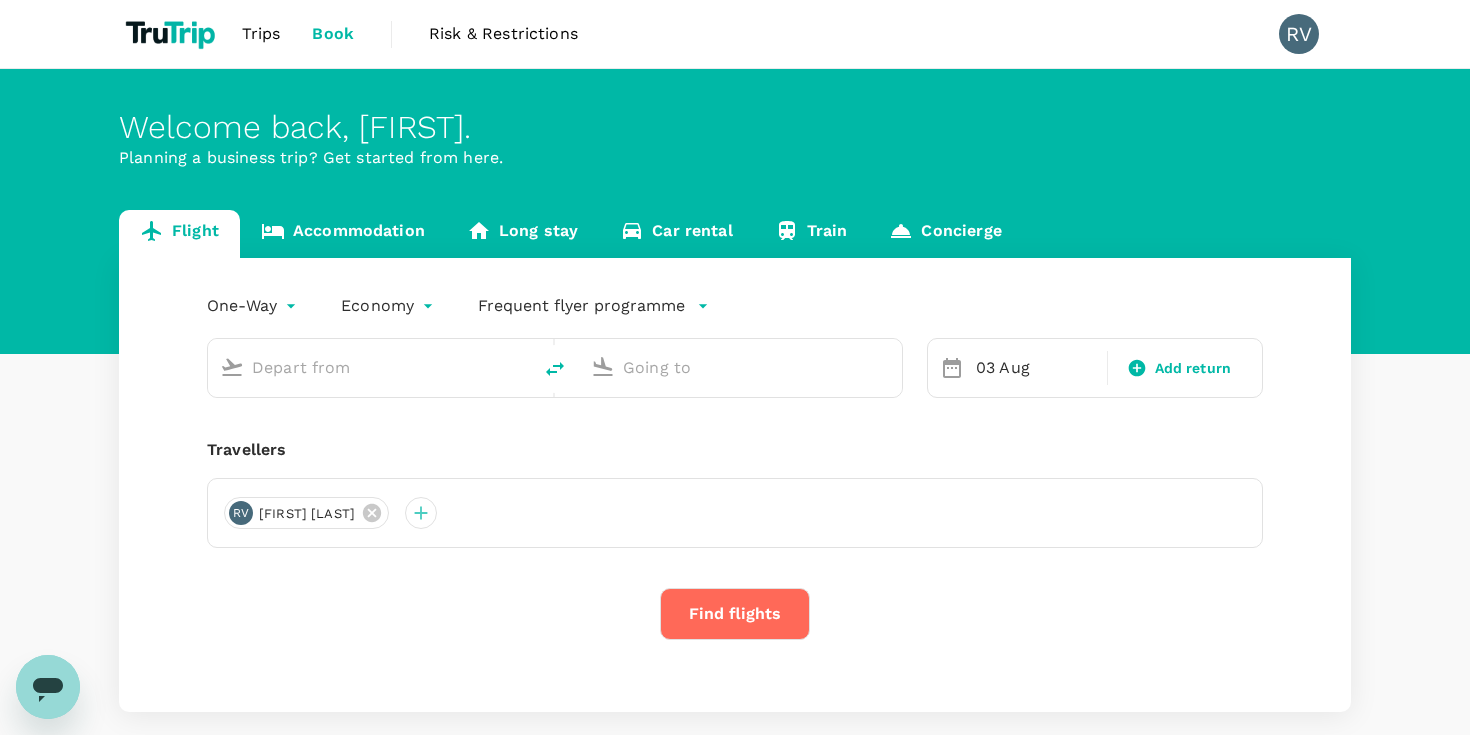 type on "Soekarno-Hatta Intl (CGK)" 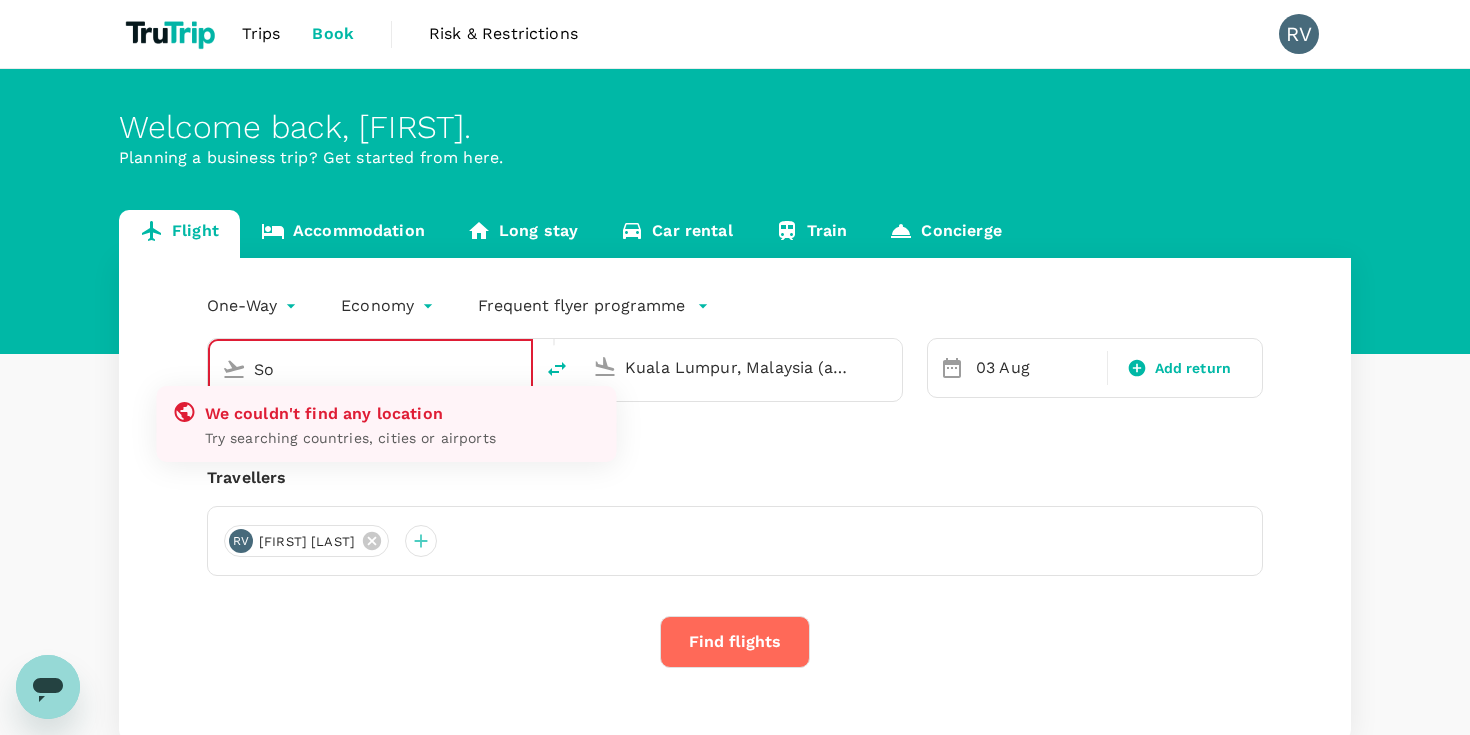 type on "S" 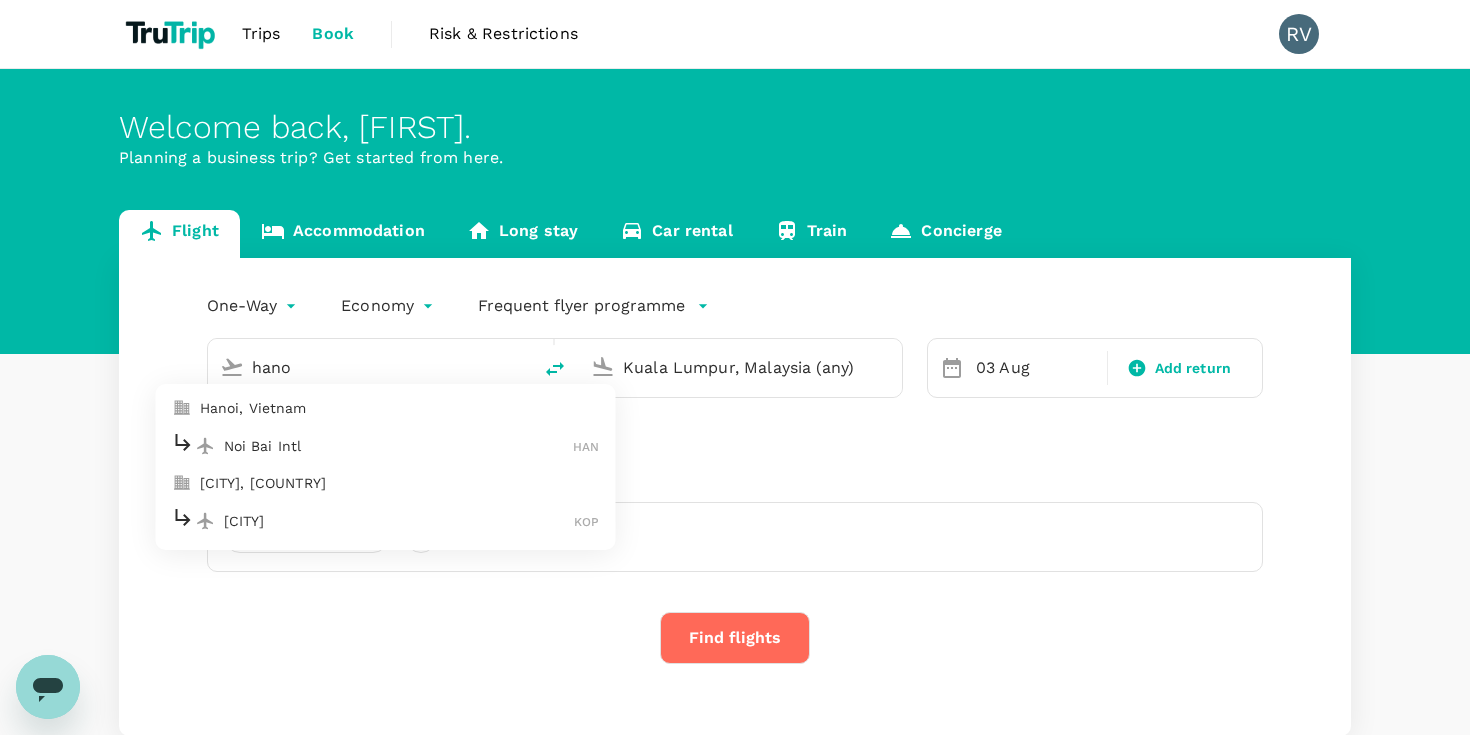 click on "Hanoi, Vietnam" at bounding box center (400, 408) 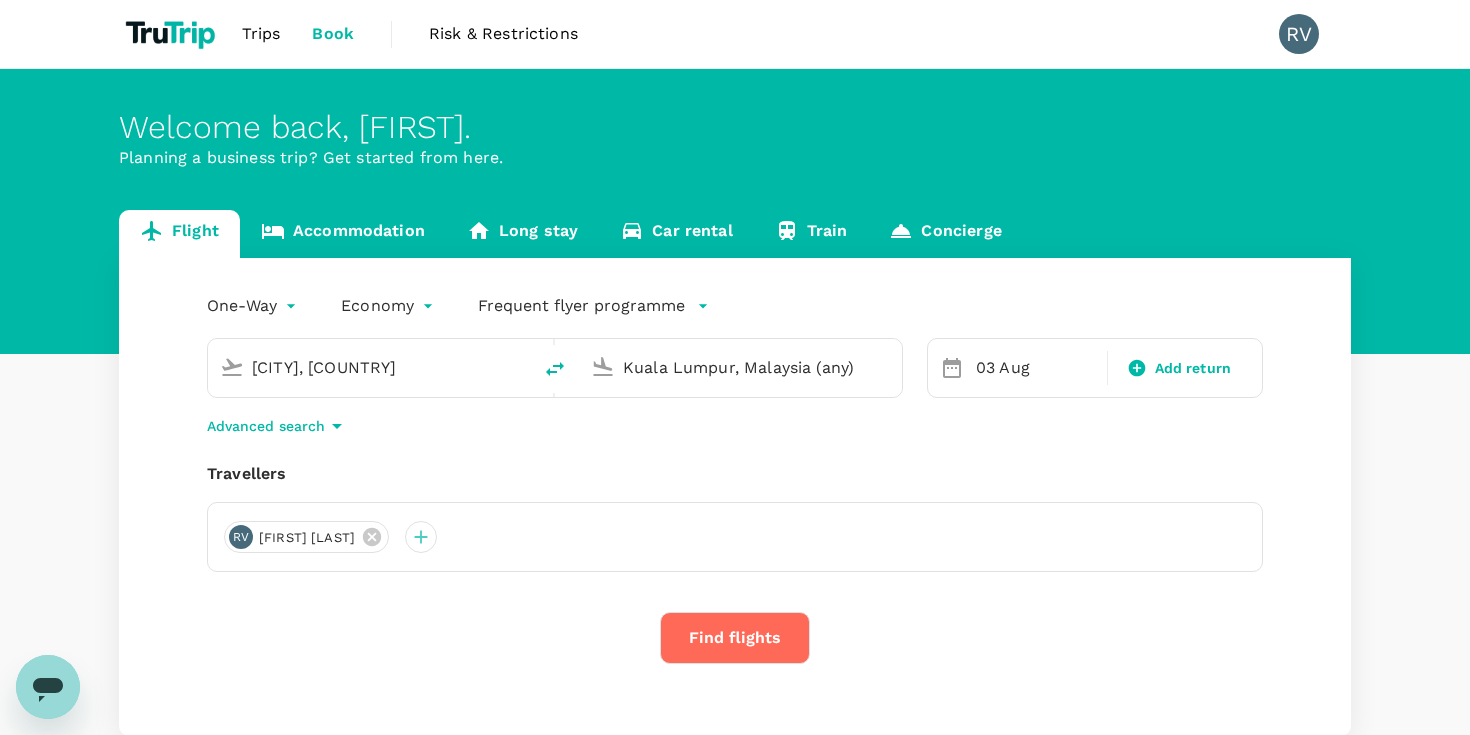 click on "Kuala Lumpur, Malaysia (any)" at bounding box center [741, 367] 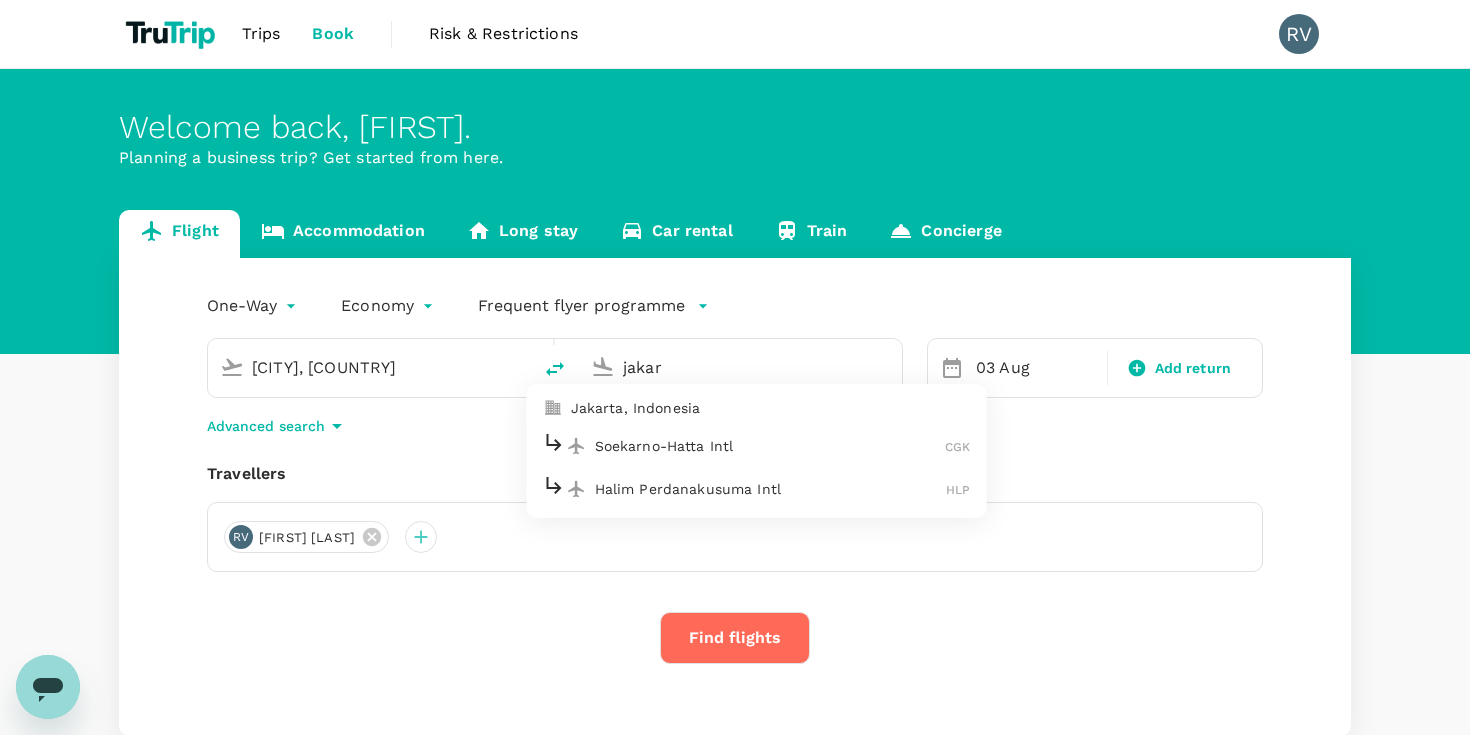 click on "Soekarno-Hatta Intl" at bounding box center [770, 446] 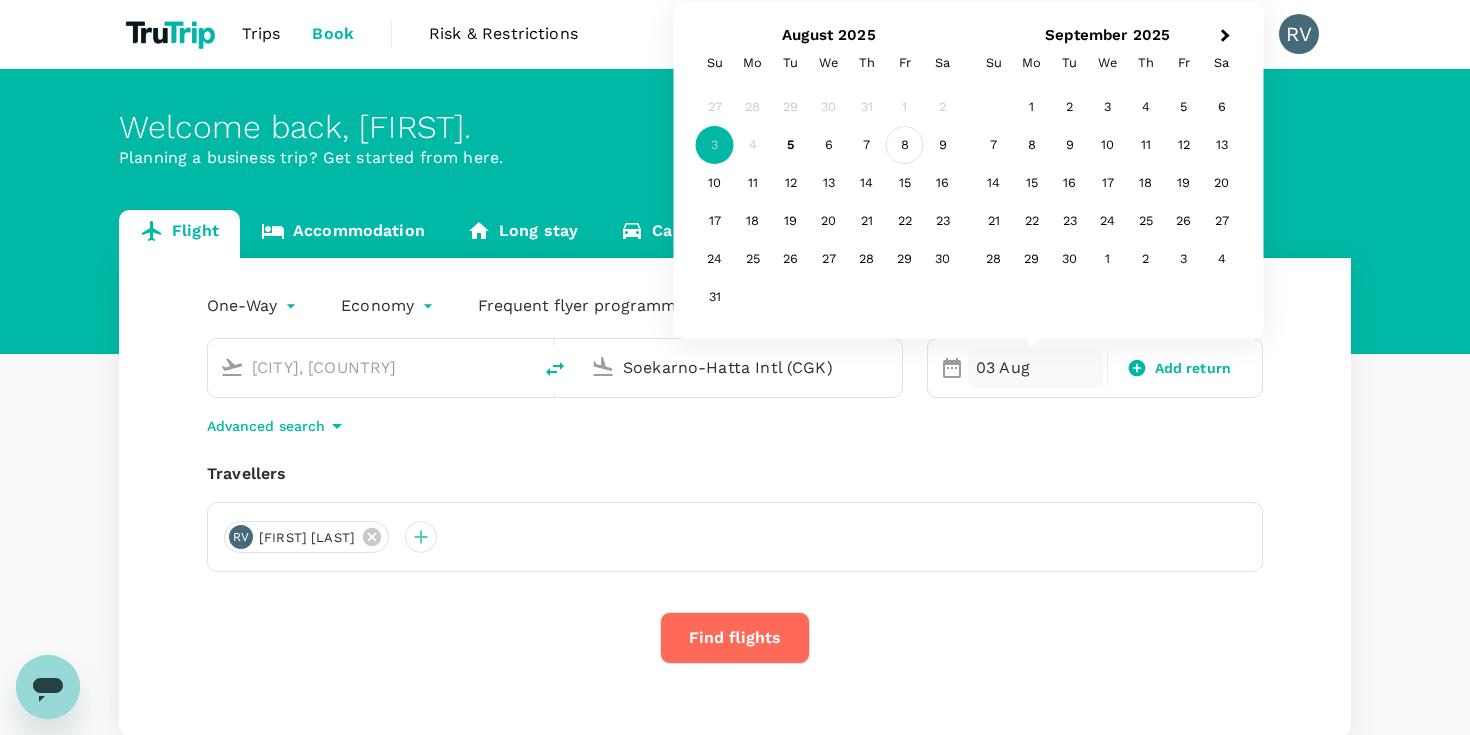 type on "Soekarno-Hatta Intl (CGK)" 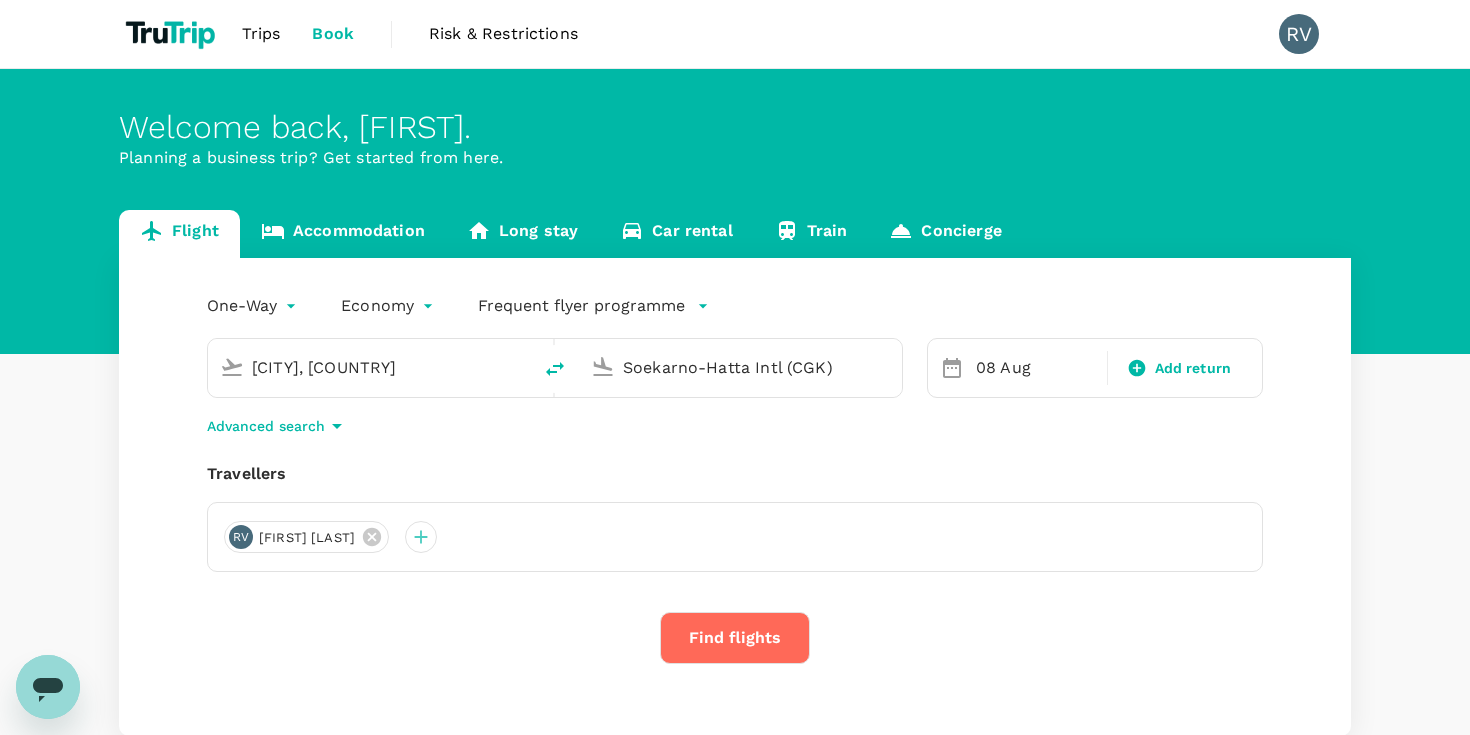 click on "Frequent flyer programme" at bounding box center (581, 306) 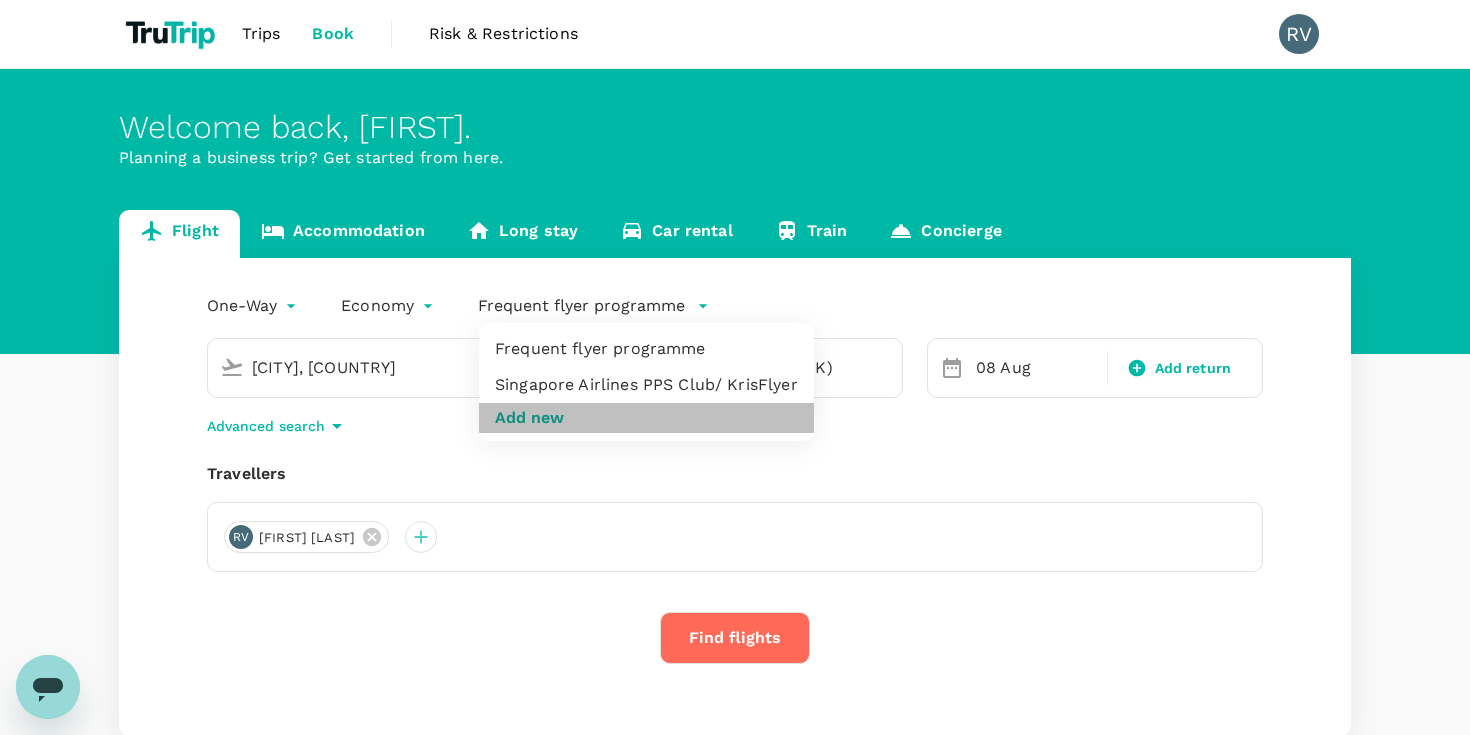 click on "Add new" at bounding box center [529, 418] 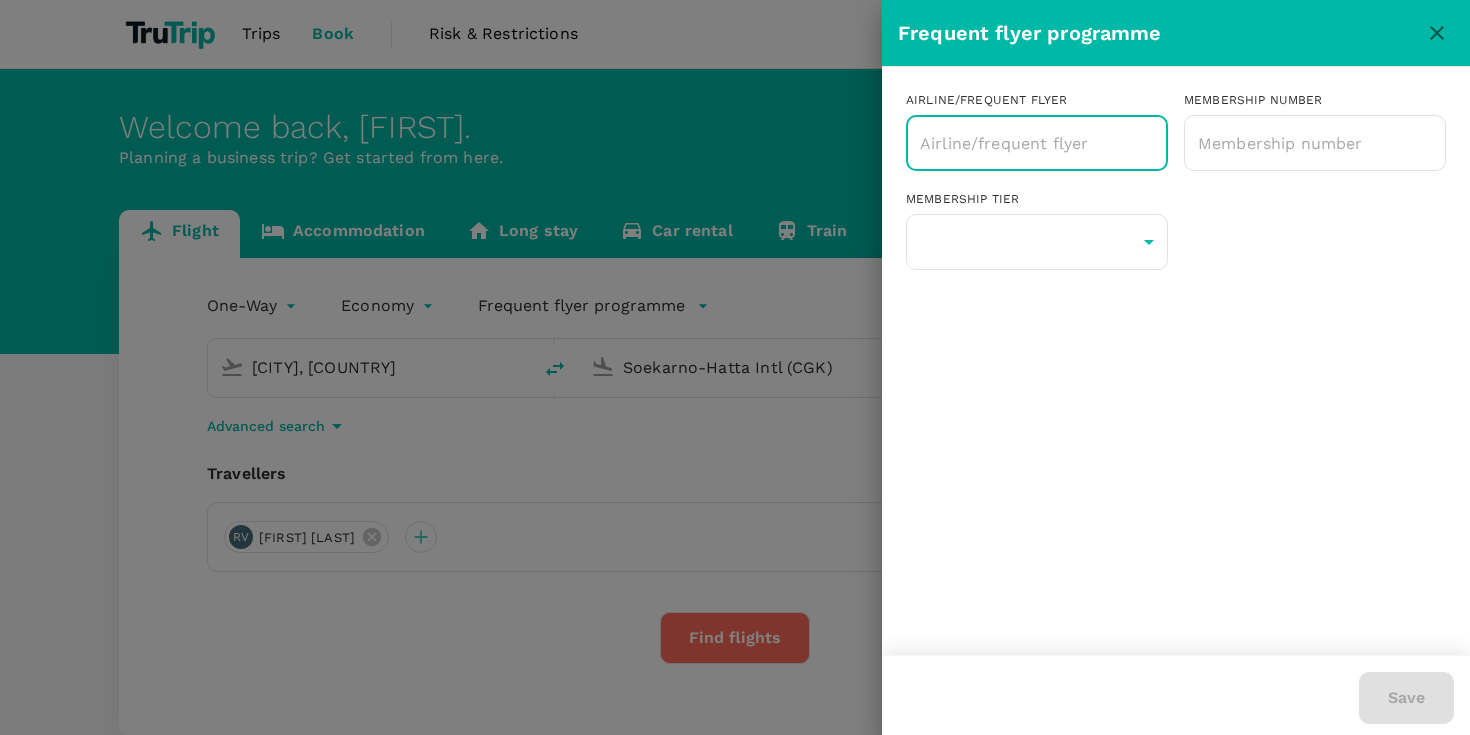 click at bounding box center [1022, 143] 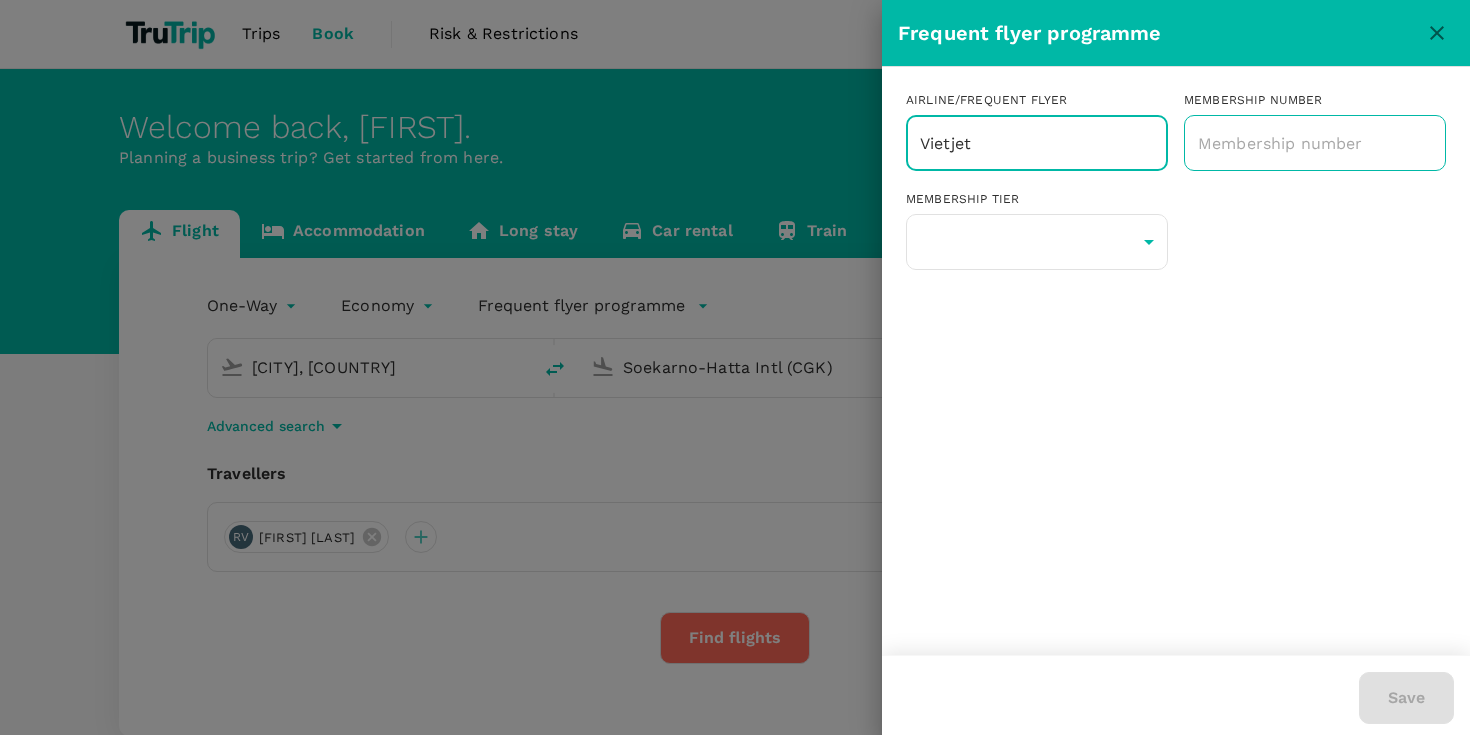 type on "Vietjet" 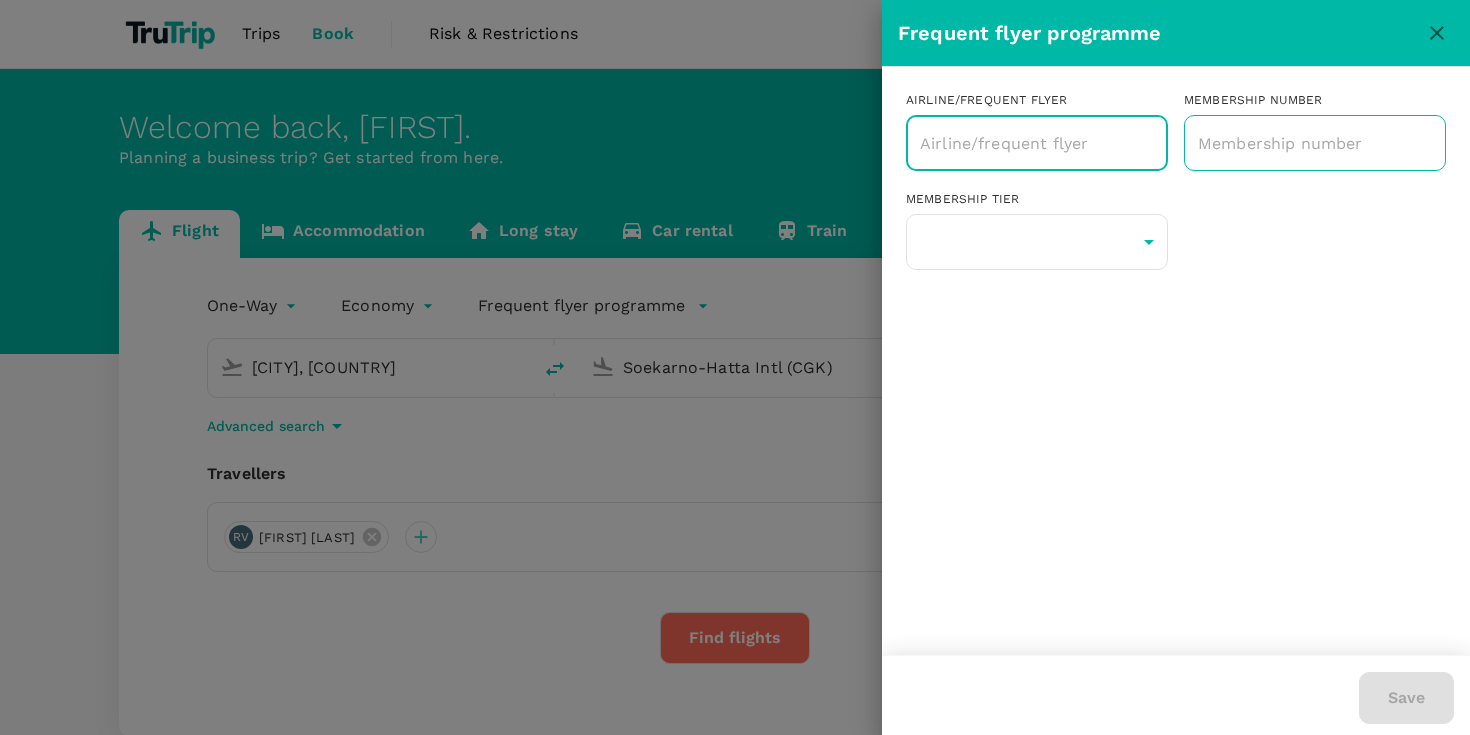 click at bounding box center [1315, 143] 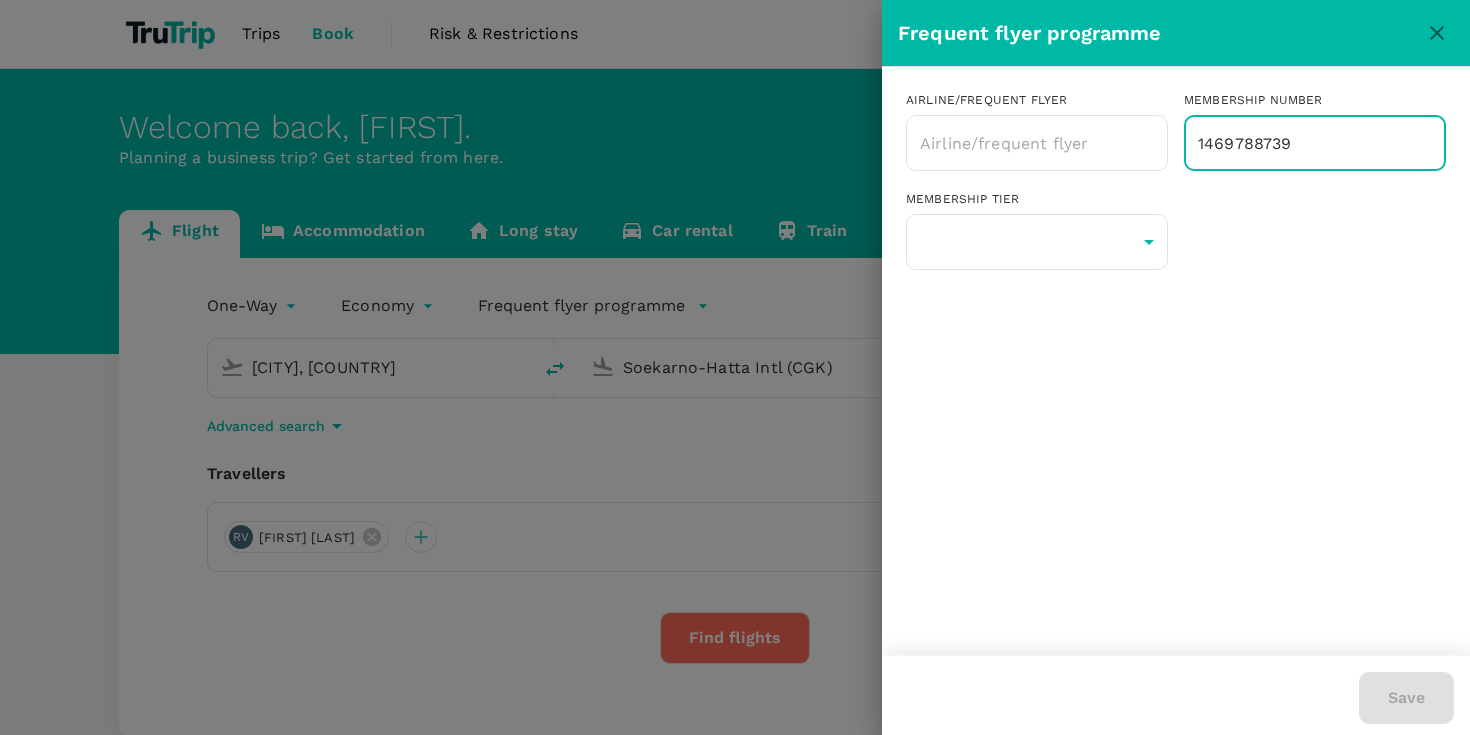 click on "1469788739" at bounding box center [1315, 143] 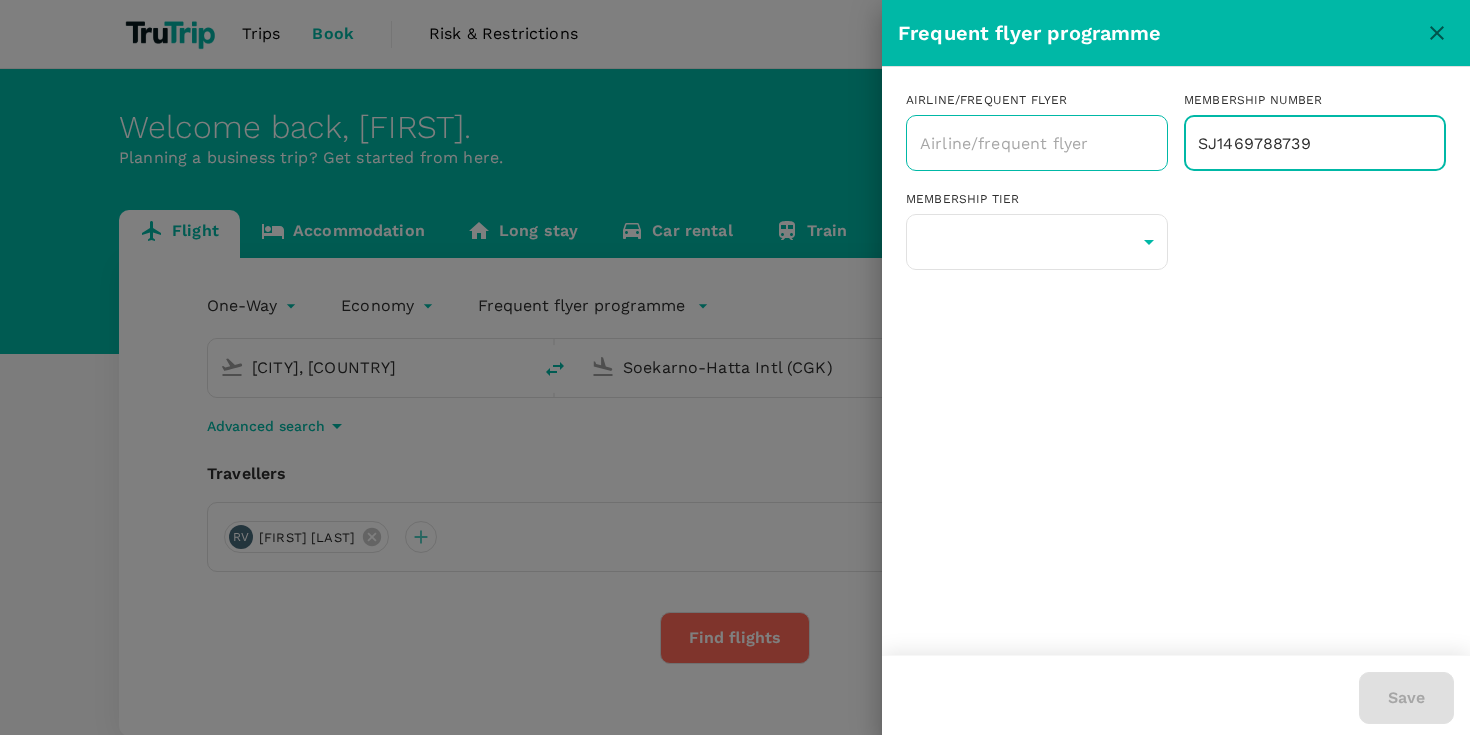 click on "​" at bounding box center [1037, 143] 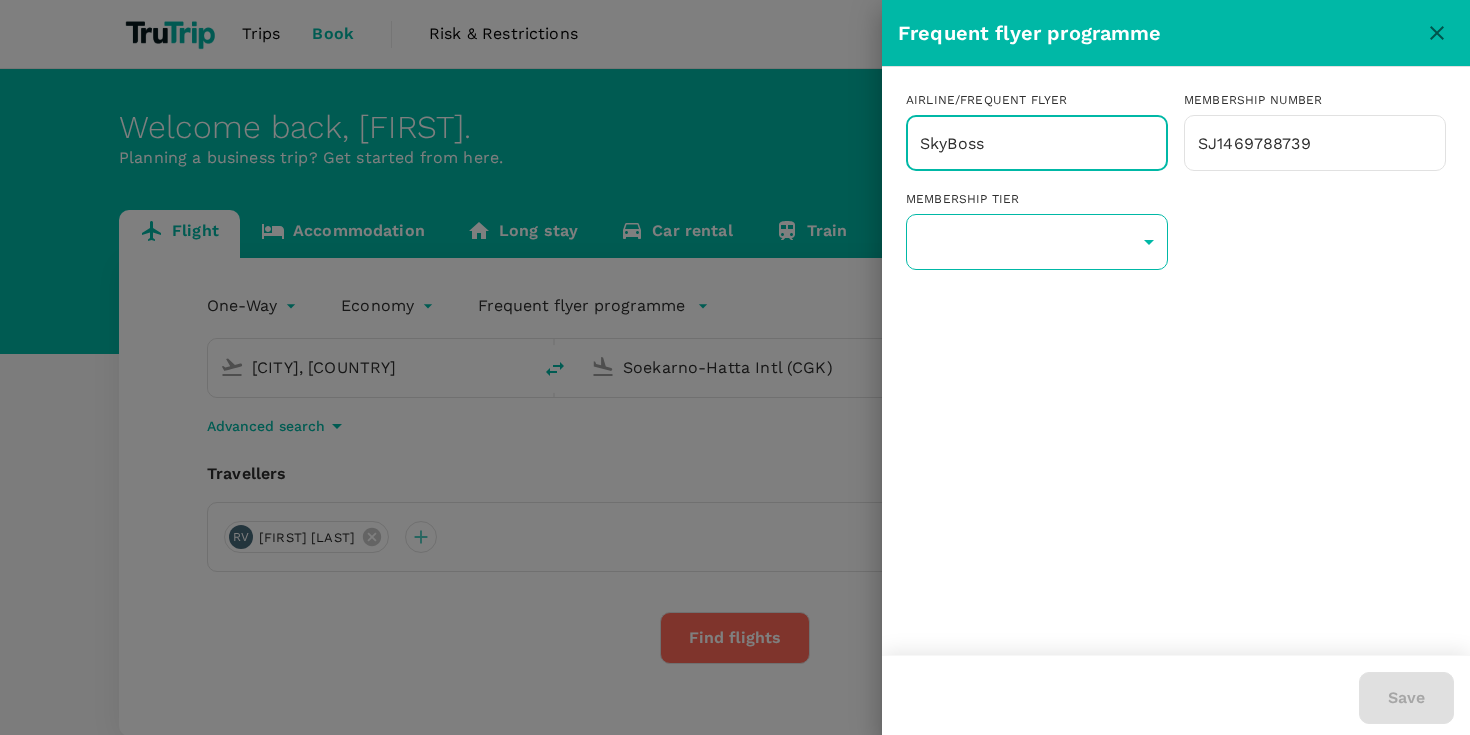 type on "SkyBoss" 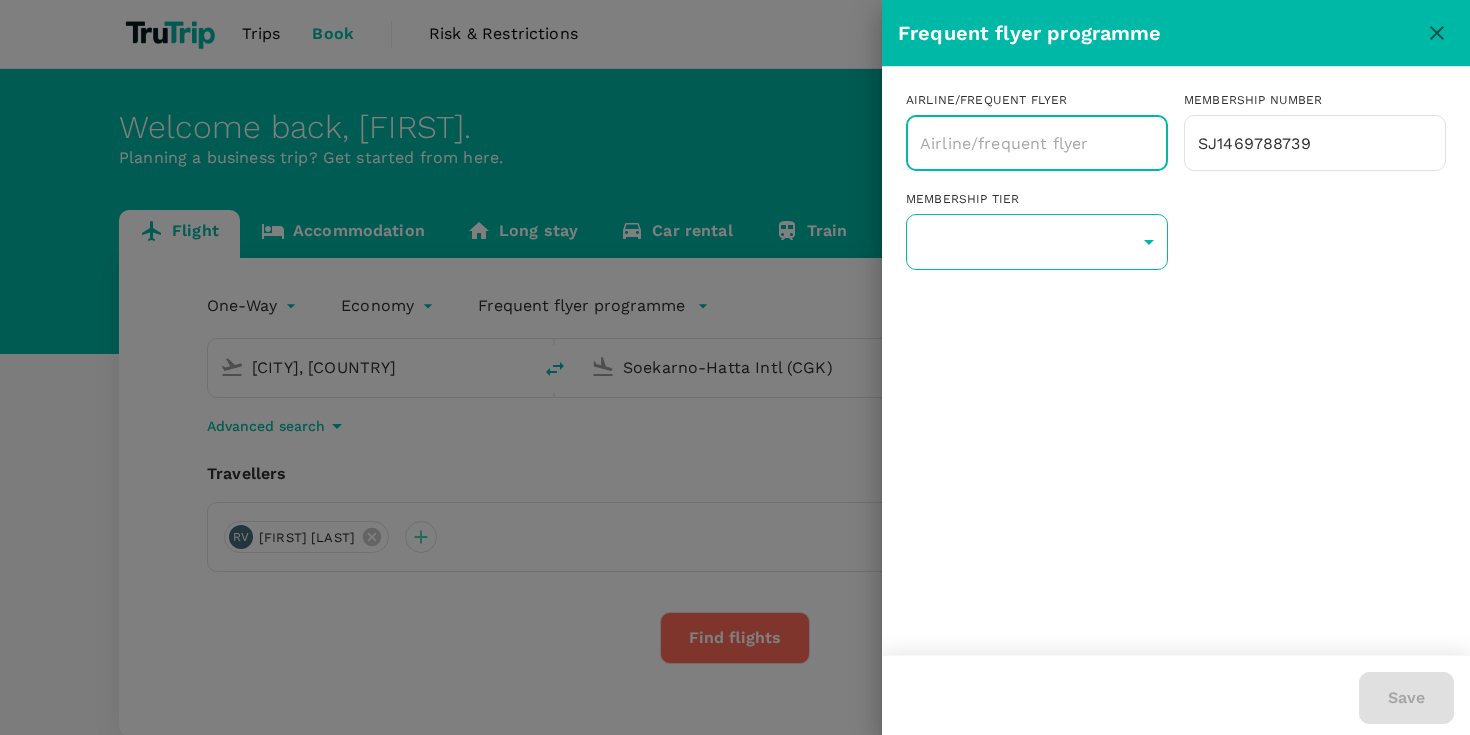 click on "Trips Book Risk & Restrictions RV Welcome back , Richa . Planning a business trip? Get started from here. Flight Accommodation Long stay Car rental Train Concierge One-Way oneway Economy economy Frequent flyer programme Hanoi, Vietnam (any) Soekarno-Hatta Intl (CGK) Selected date: Friday, August 8th, 2025 08 Aug Add return Advanced search Travellers   RV Richa Valechha Find flights Version 3.48.3 Privacy Policy Terms of Use Help Centre Frequent flyer programme Singapore Airlines PPS Club/ KrisFlyer Add new Frequent flyer programme Airline/Frequent Flyer ​ Membership number SJ1469788739 ​ Membership tier ​ Status tier ​ Save No options" at bounding box center (735, 431) 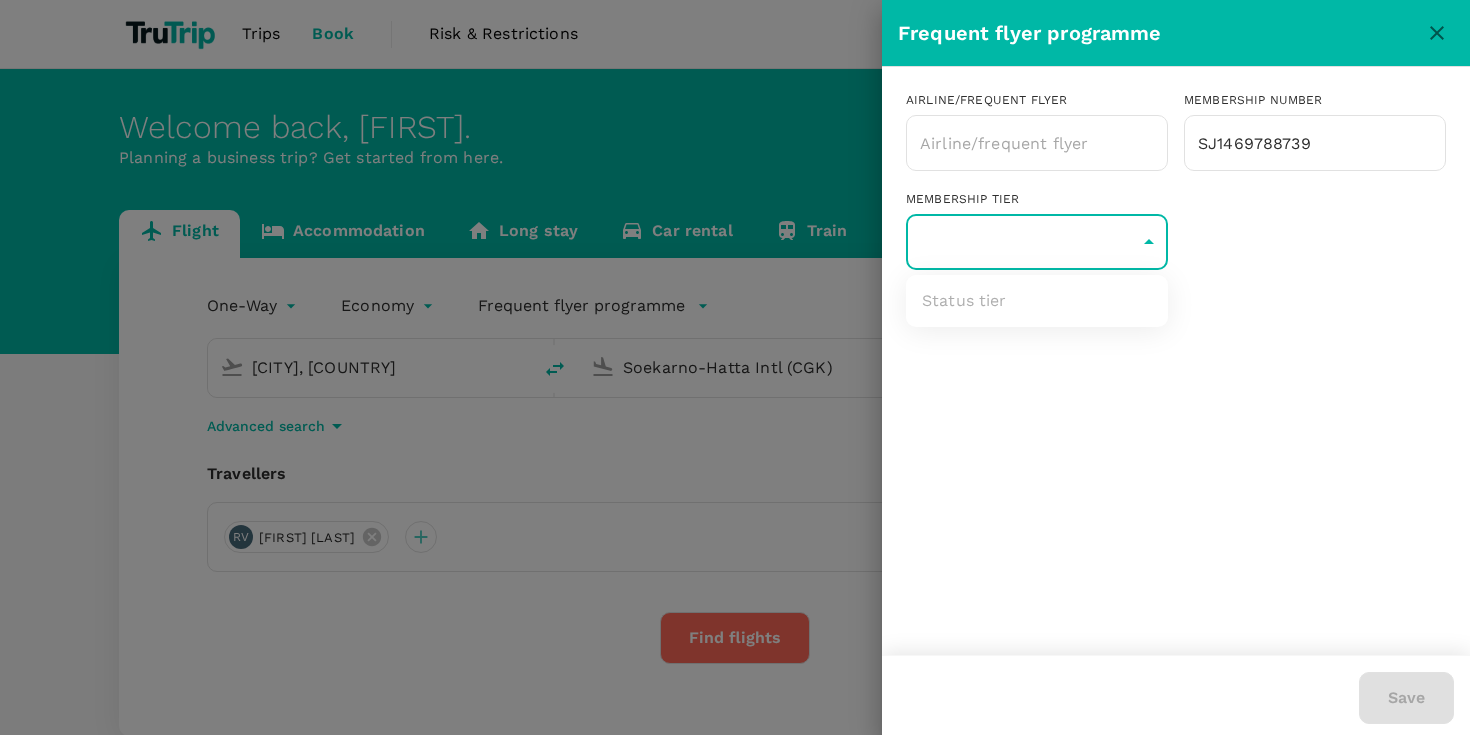 click on "Status tier" at bounding box center (1037, 301) 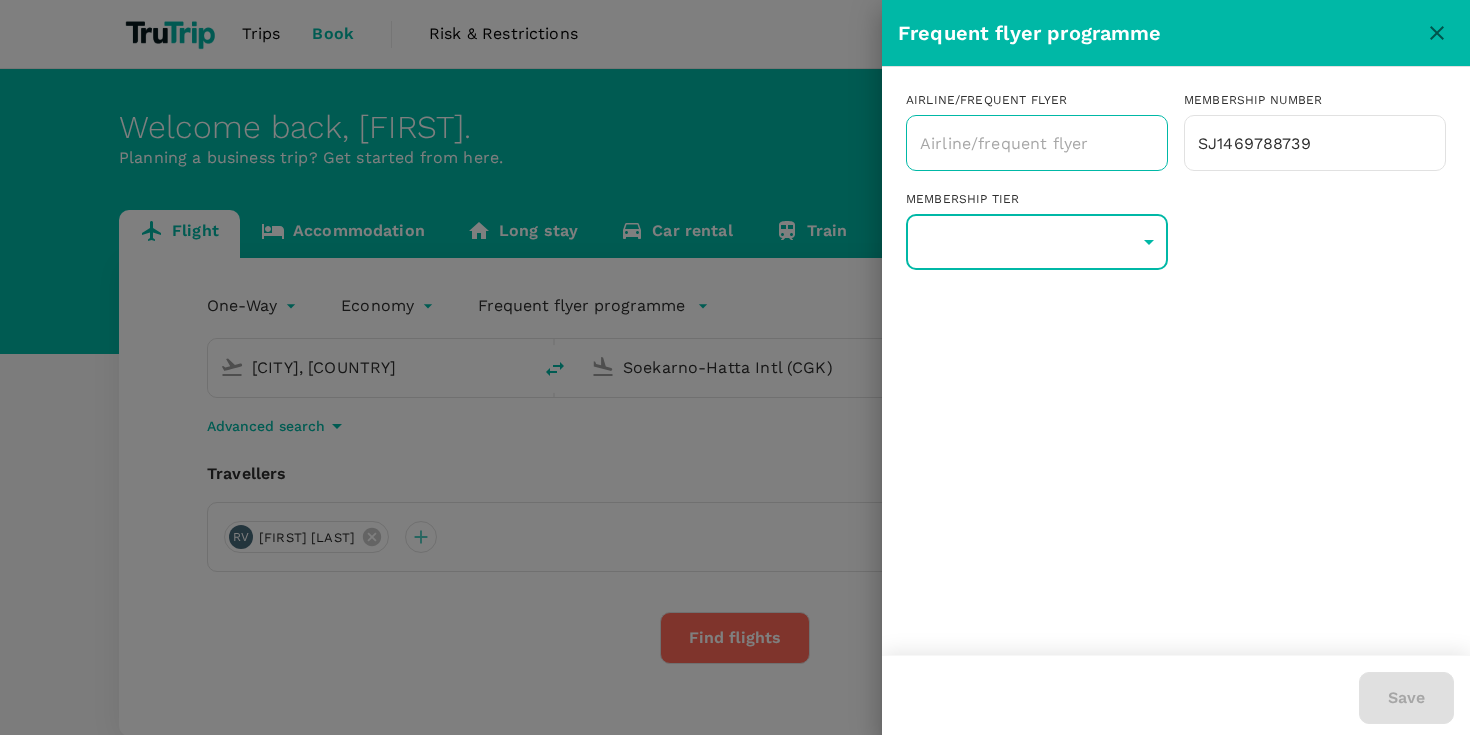 click at bounding box center (1022, 143) 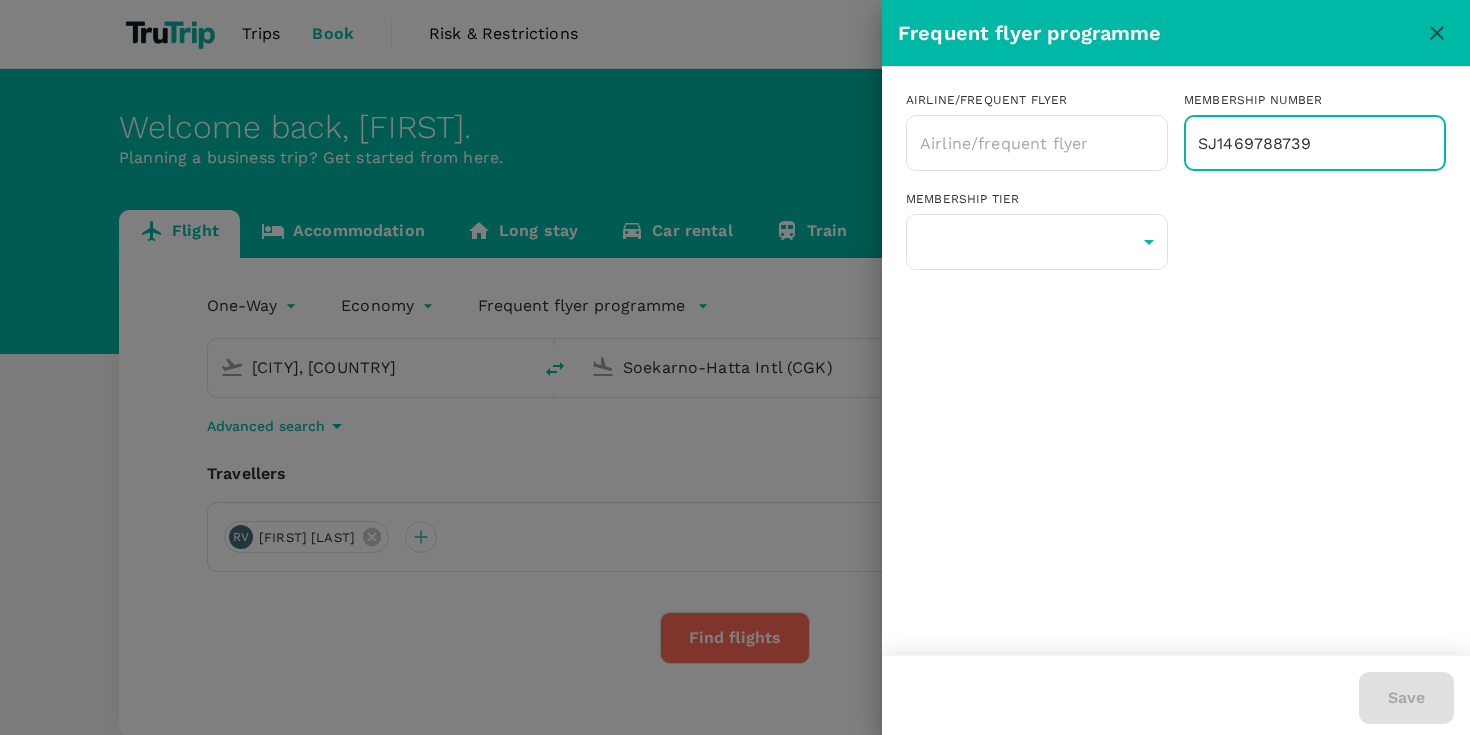 click on "SJ1469788739" at bounding box center [1315, 143] 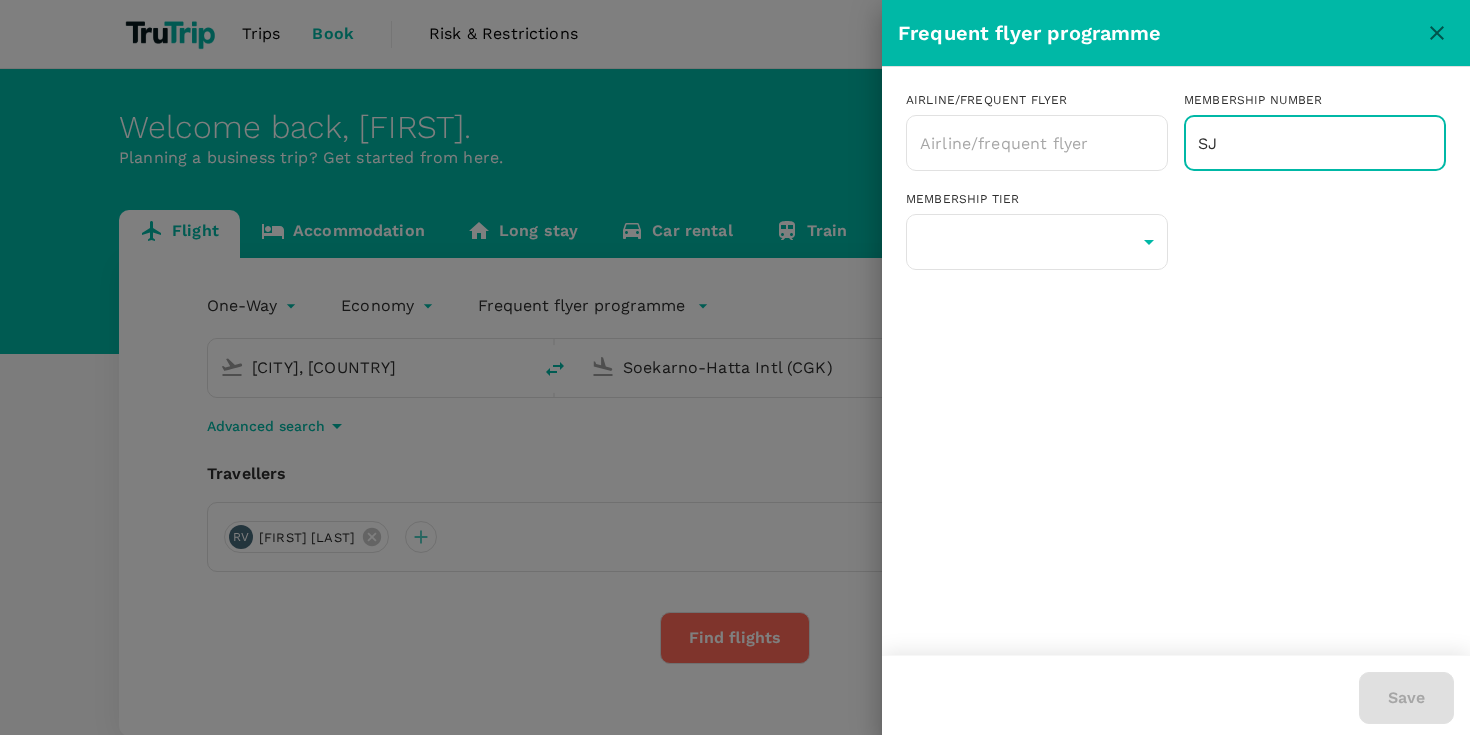 type on "S" 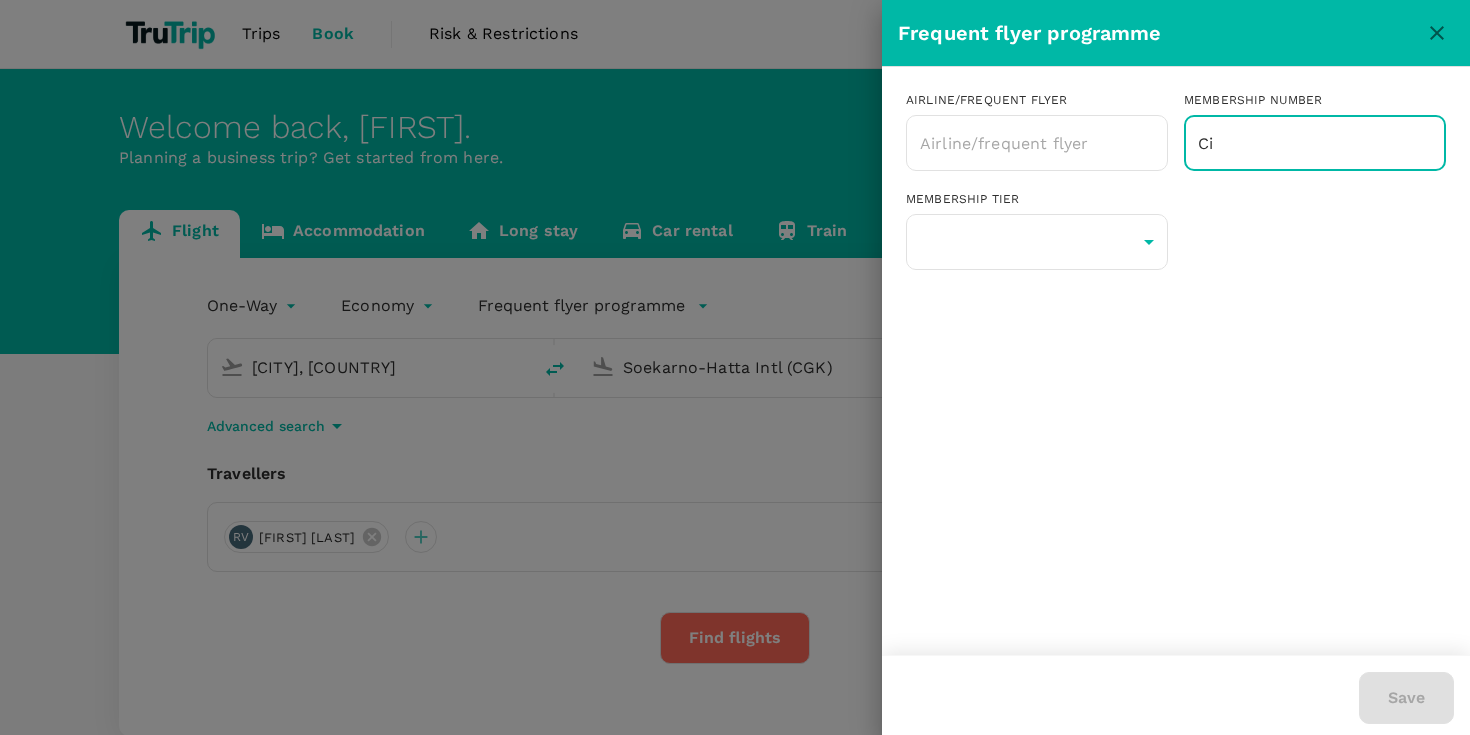 type on "C" 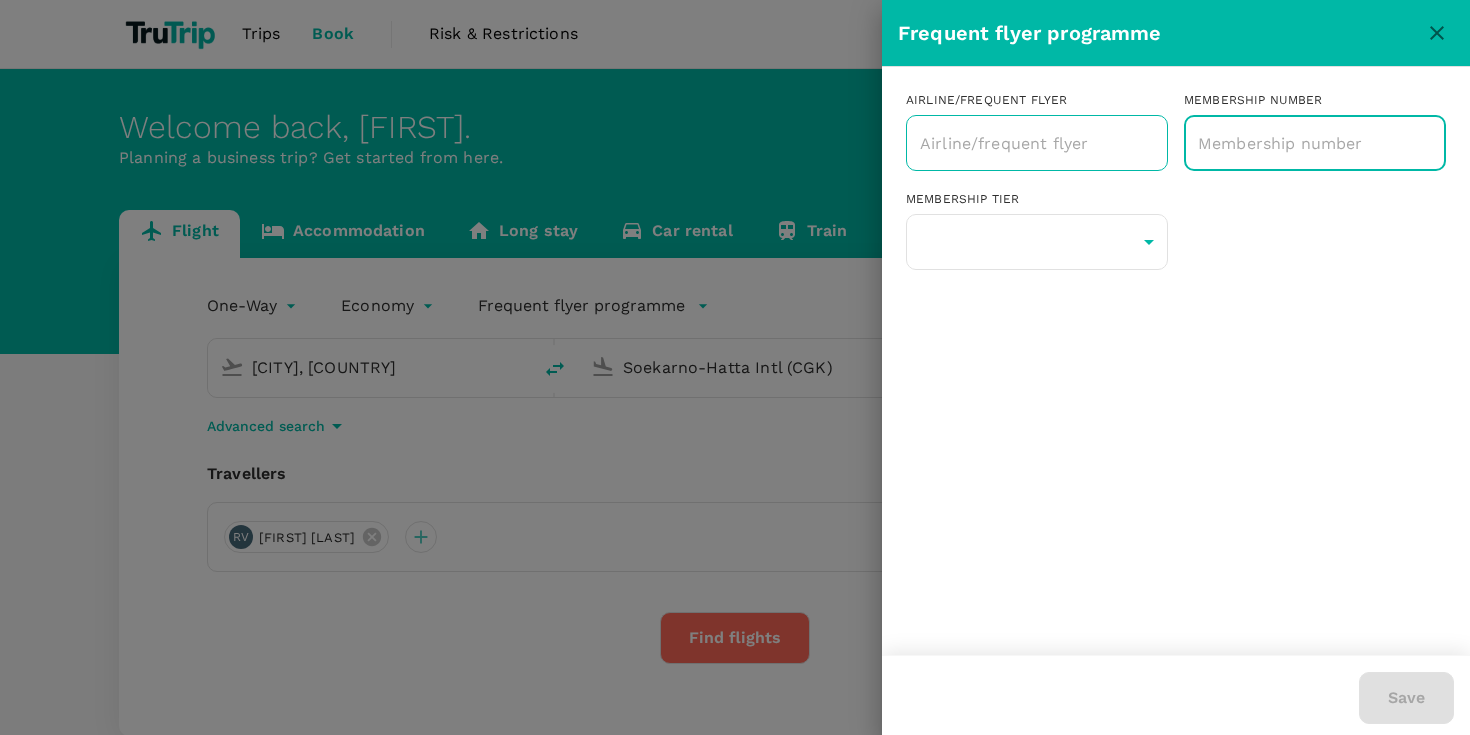 click on "​" at bounding box center [1037, 143] 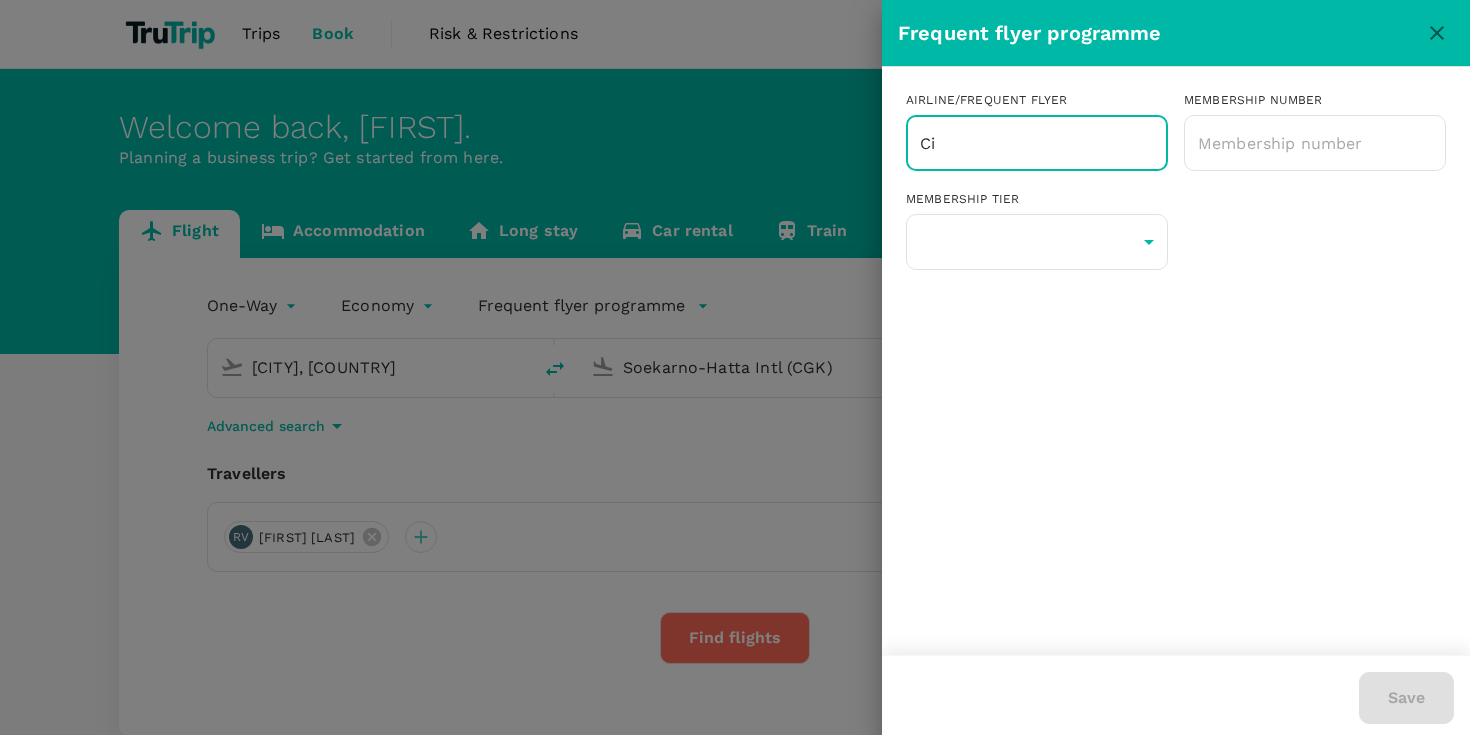 type on "C" 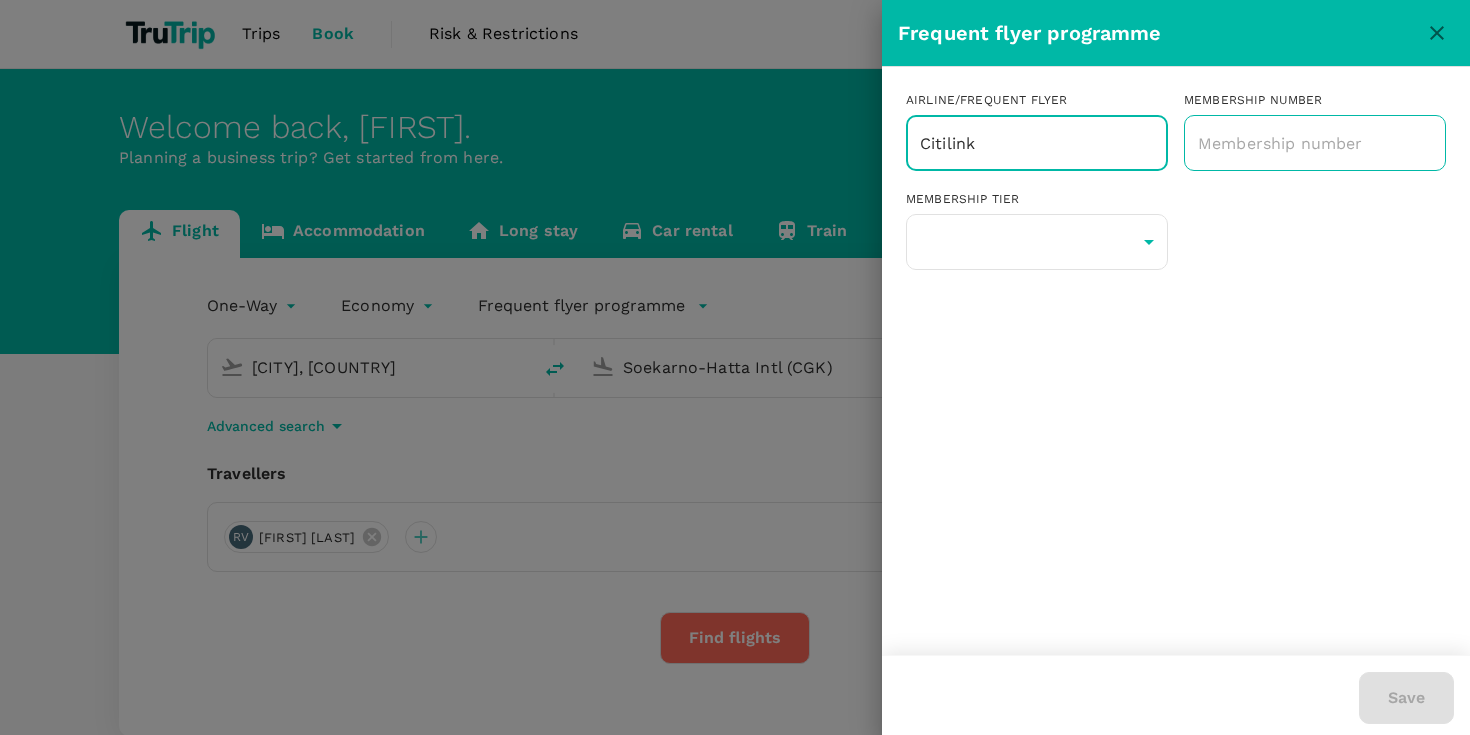 type on "Citilink" 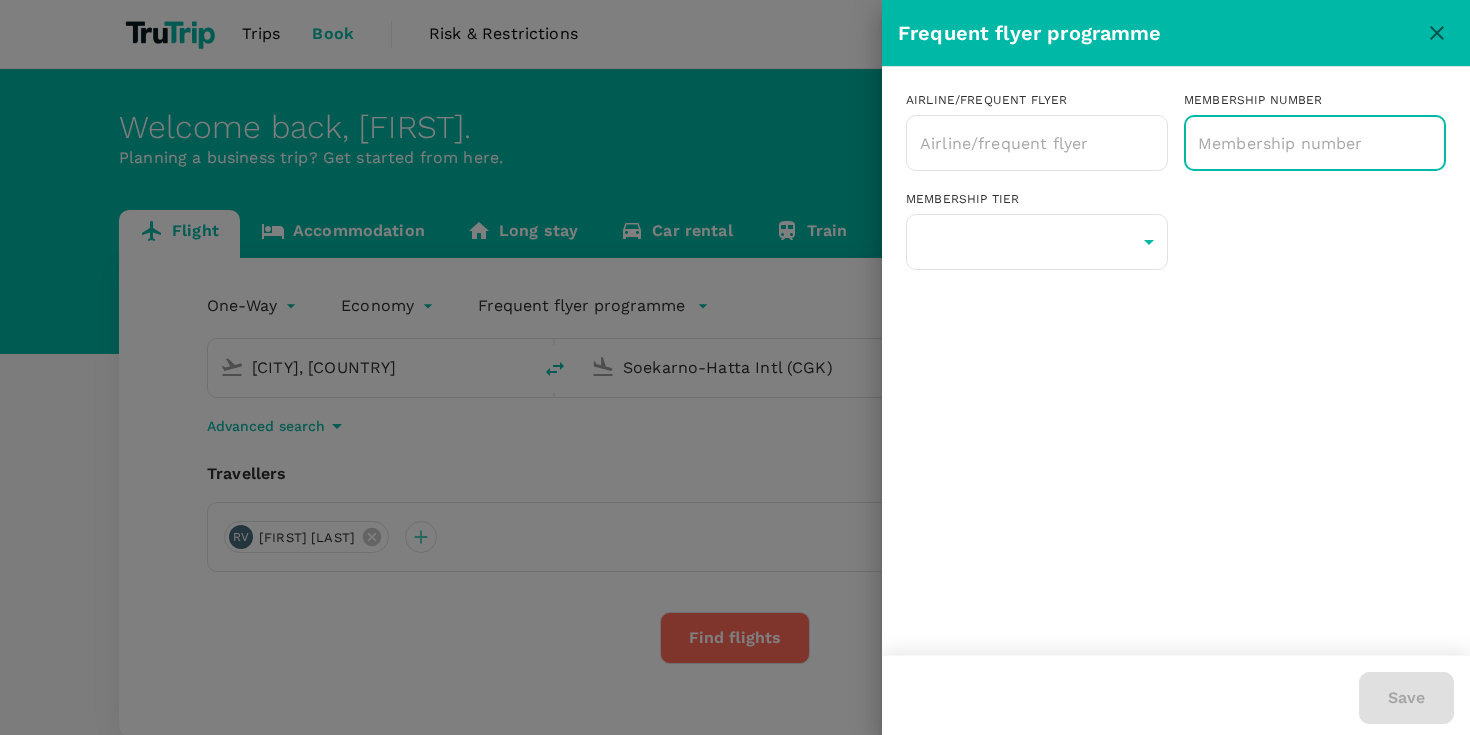 click at bounding box center [1315, 143] 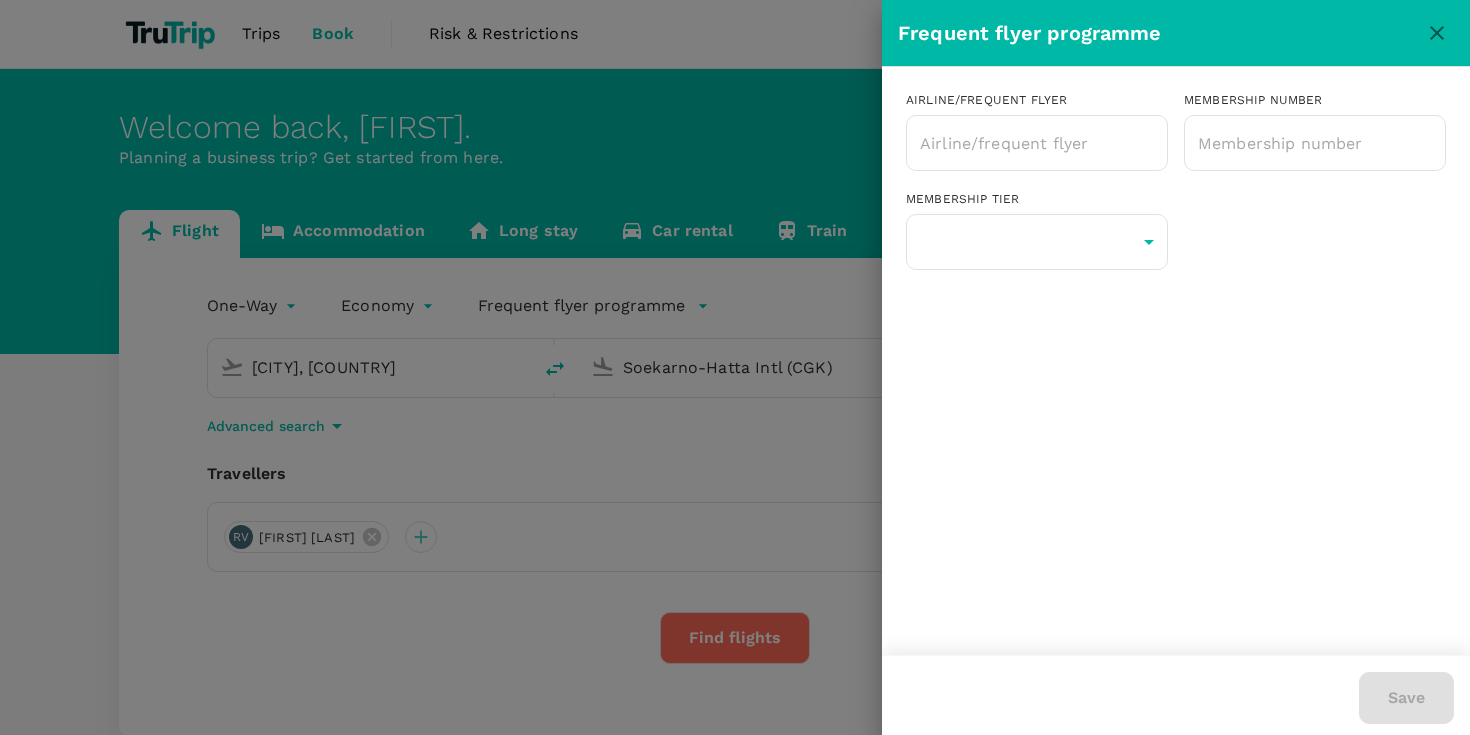 click on "Airline/Frequent Flyer ​ Membership number ​ Membership tier ​ Status tier ​" at bounding box center [1176, 190] 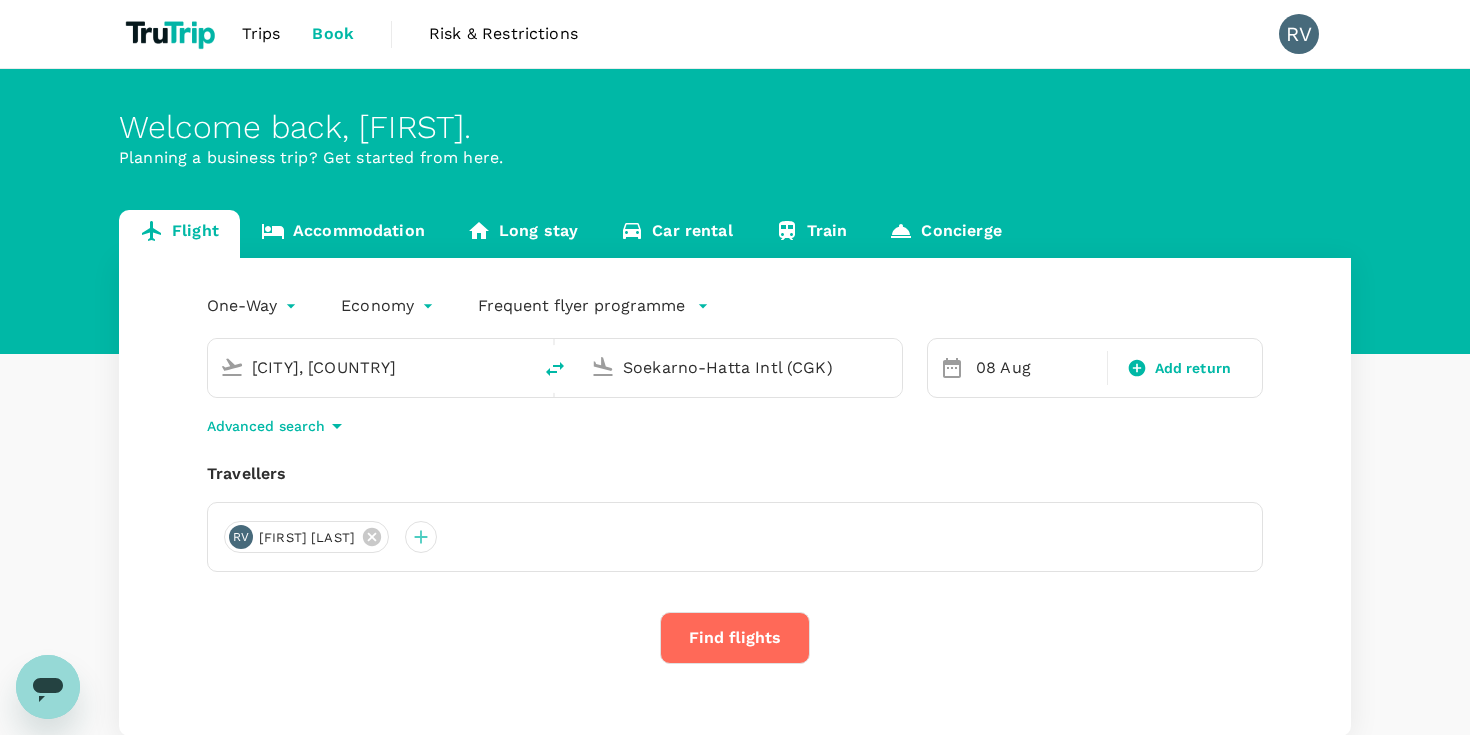 click on "Find flights" at bounding box center [735, 638] 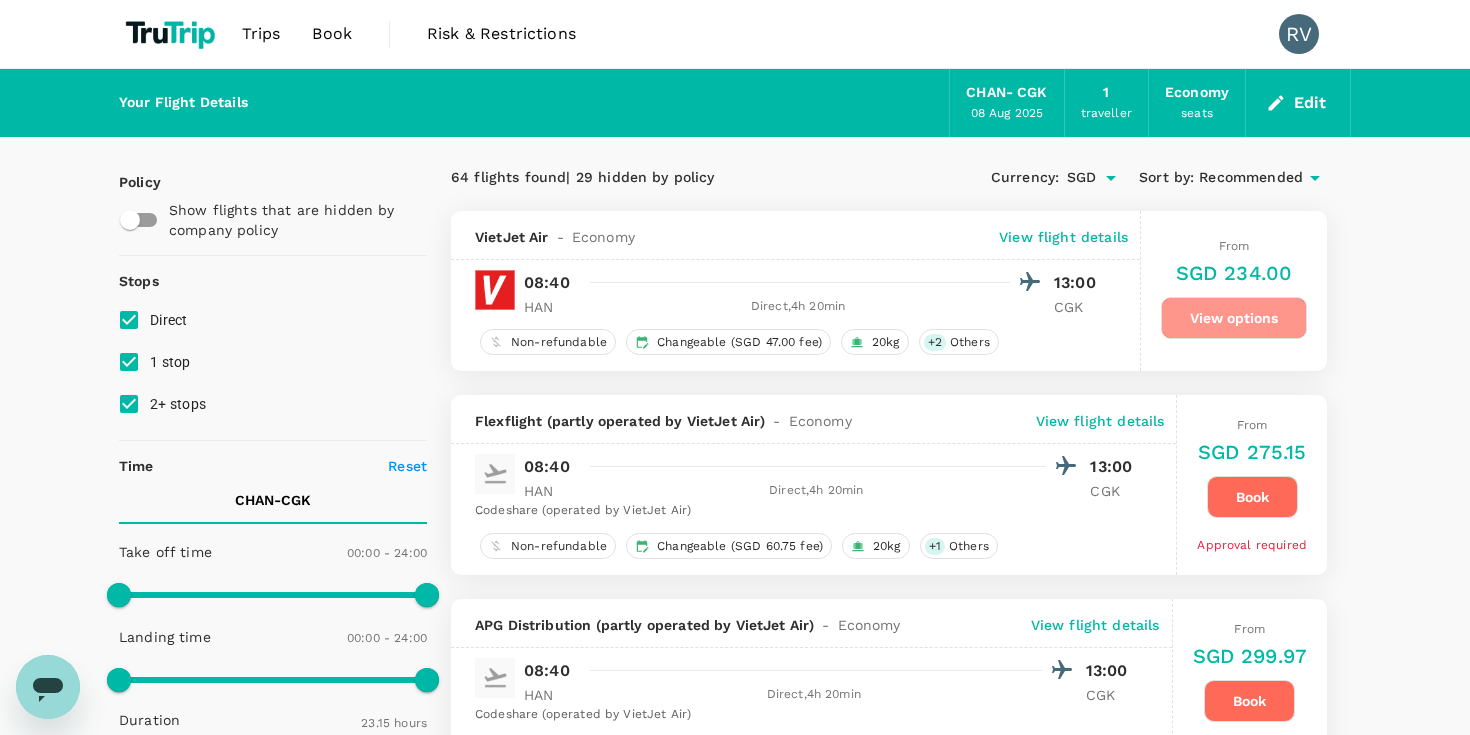 click on "View options" at bounding box center [1234, 318] 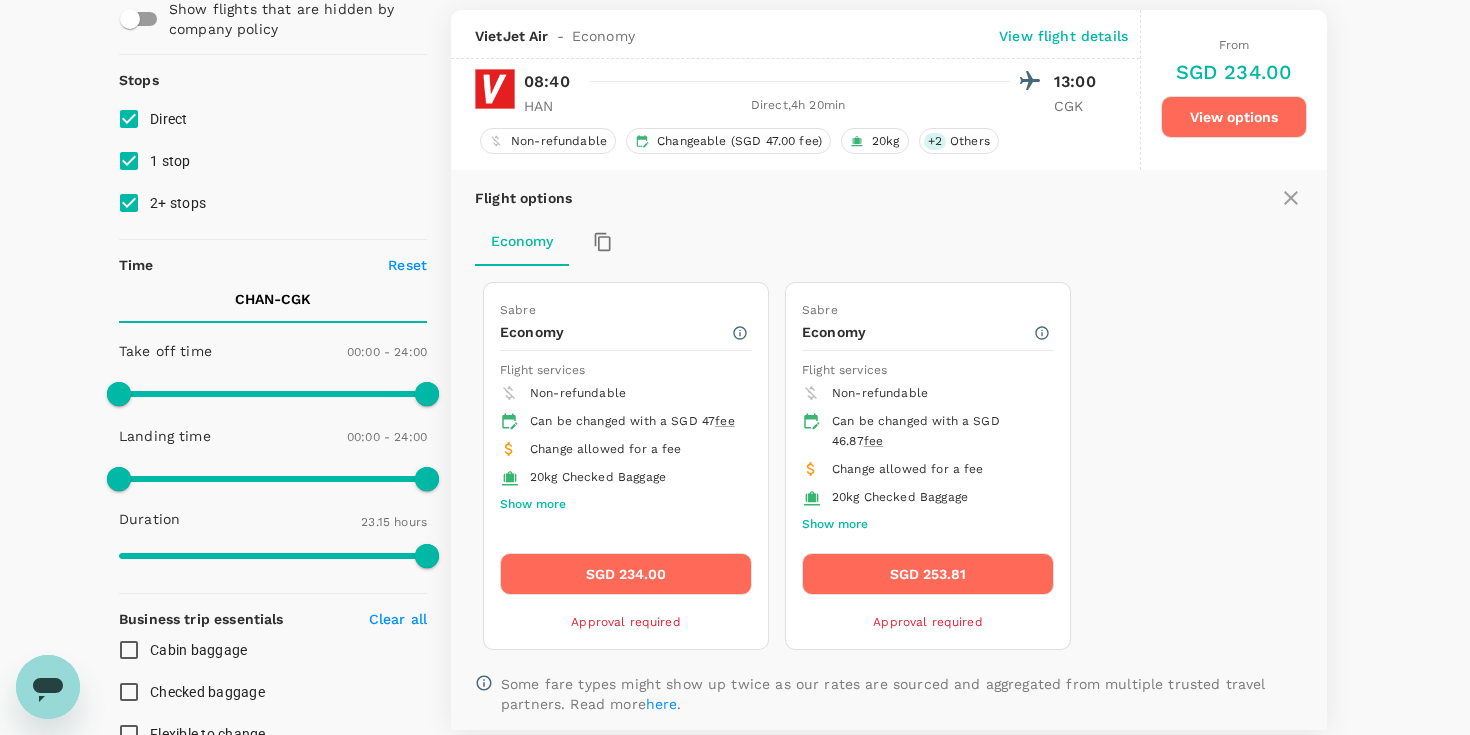 scroll, scrollTop: 211, scrollLeft: 0, axis: vertical 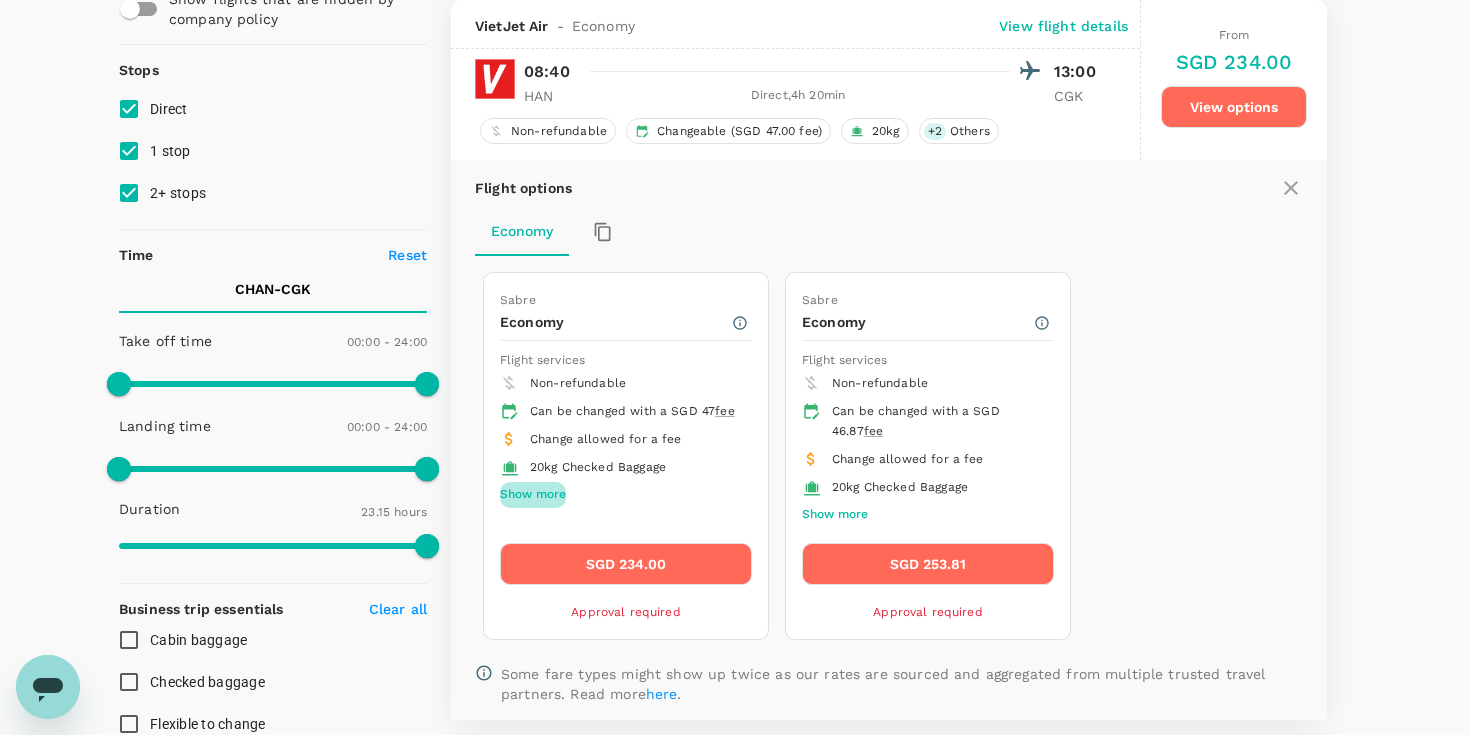 click on "Show more" at bounding box center [533, 495] 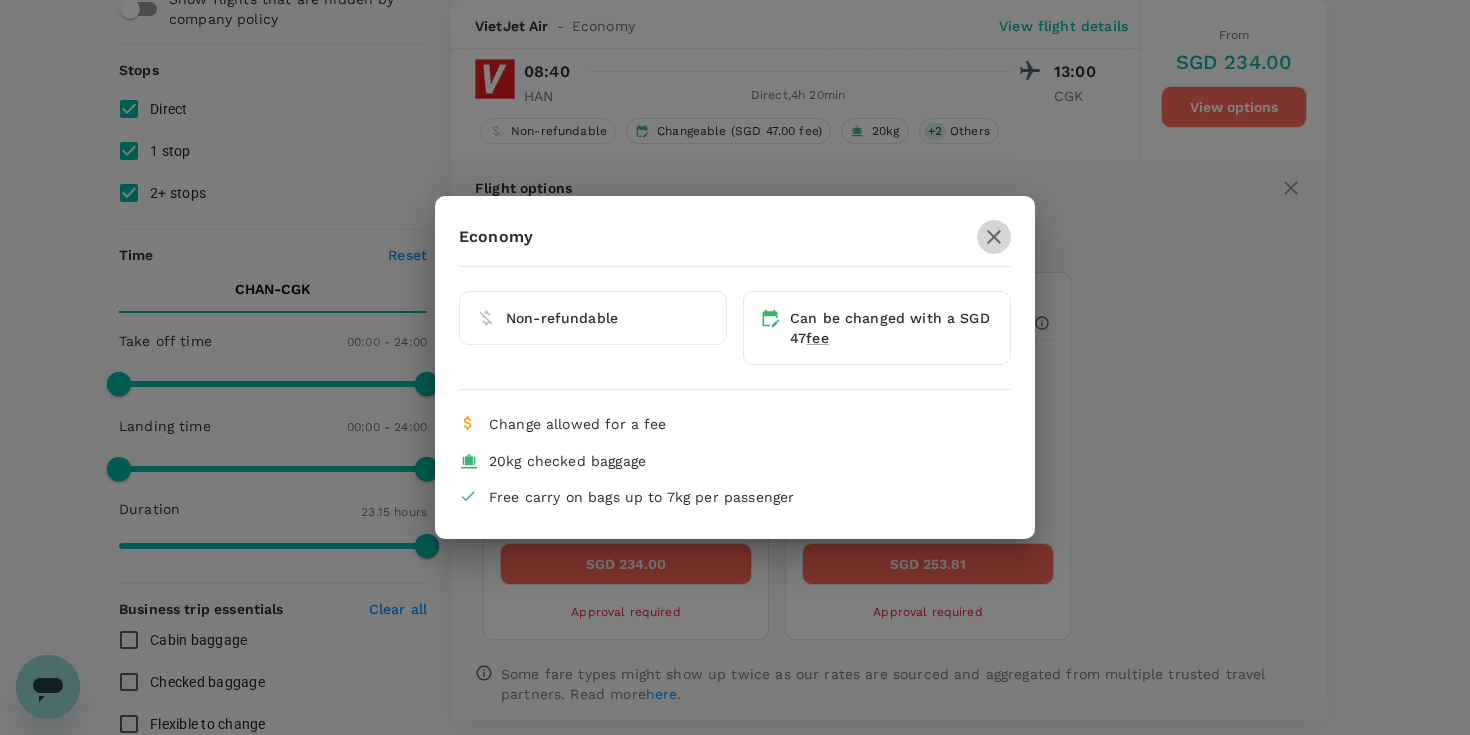 click 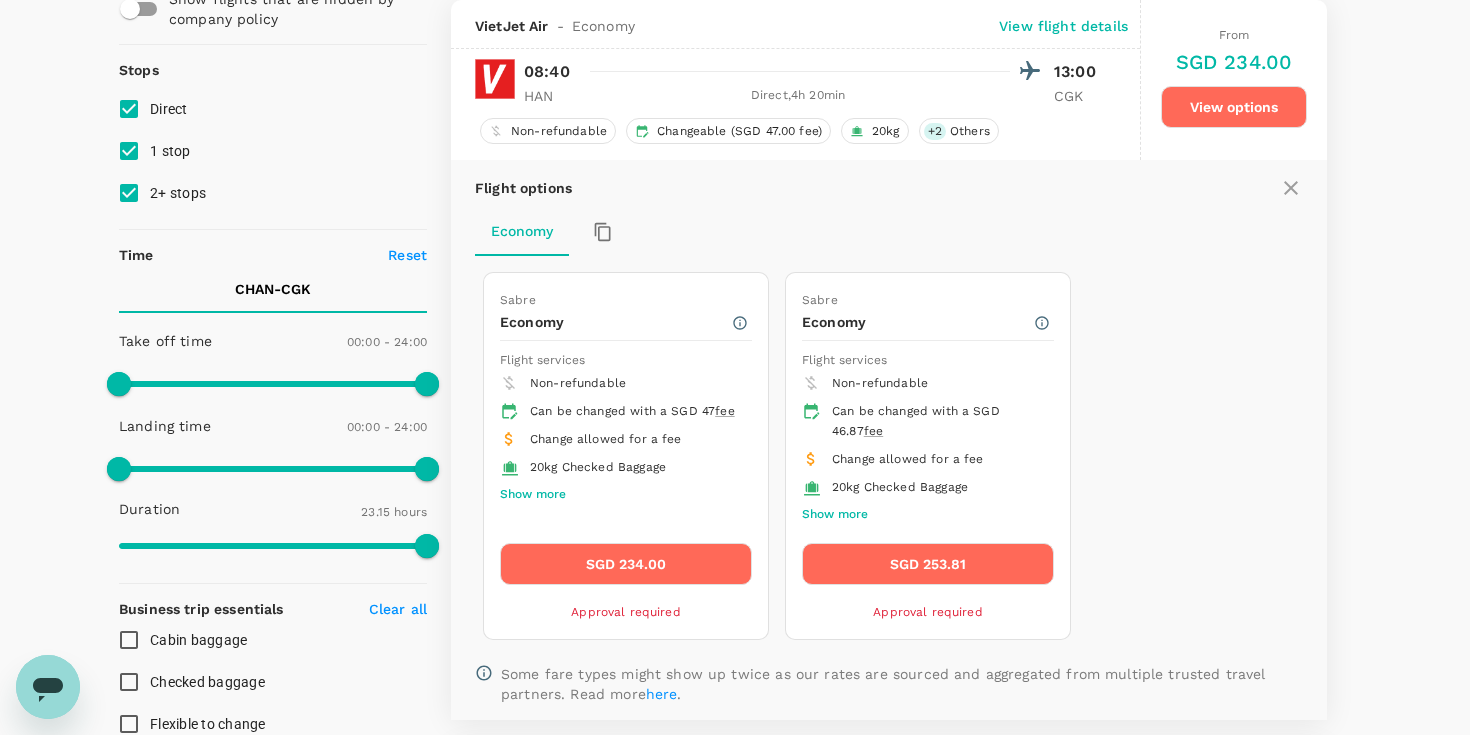 click on "SGD 234.00" at bounding box center (626, 564) 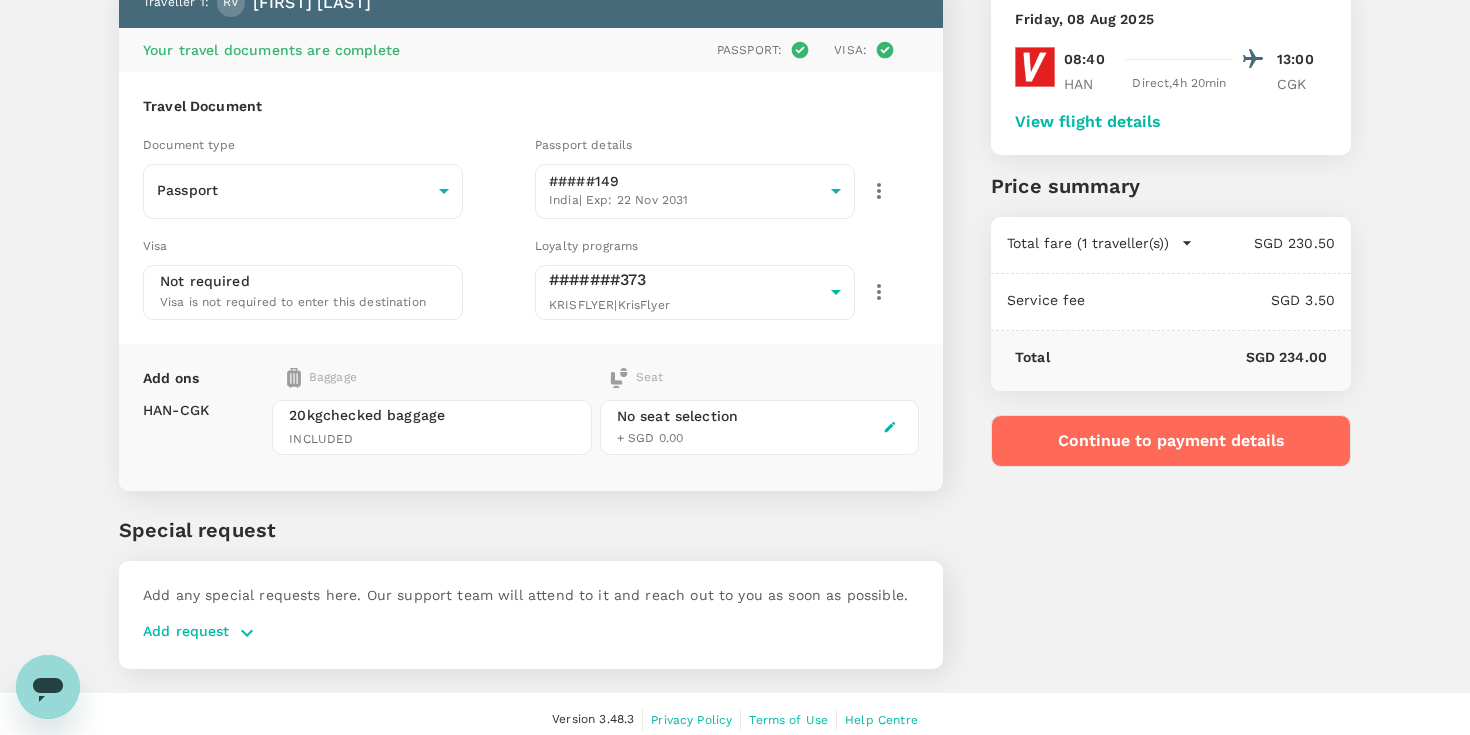 scroll, scrollTop: 146, scrollLeft: 0, axis: vertical 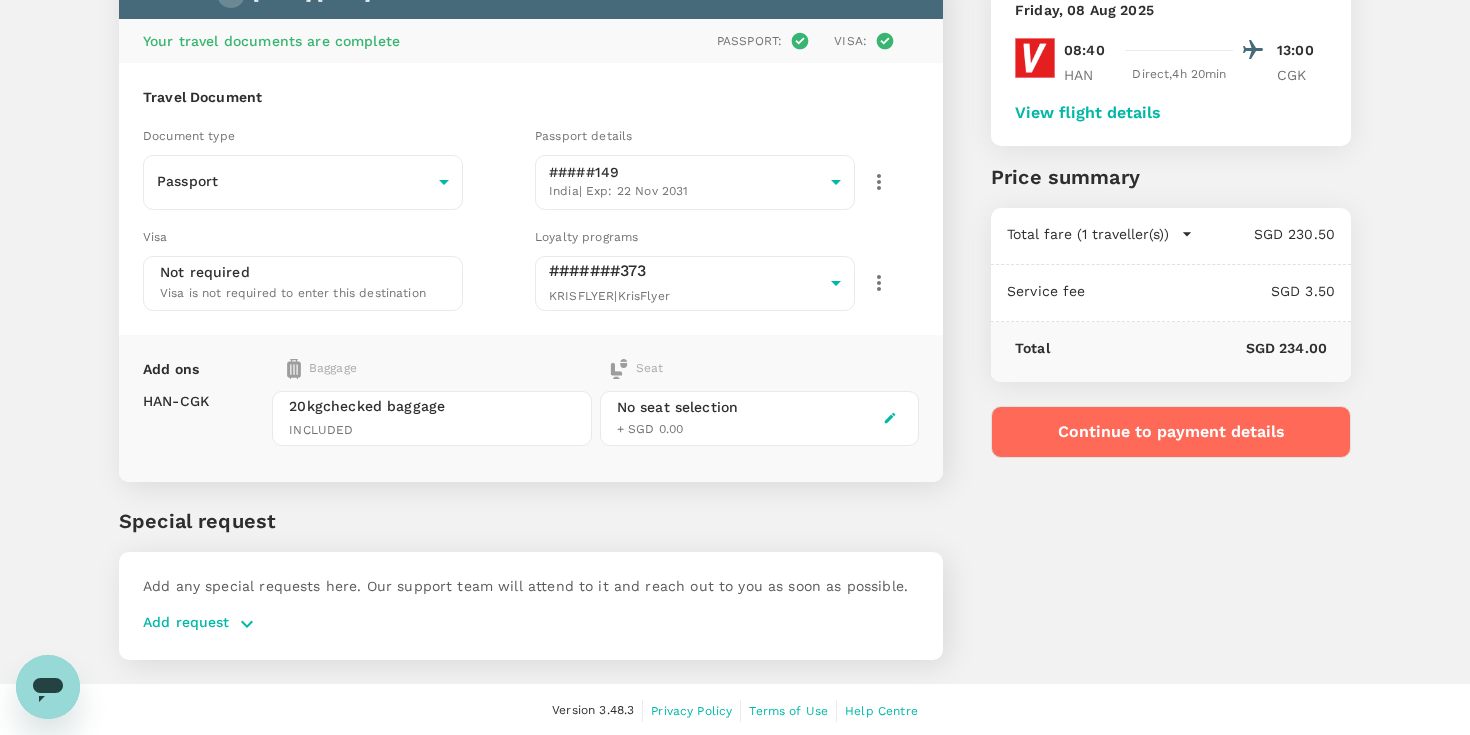 click 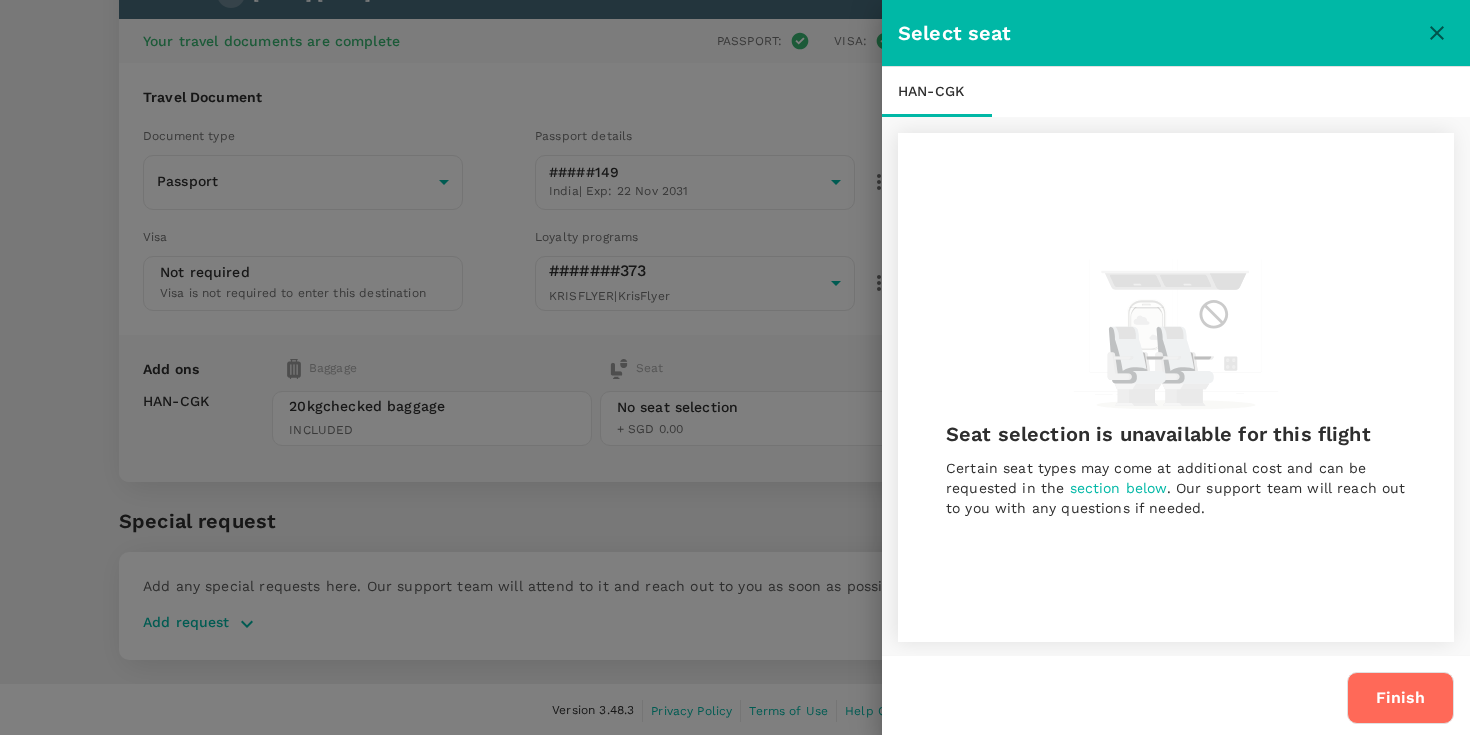click 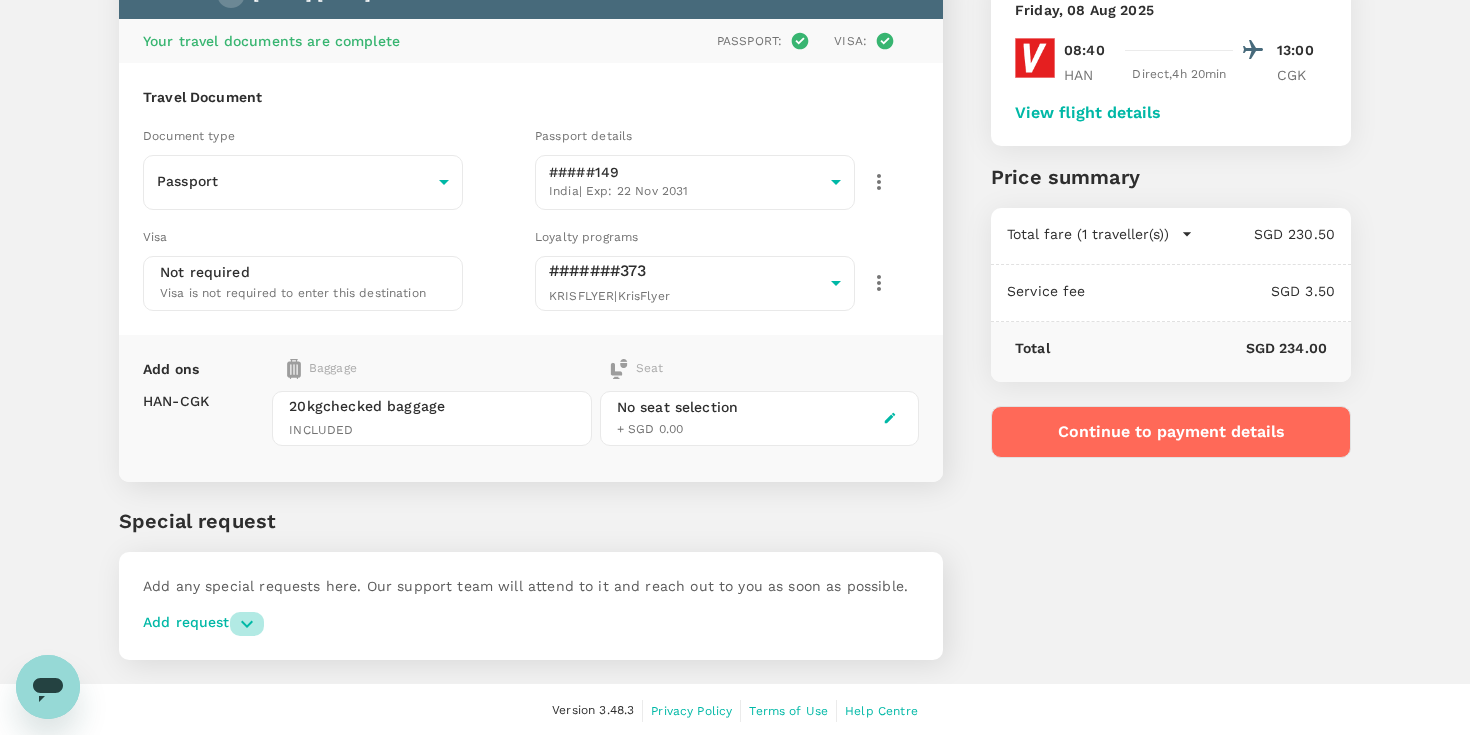 click 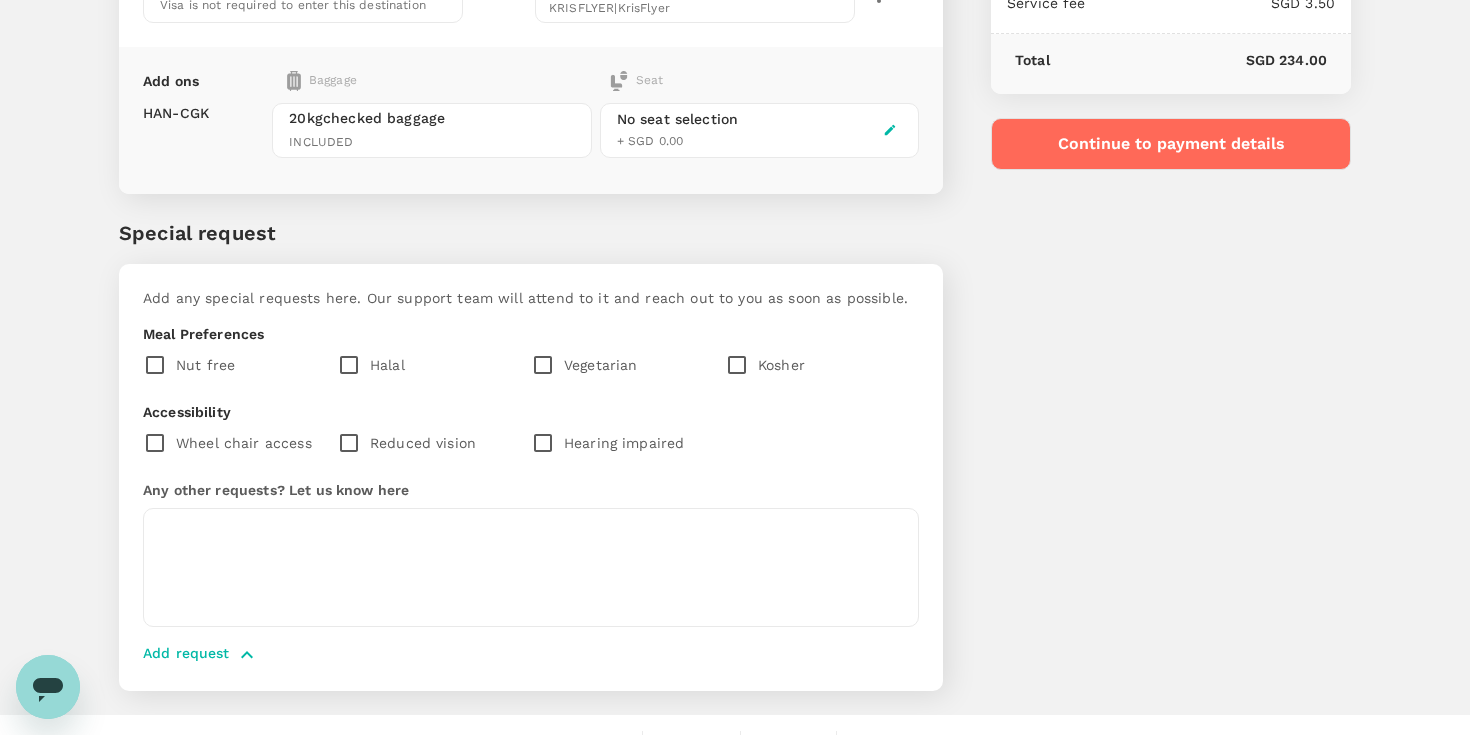 scroll, scrollTop: 465, scrollLeft: 0, axis: vertical 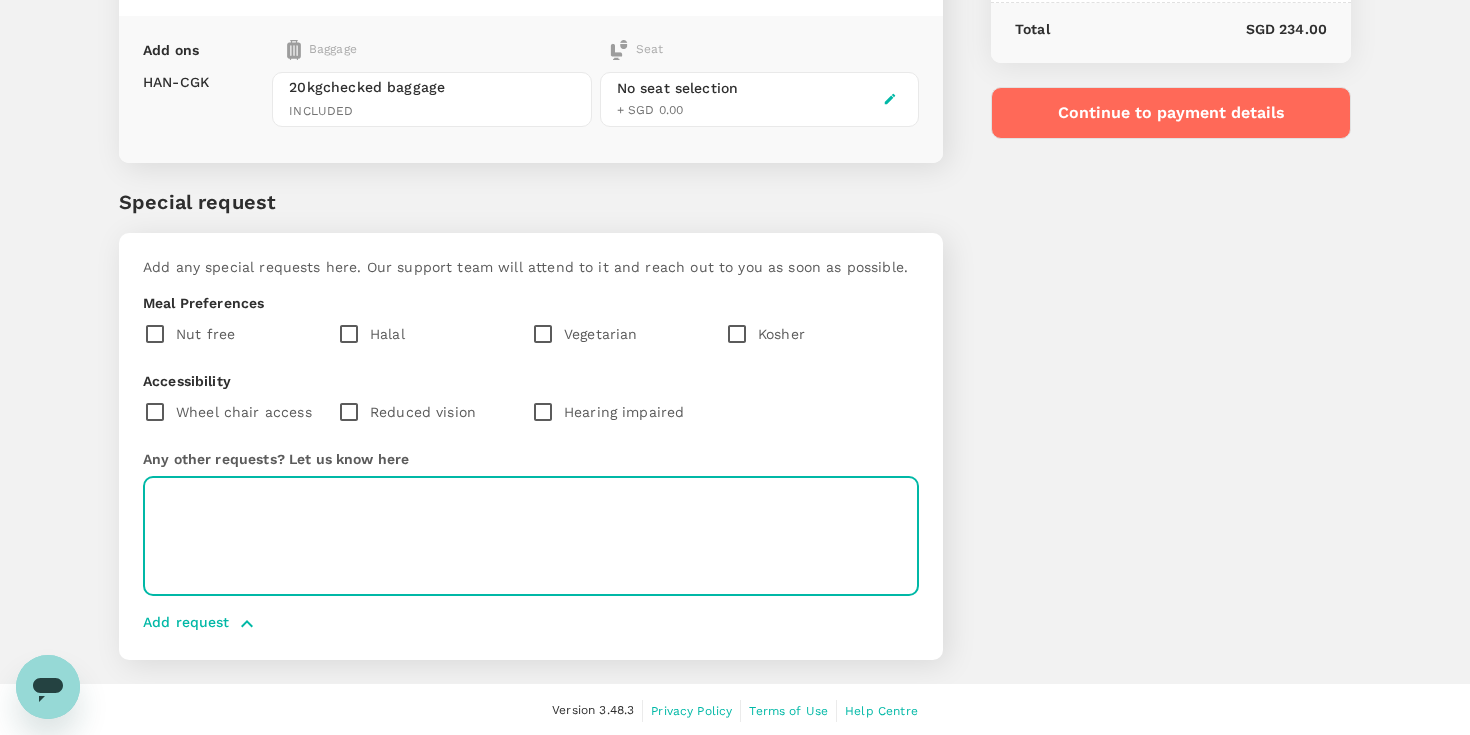 click at bounding box center [531, 536] 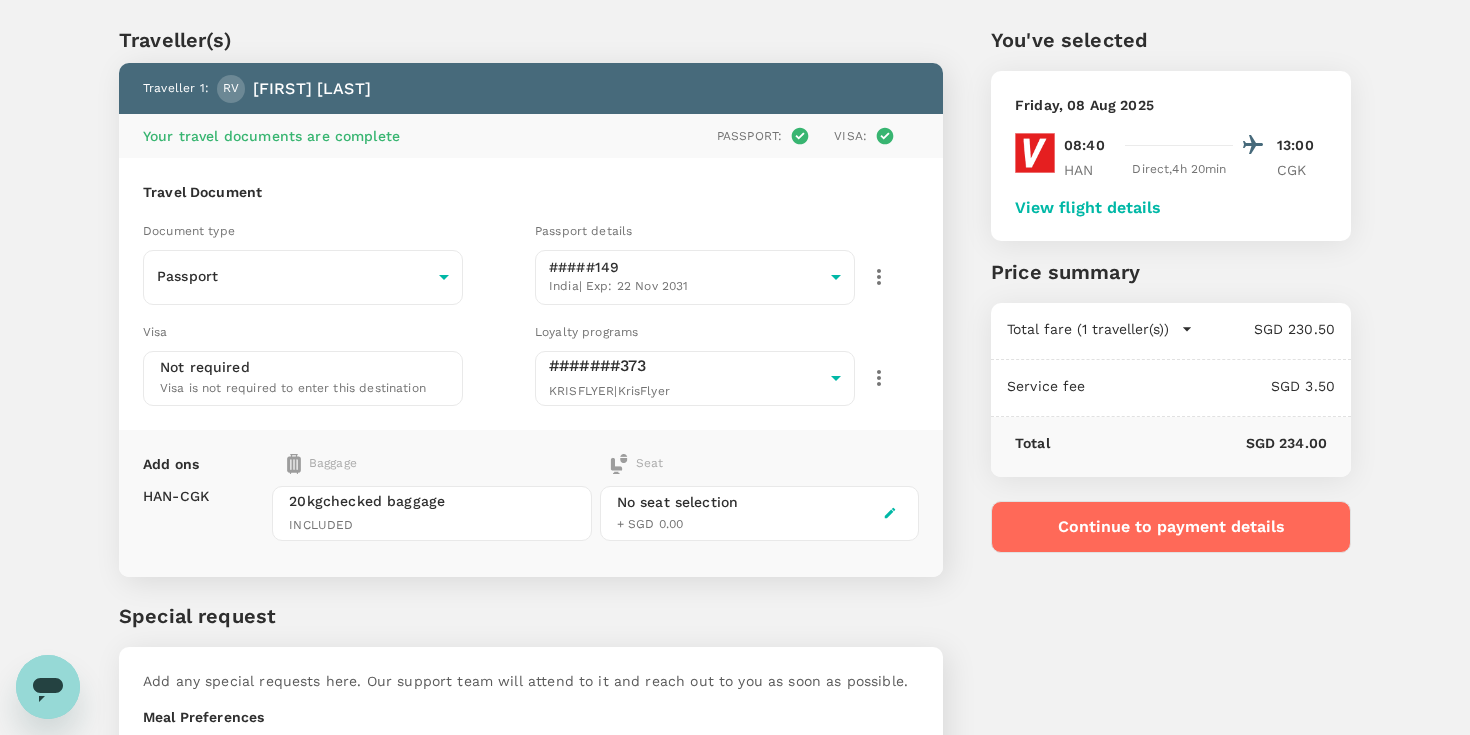 scroll, scrollTop: 39, scrollLeft: 0, axis: vertical 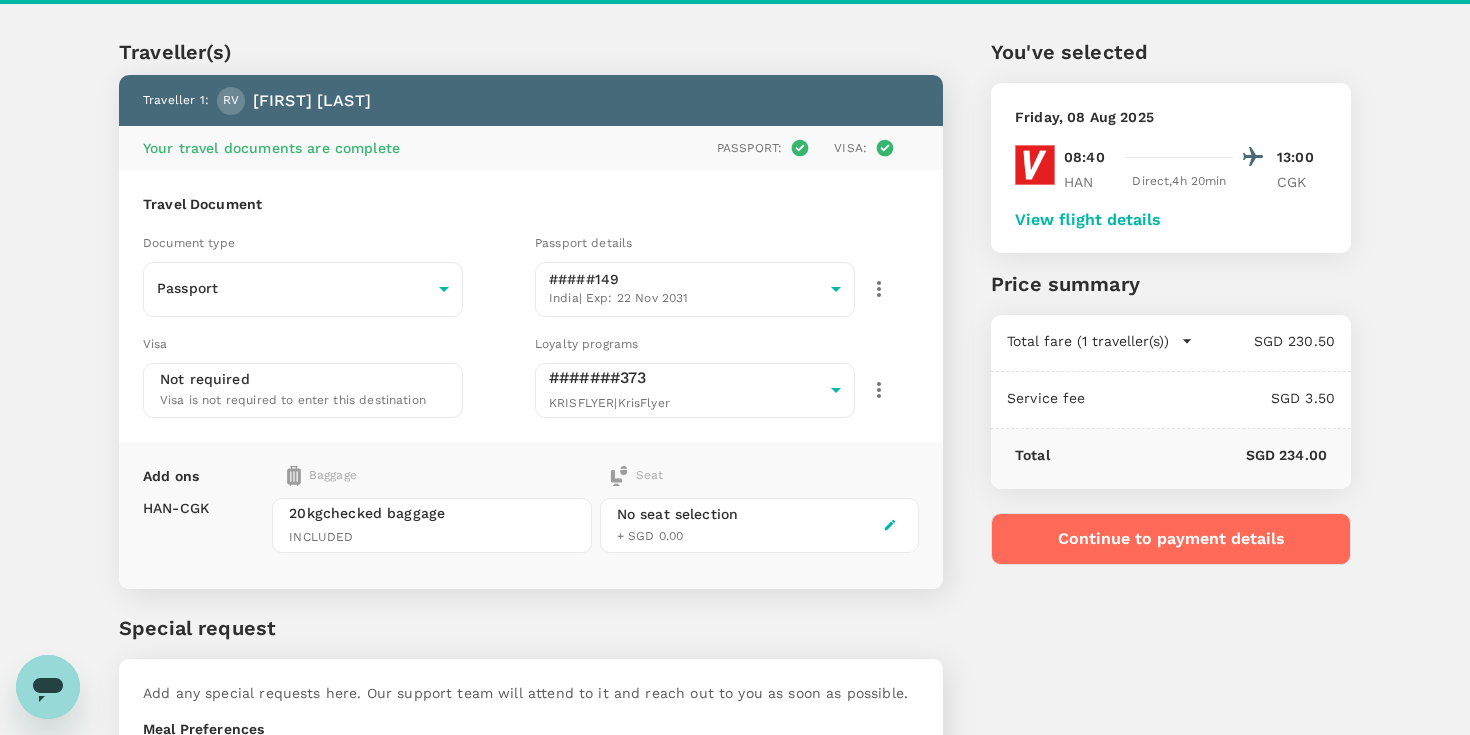 type on "KINDLY ADD MY SKYBOSS FFN: SJ1496788739" 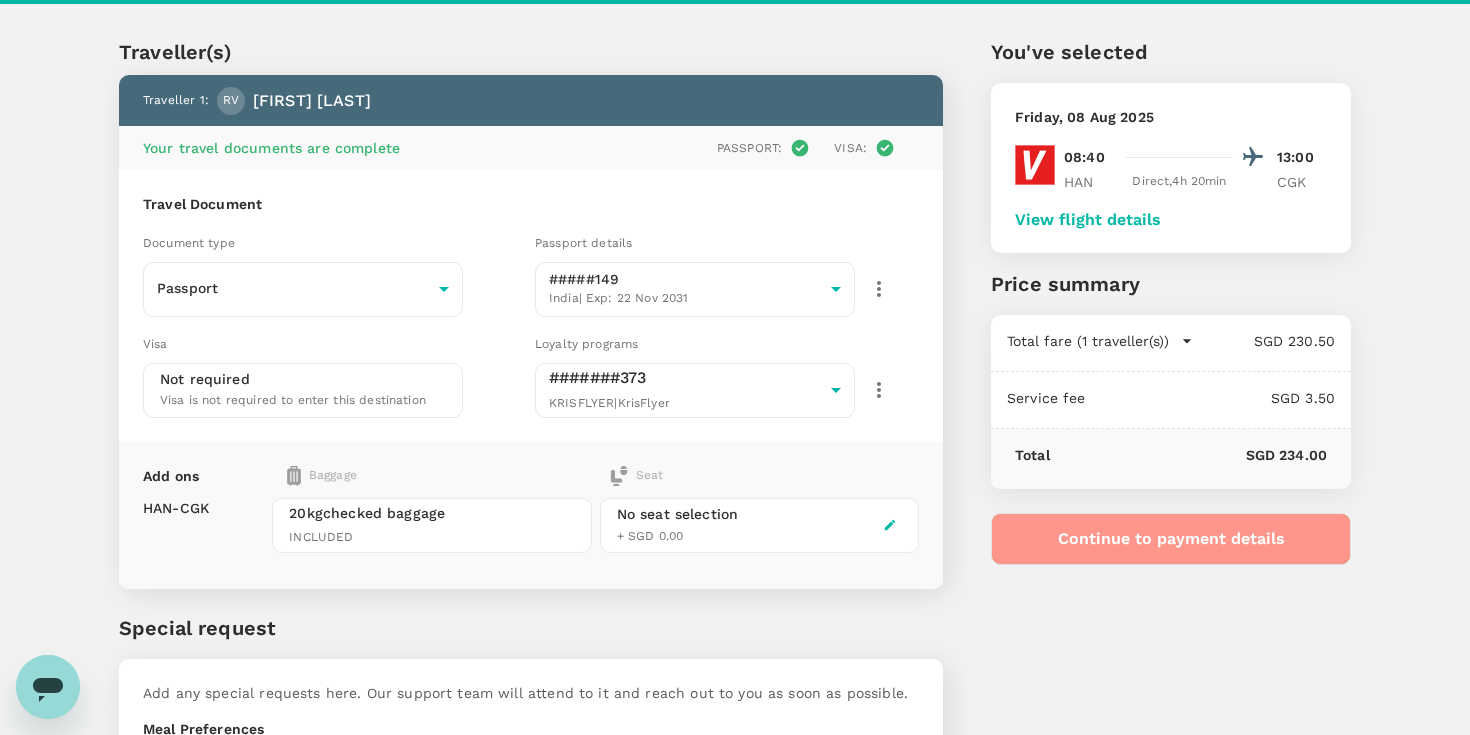 click on "Continue to payment details" at bounding box center (1171, 539) 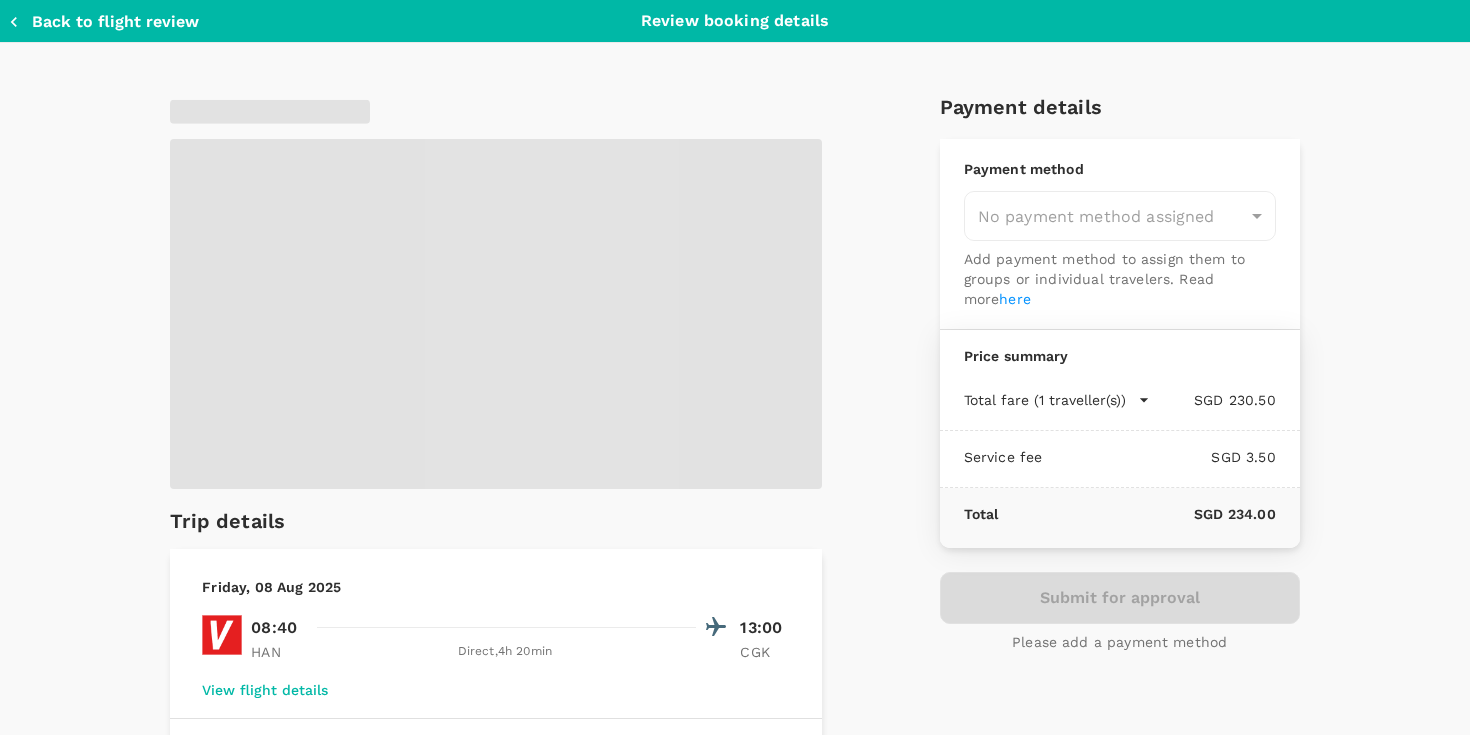 type on "9e3f84f6-e8e2-4b84-9802-540fead0bac2" 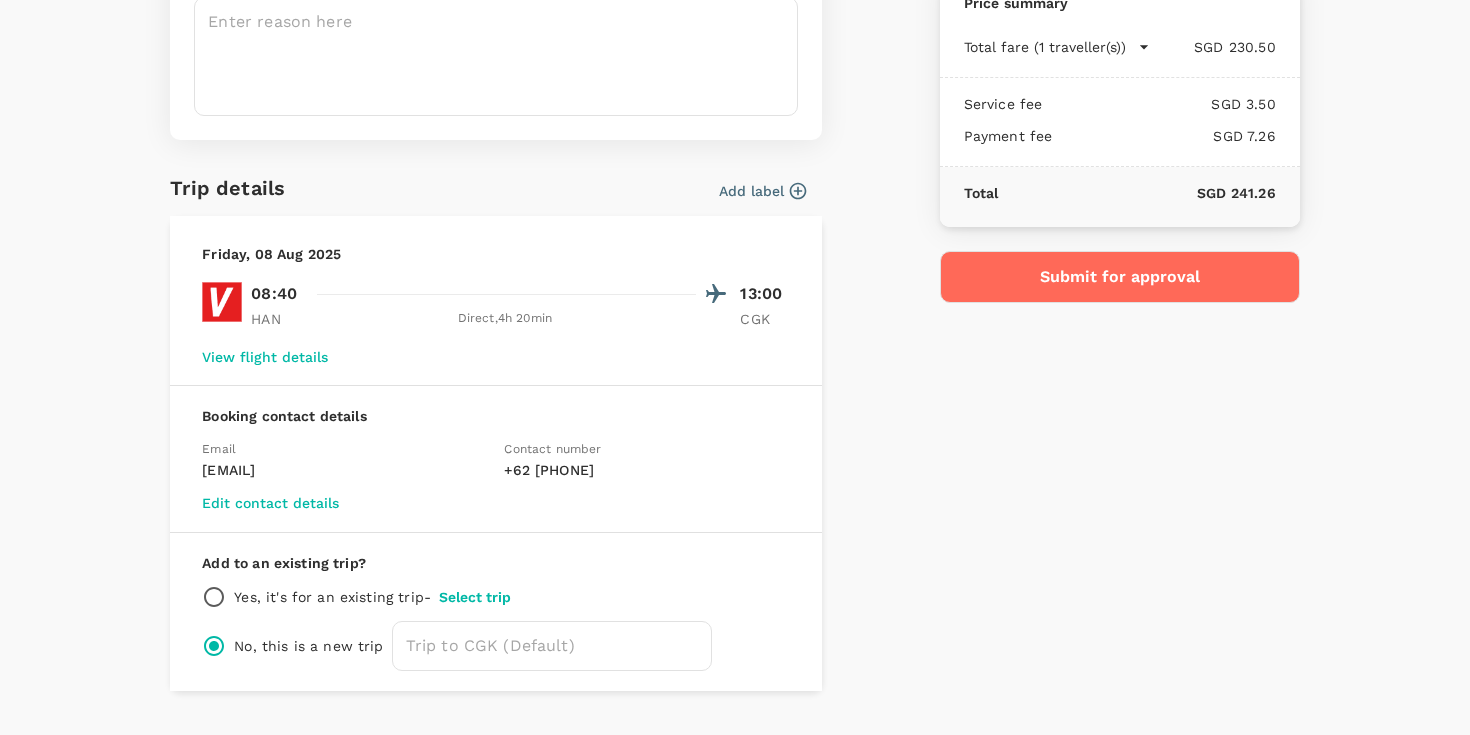 scroll, scrollTop: 307, scrollLeft: 0, axis: vertical 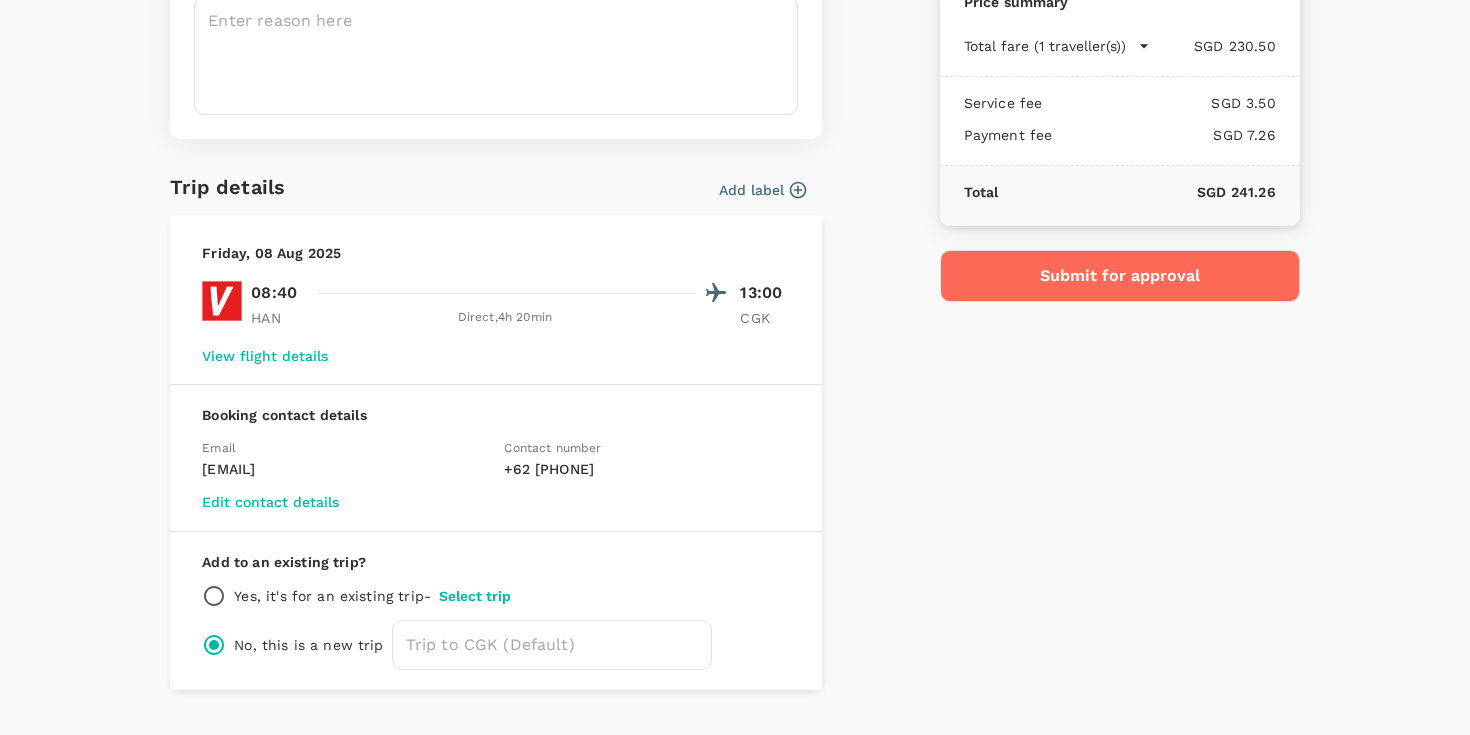 click at bounding box center (214, 596) 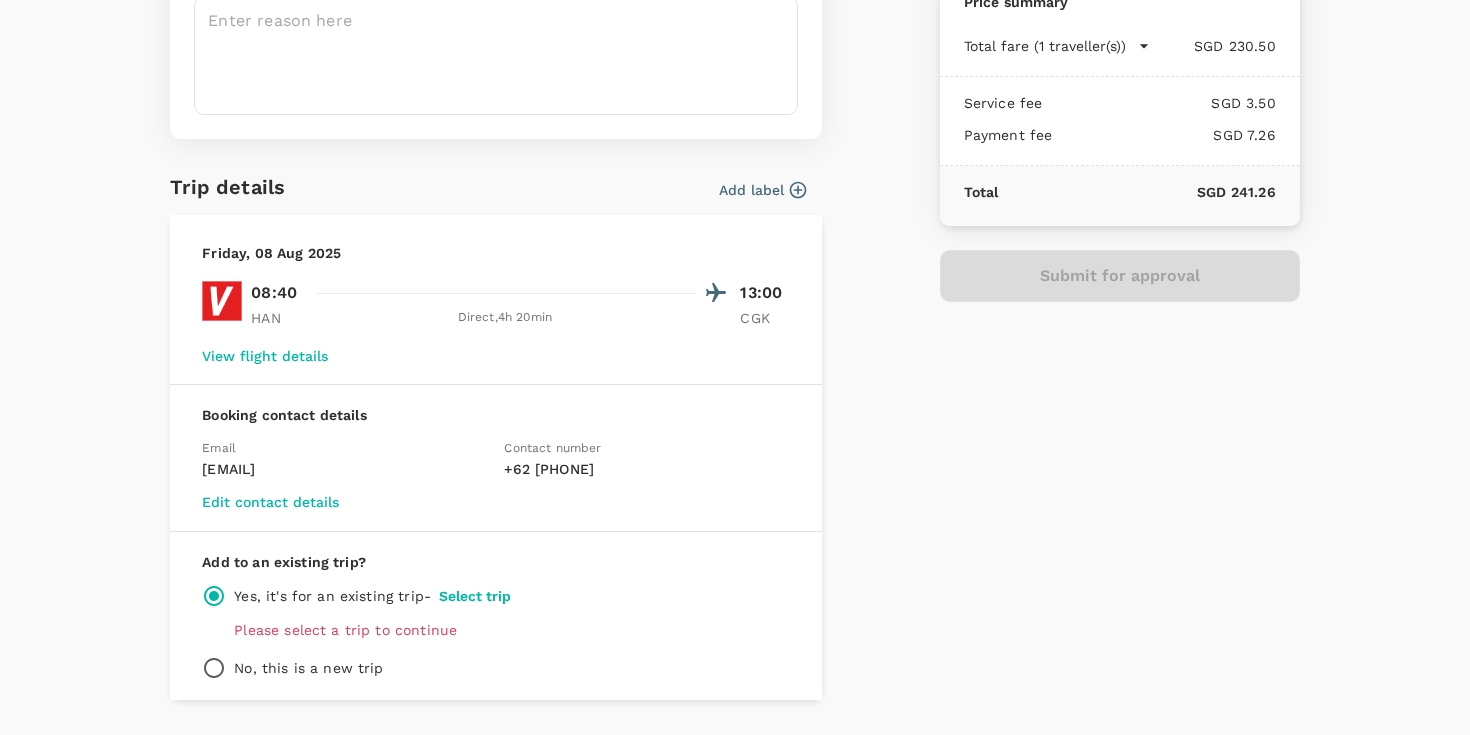 click on "Please select a trip to continue" at bounding box center (512, 630) 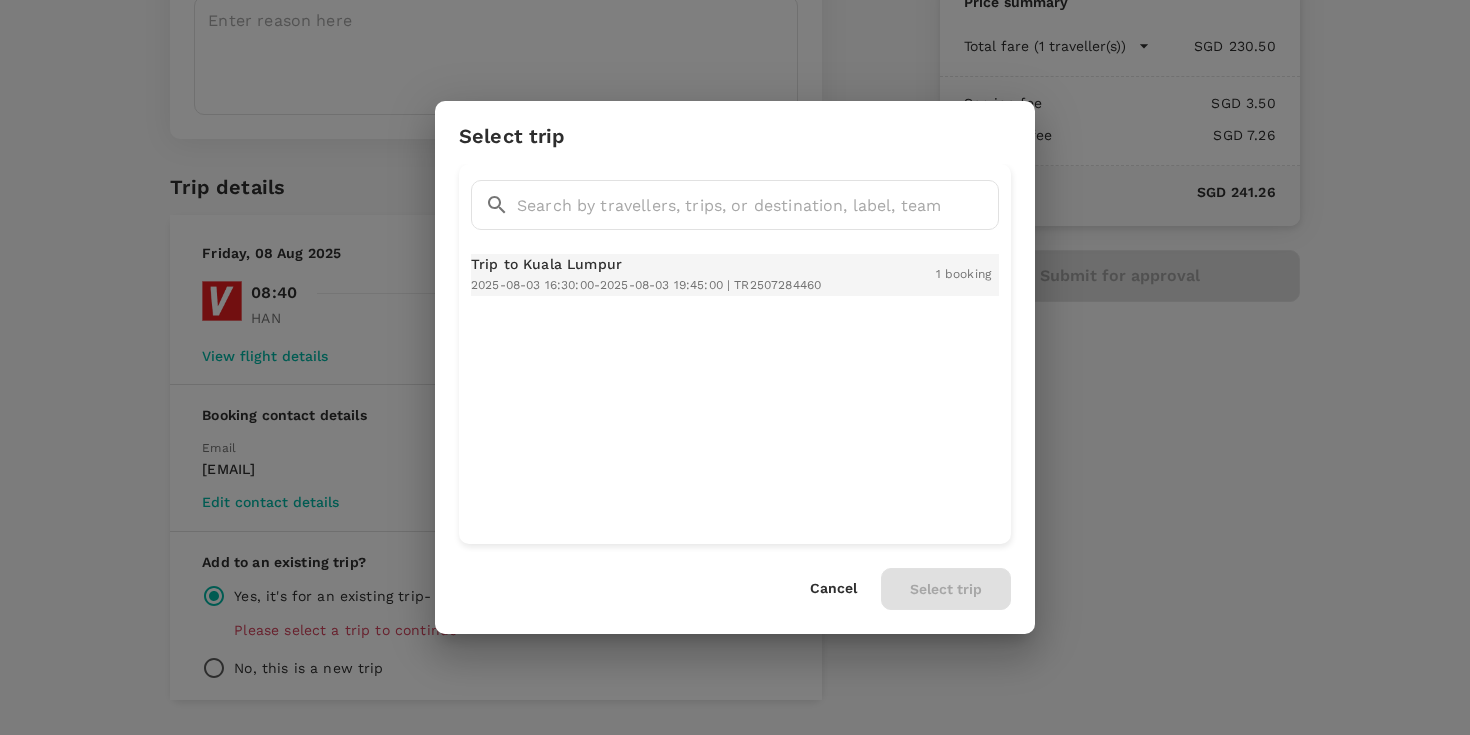 click on "Trip to Kuala Lumpur 2025-08-03 16:30:00  -  2025-08-03 19:45:00   | TR2507284460" at bounding box center [646, 275] 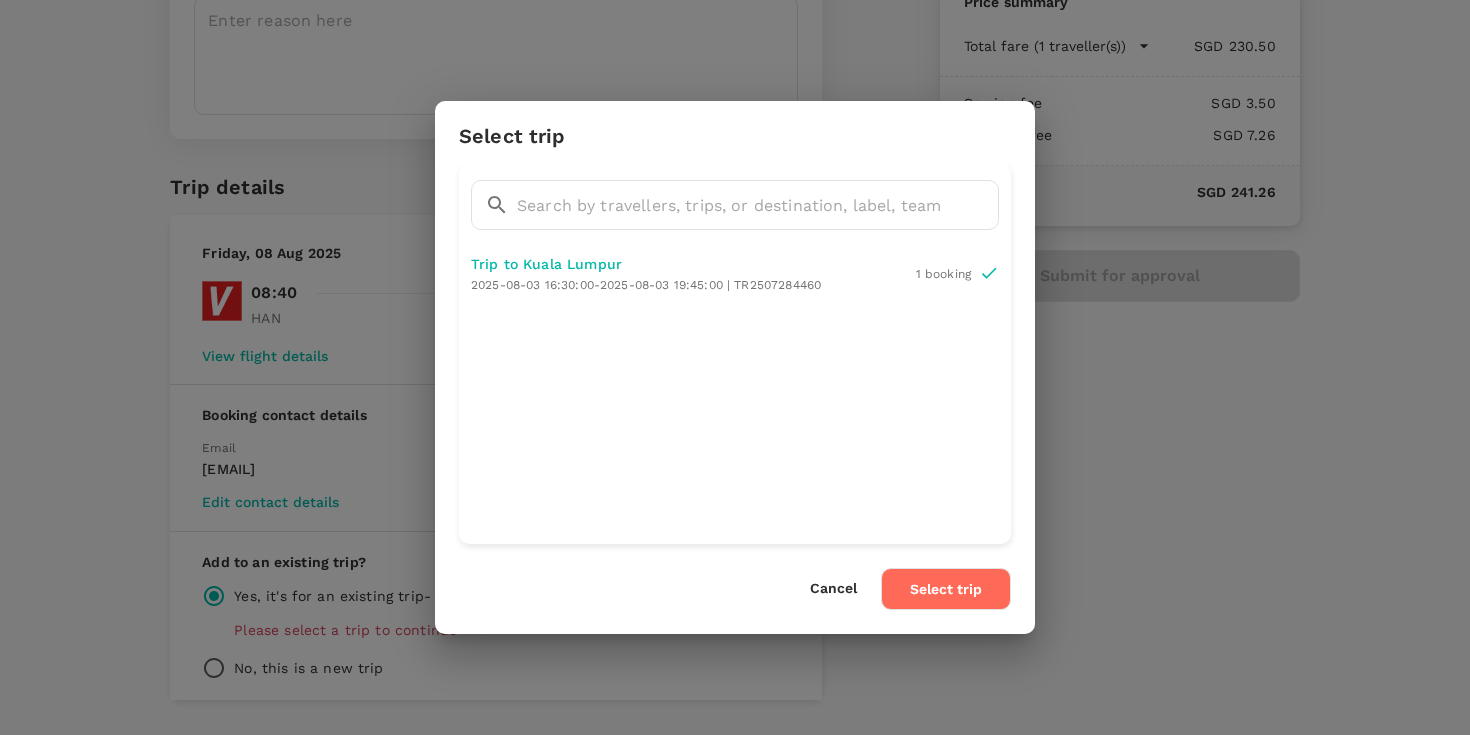 click on "Select trip" at bounding box center (946, 589) 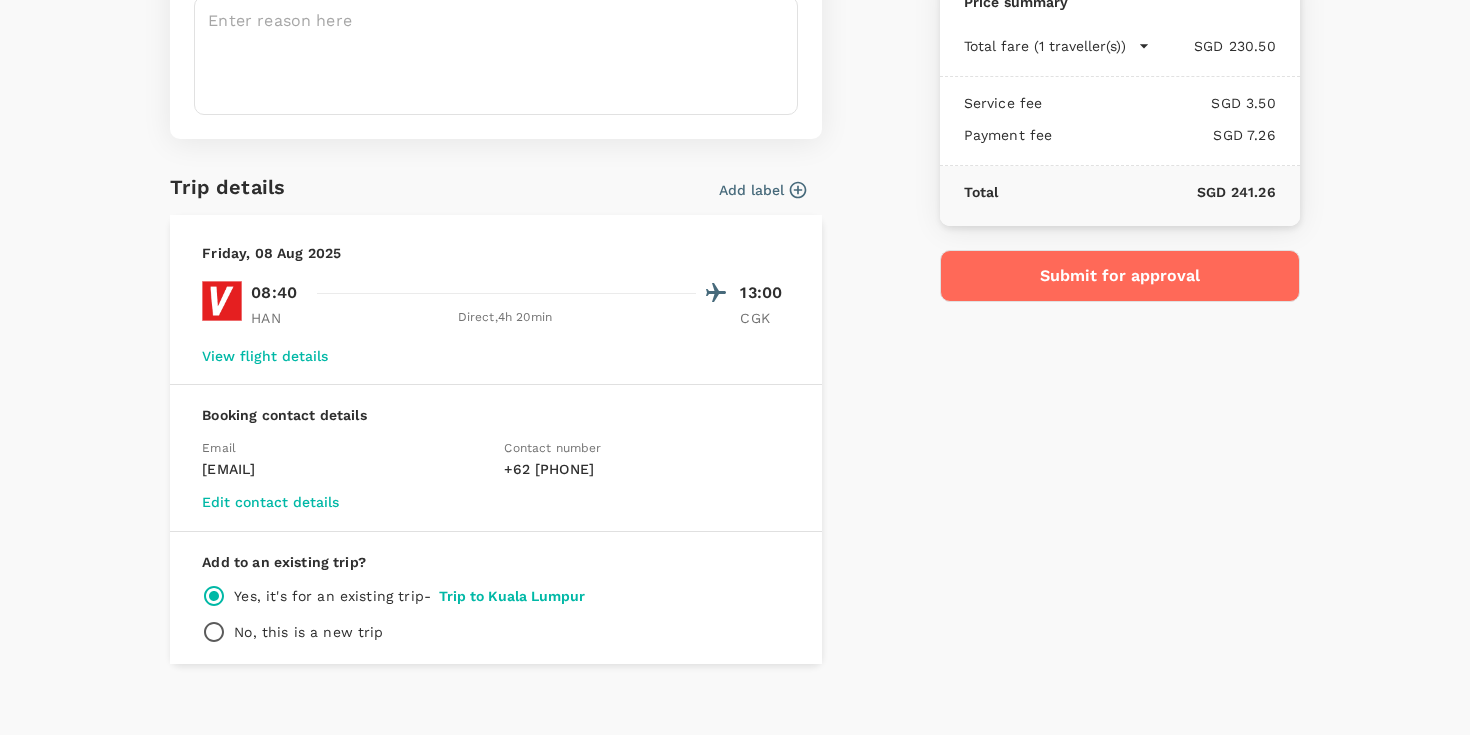 click at bounding box center [214, 632] 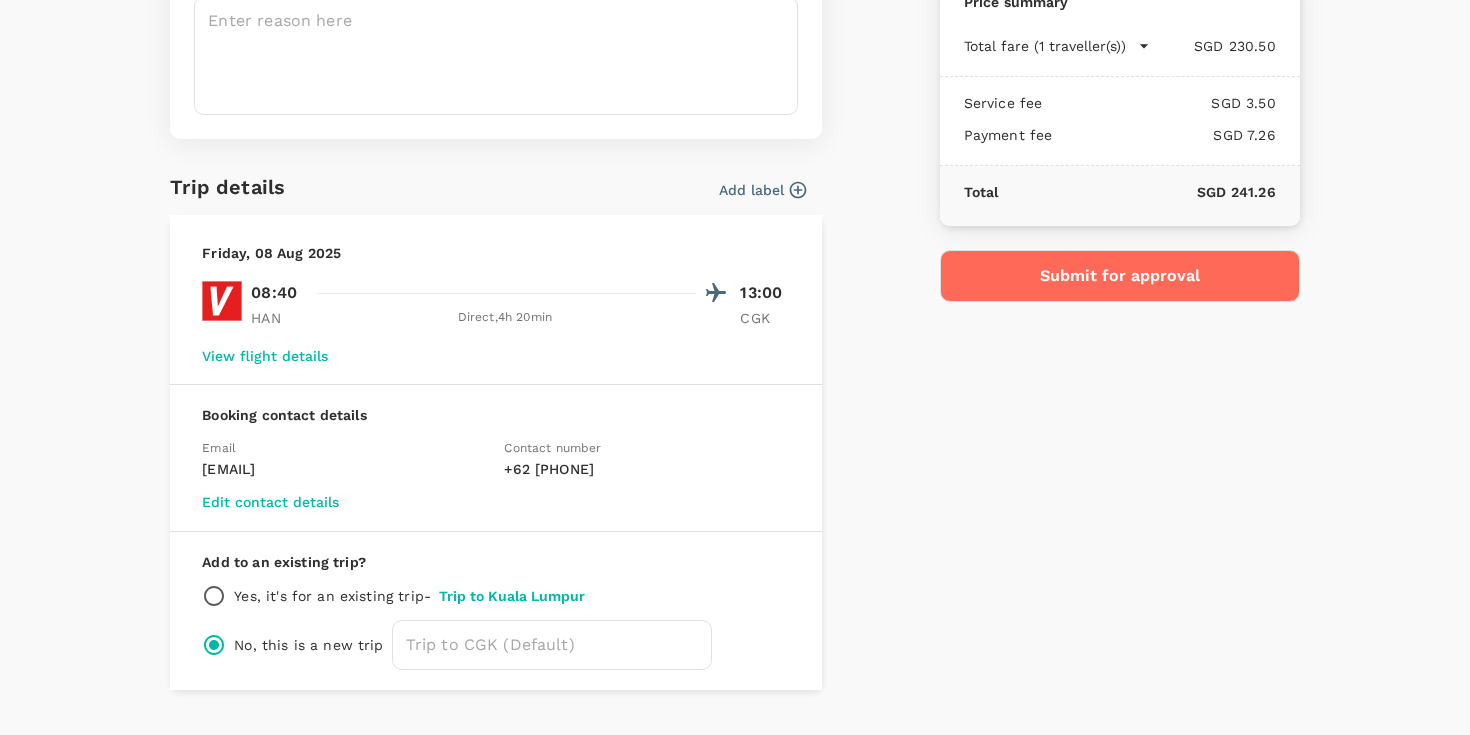 click at bounding box center (214, 596) 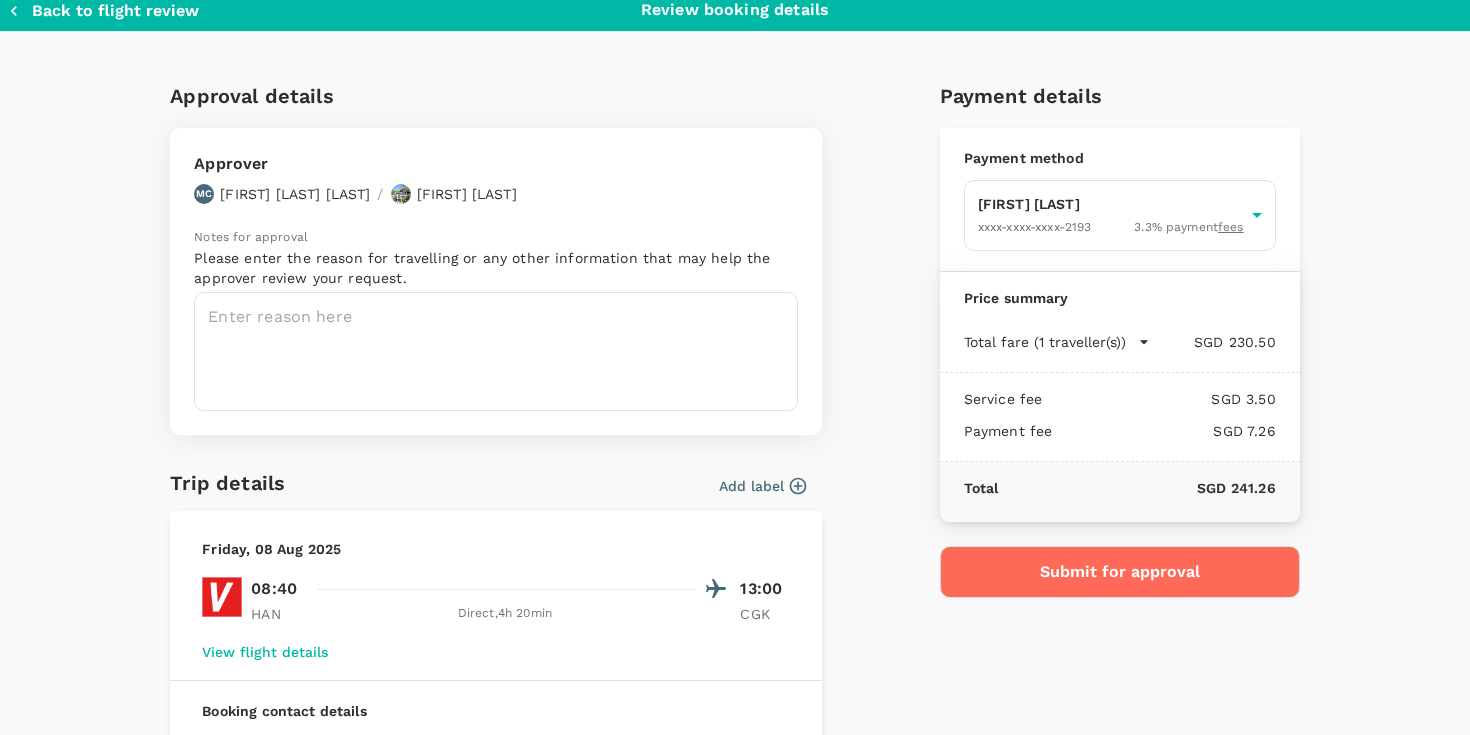 scroll, scrollTop: 0, scrollLeft: 0, axis: both 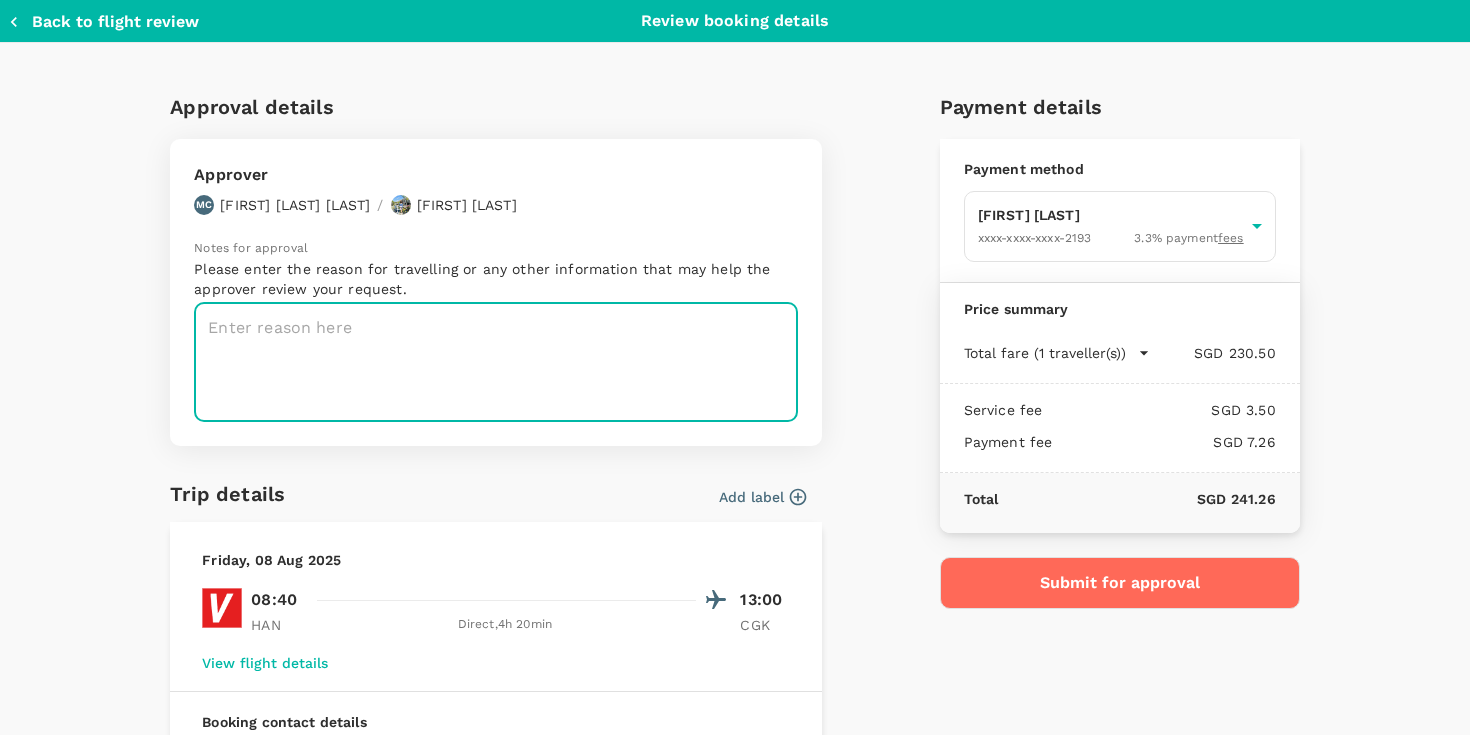 click at bounding box center (496, 362) 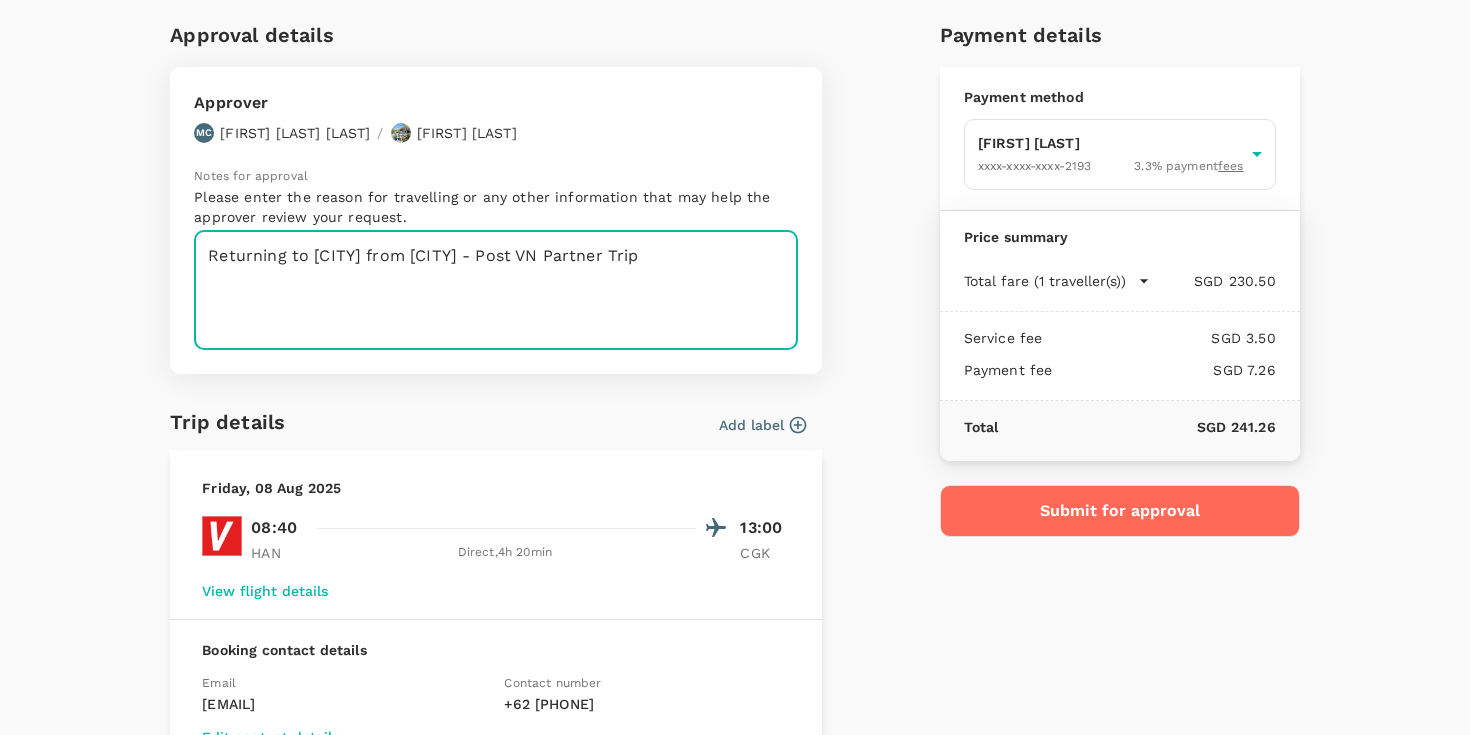 scroll, scrollTop: 326, scrollLeft: 0, axis: vertical 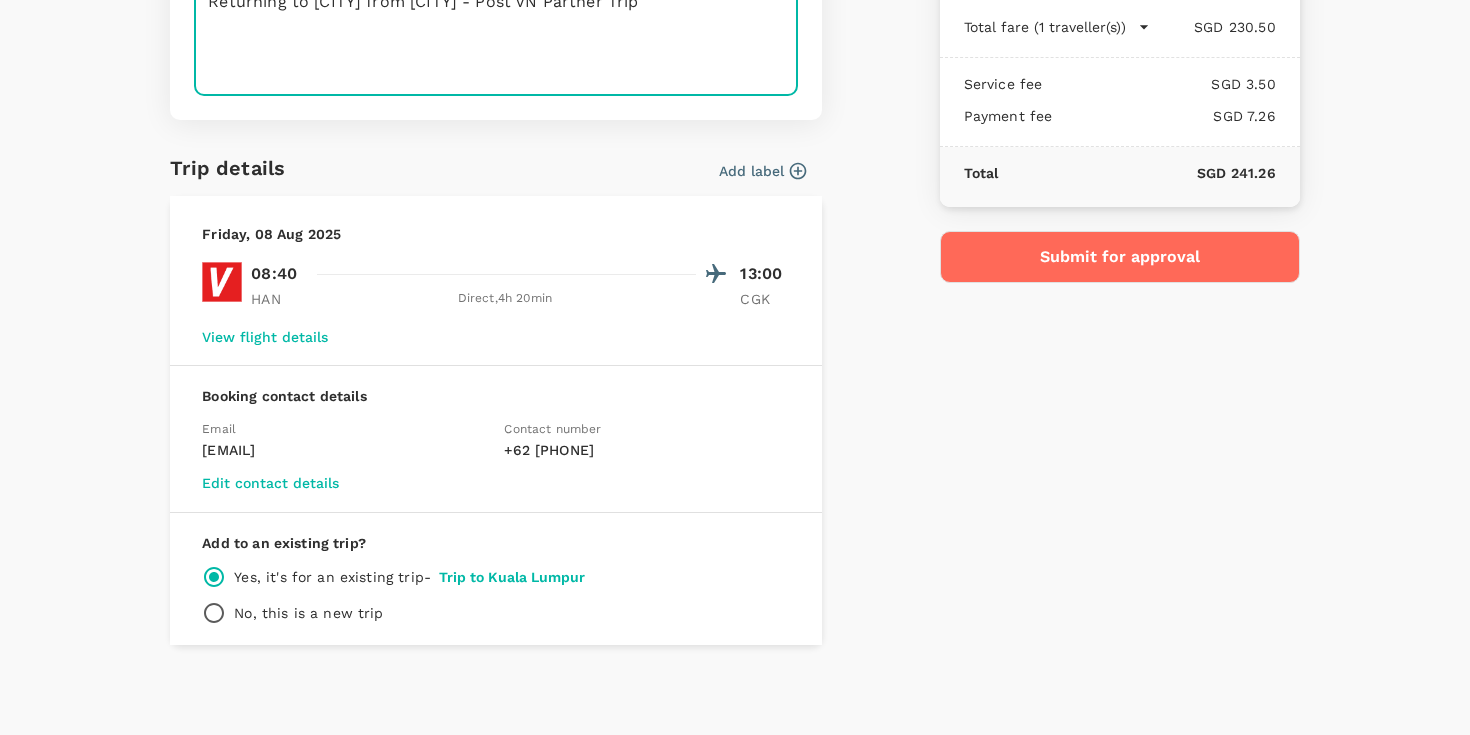 type on "Returning to Jakarta from Hanoi - Post VN Partner Trip" 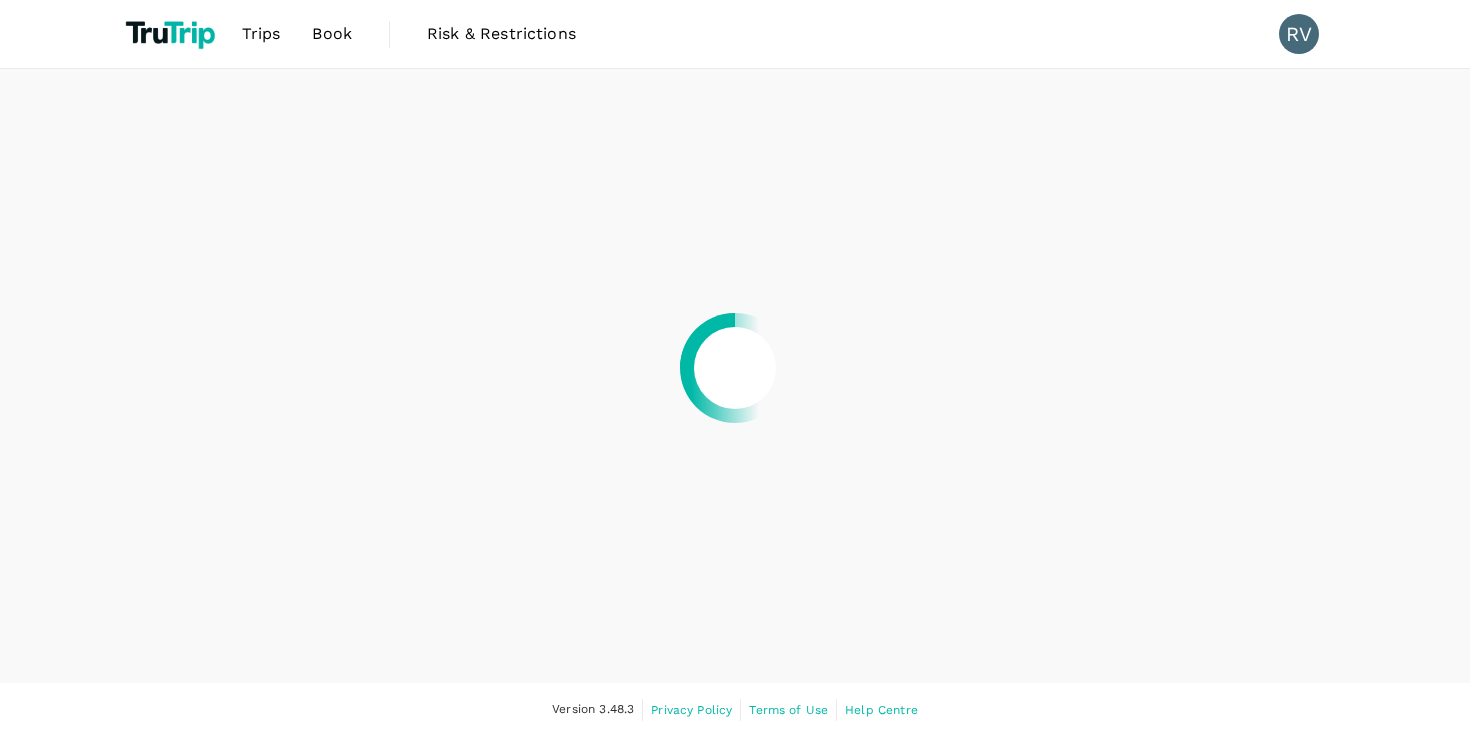 scroll, scrollTop: 0, scrollLeft: 0, axis: both 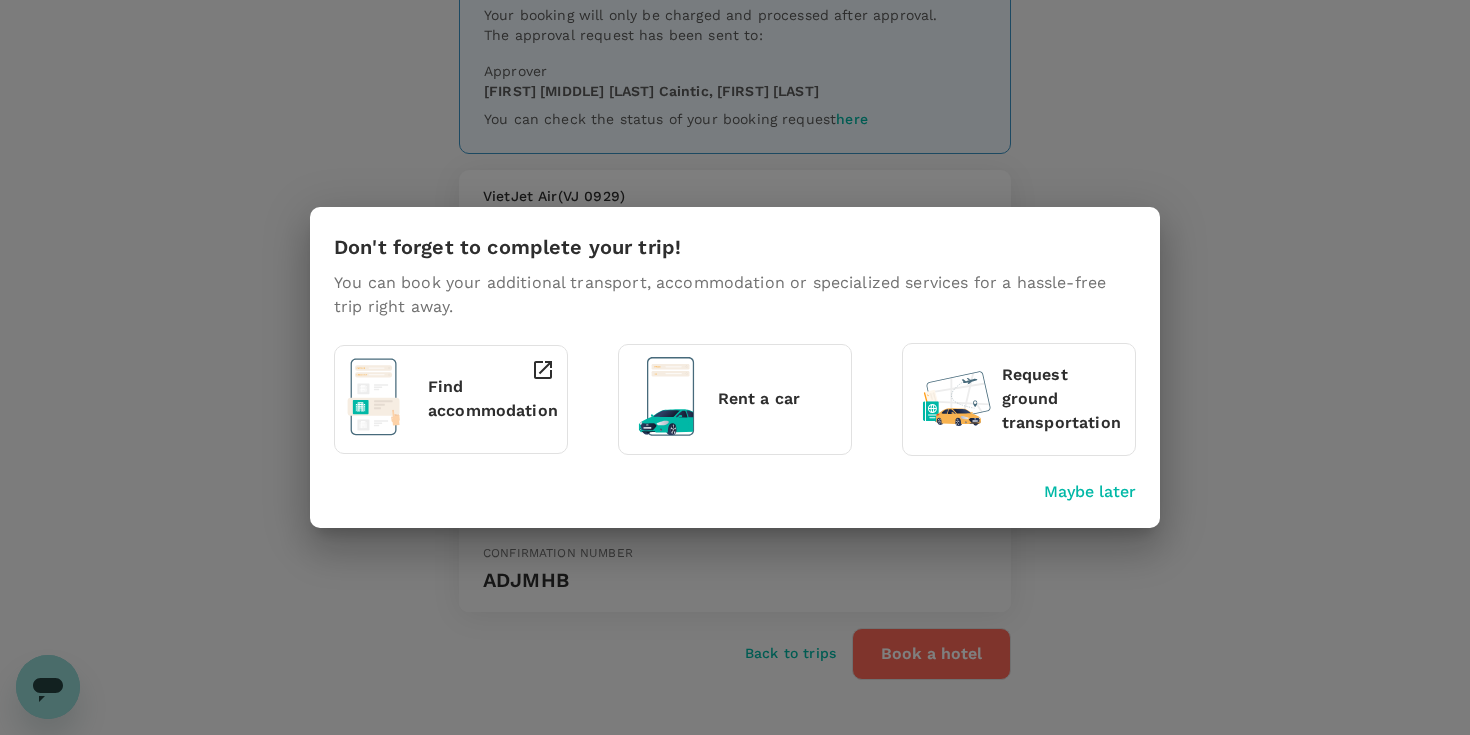 click on "Maybe later" at bounding box center [1090, 492] 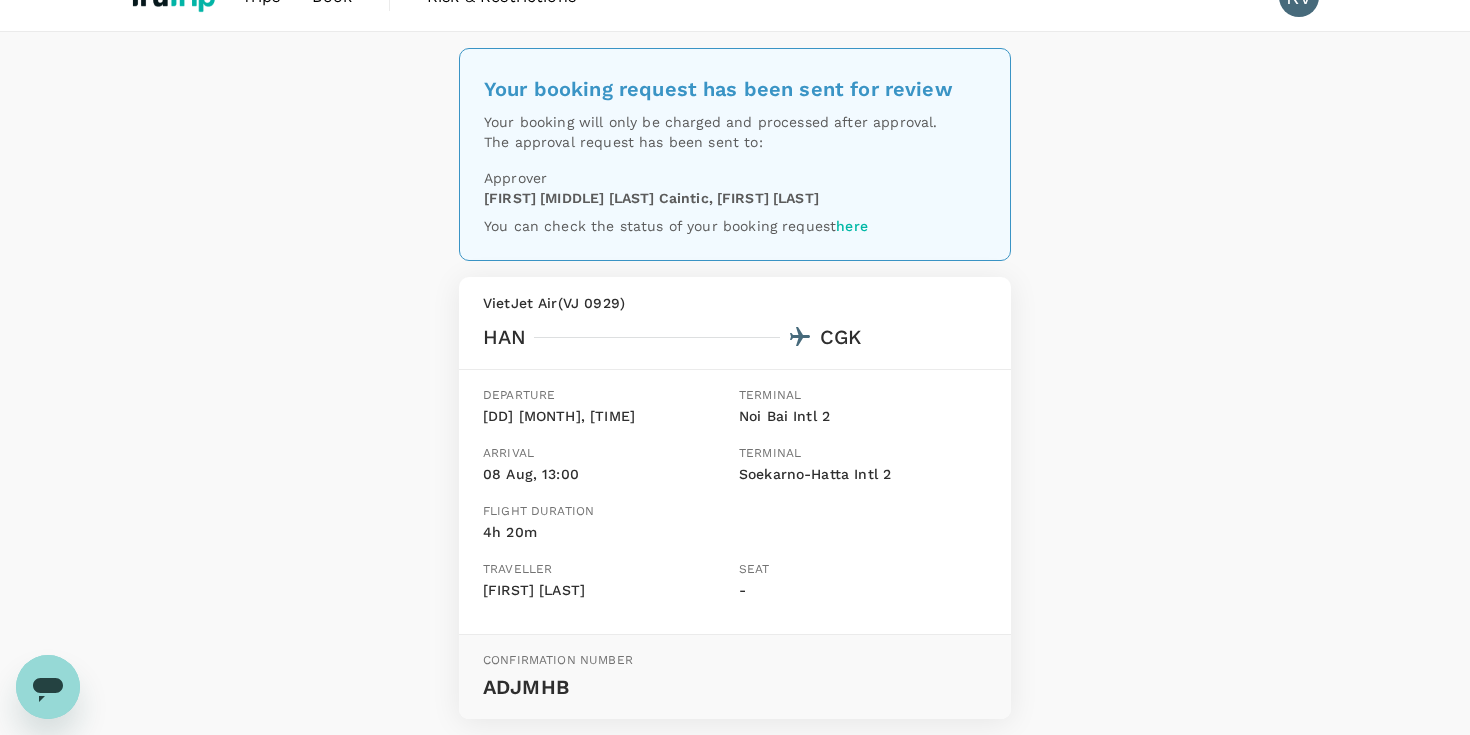scroll, scrollTop: 0, scrollLeft: 0, axis: both 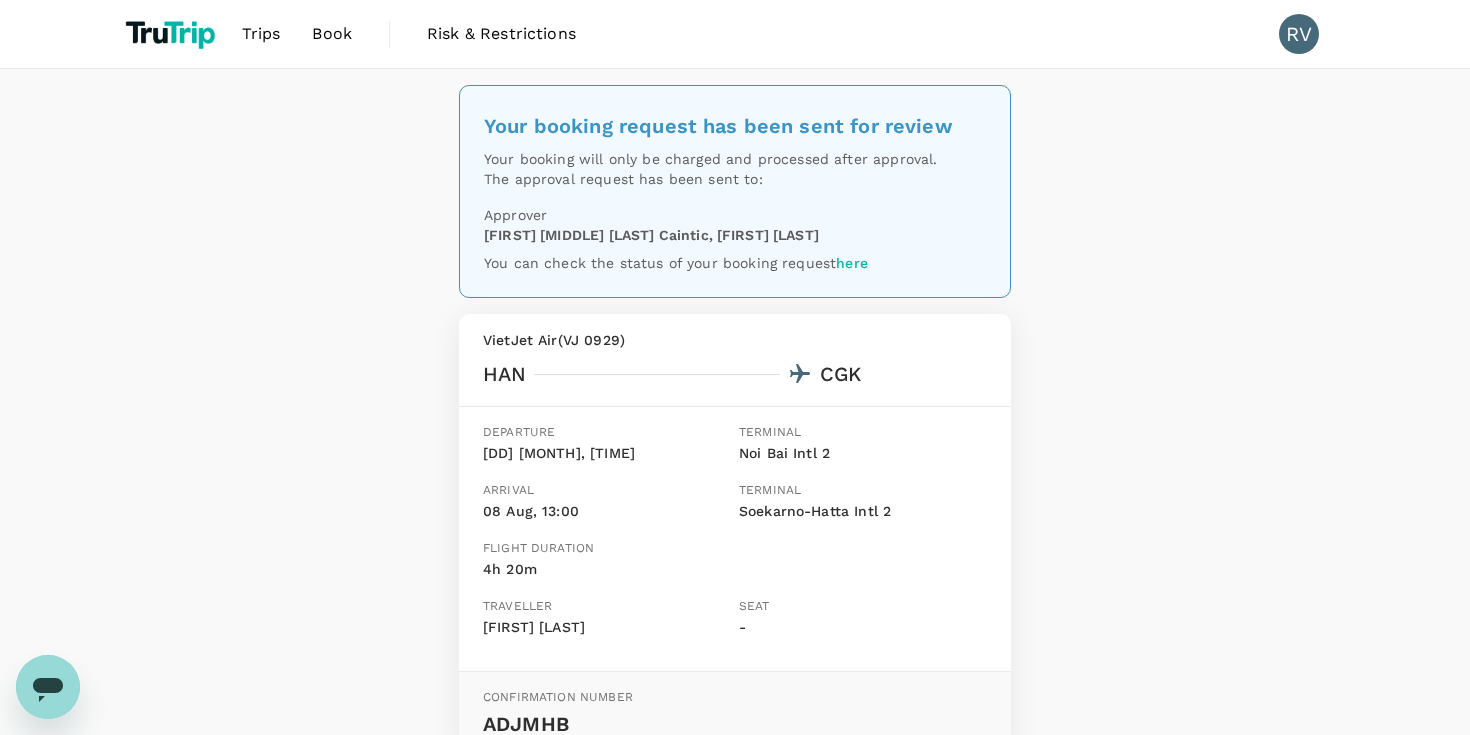 click on "Trips" at bounding box center (261, 34) 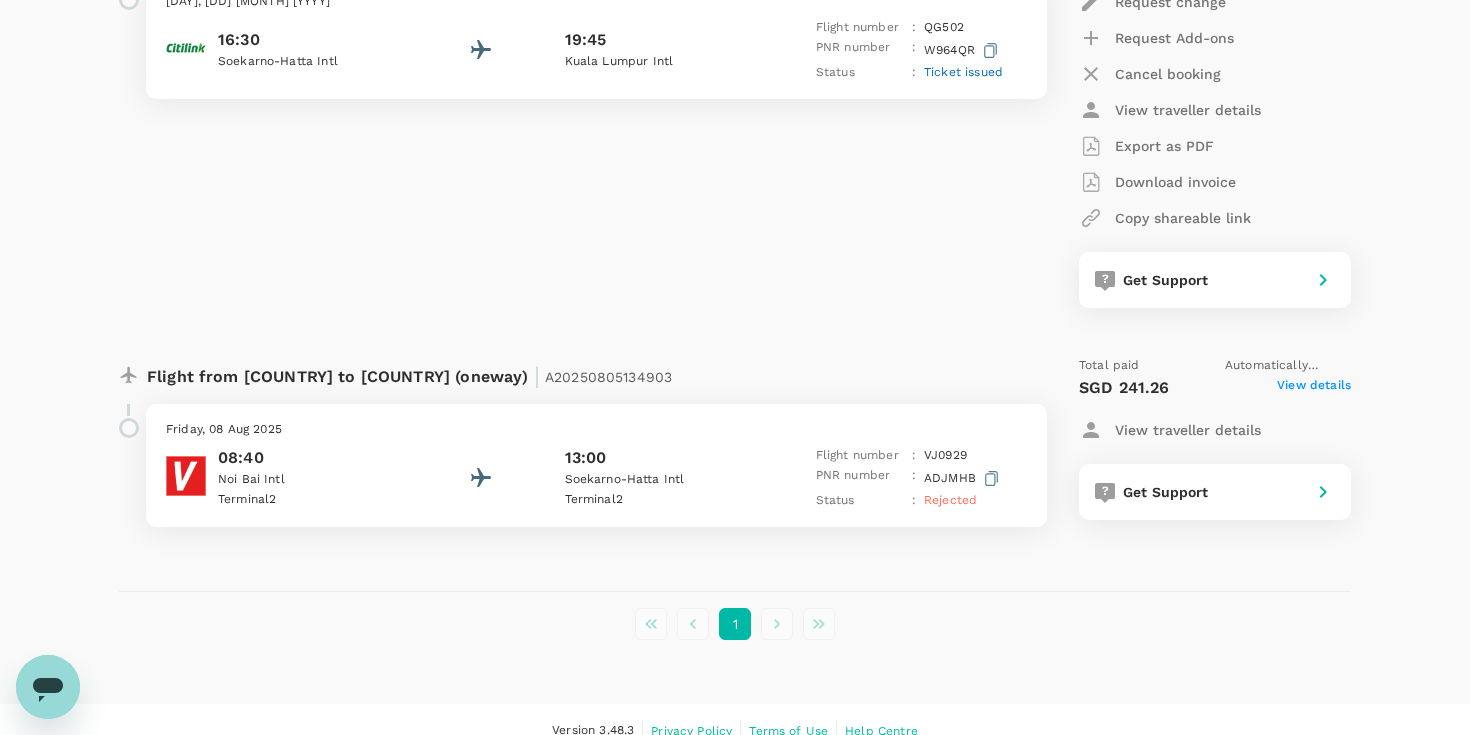 scroll, scrollTop: 483, scrollLeft: 0, axis: vertical 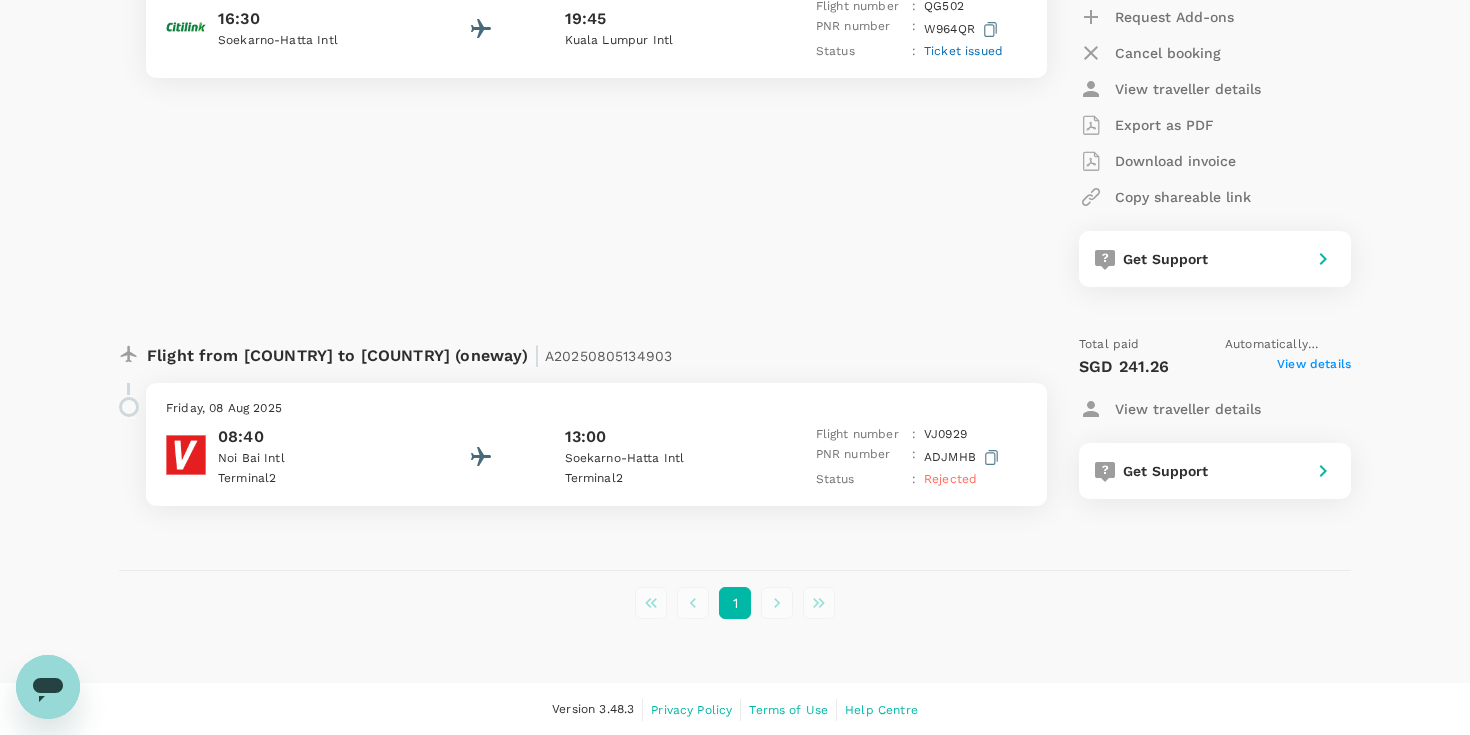 click on "Rejected" at bounding box center [950, 479] 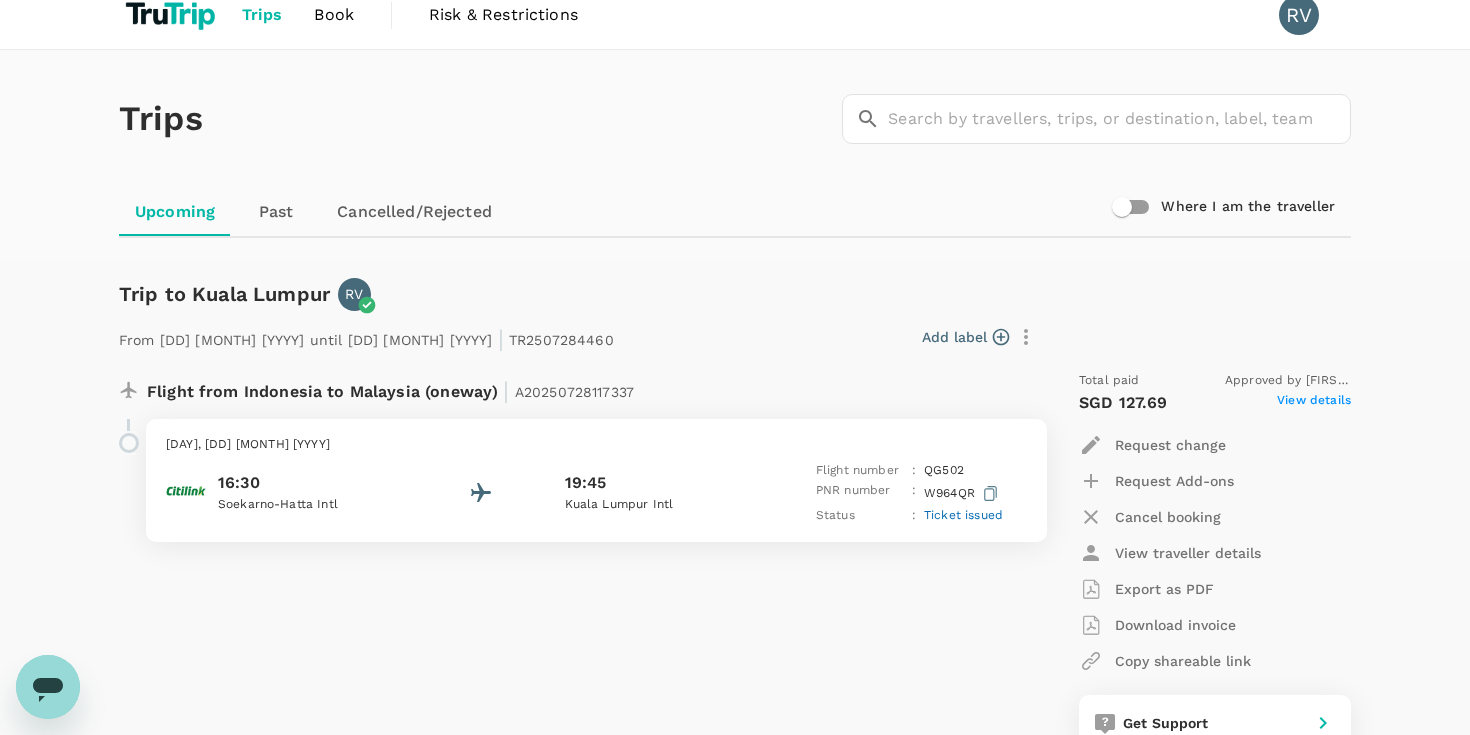 scroll, scrollTop: 0, scrollLeft: 0, axis: both 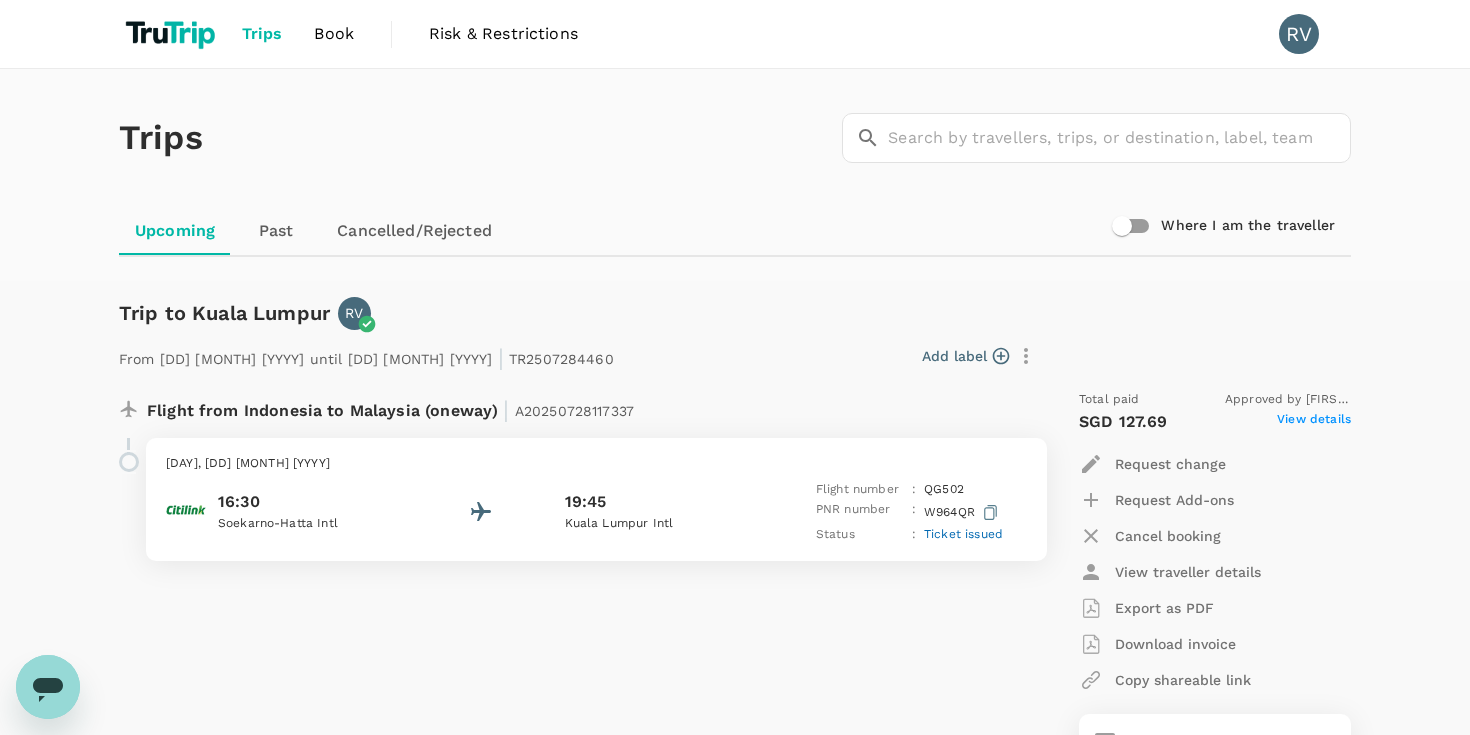 click on "Cancelled/Rejected" at bounding box center [414, 231] 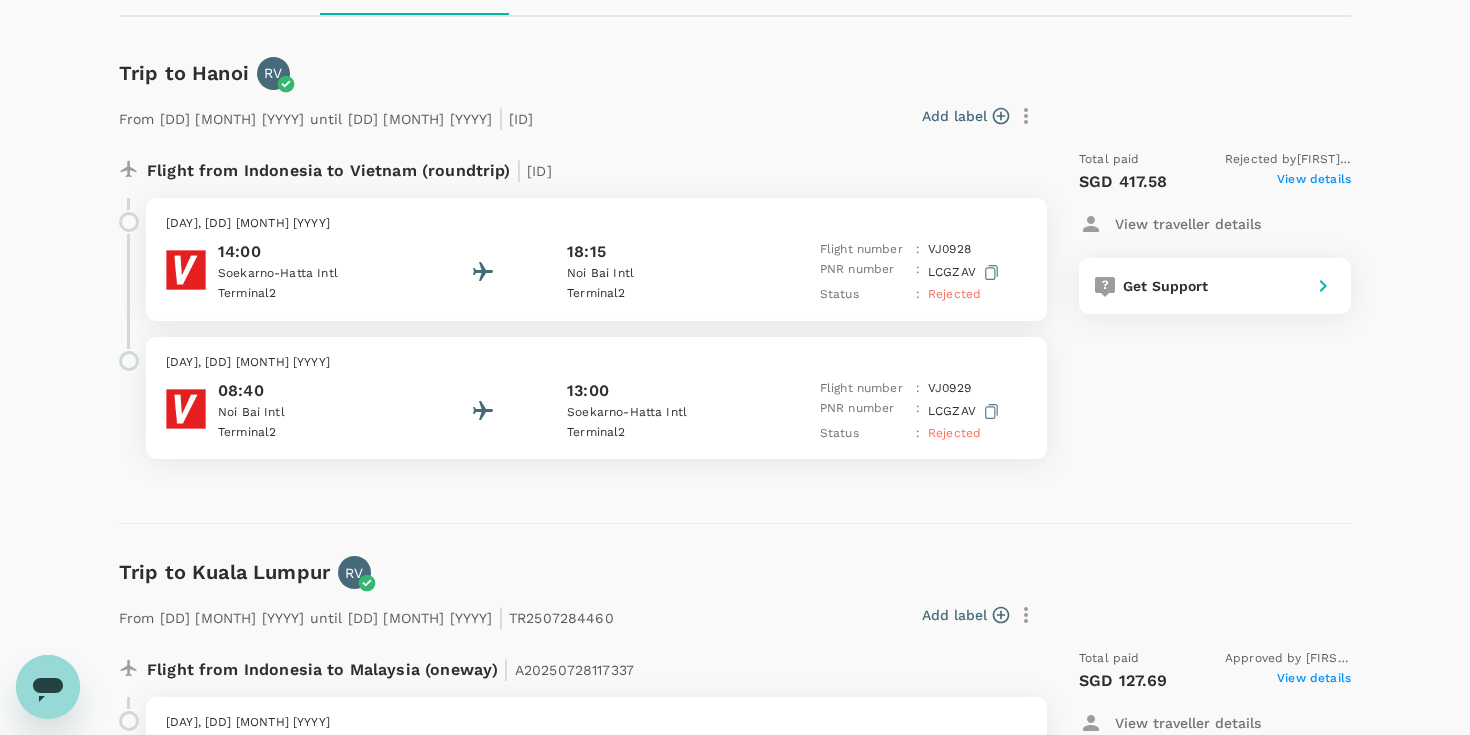 scroll, scrollTop: 0, scrollLeft: 0, axis: both 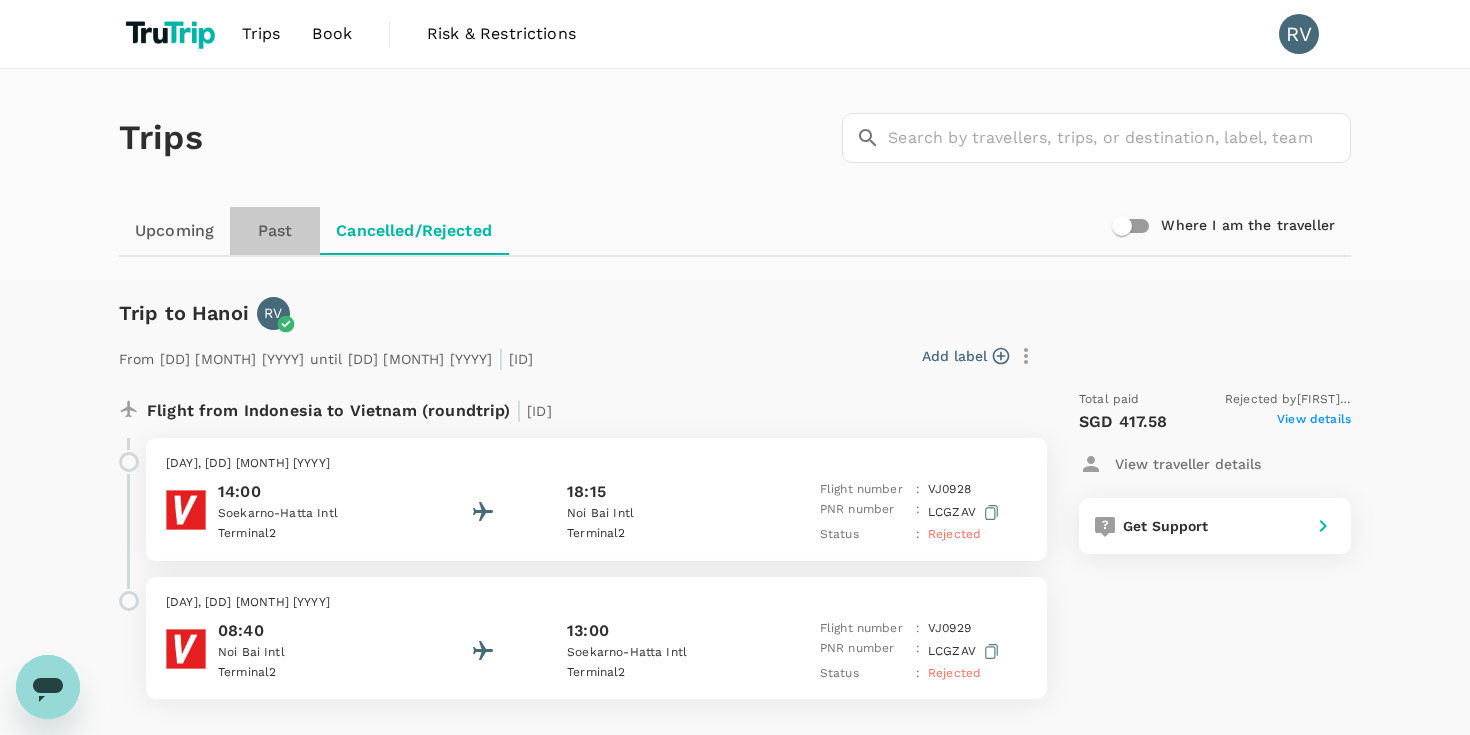 click on "Past" at bounding box center (275, 231) 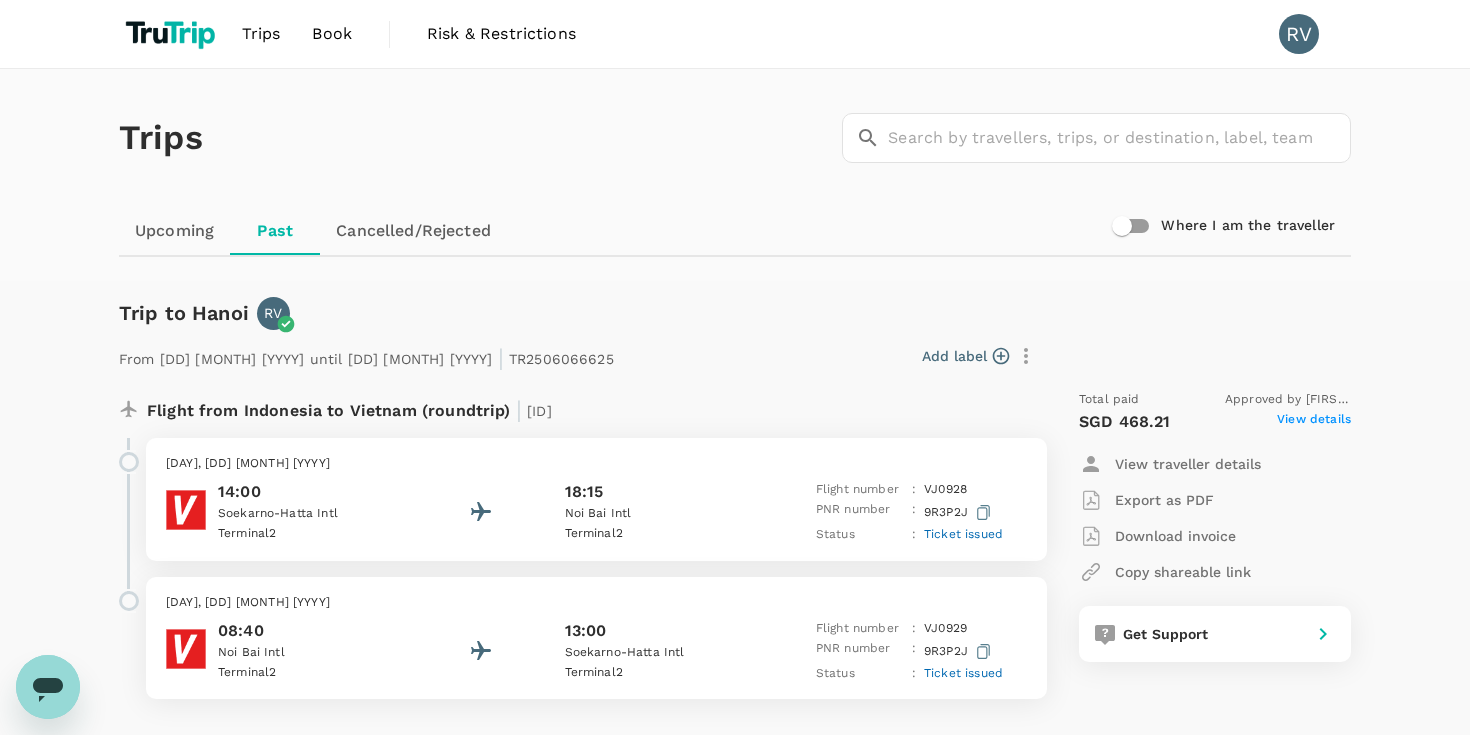 click on "Upcoming" at bounding box center (174, 231) 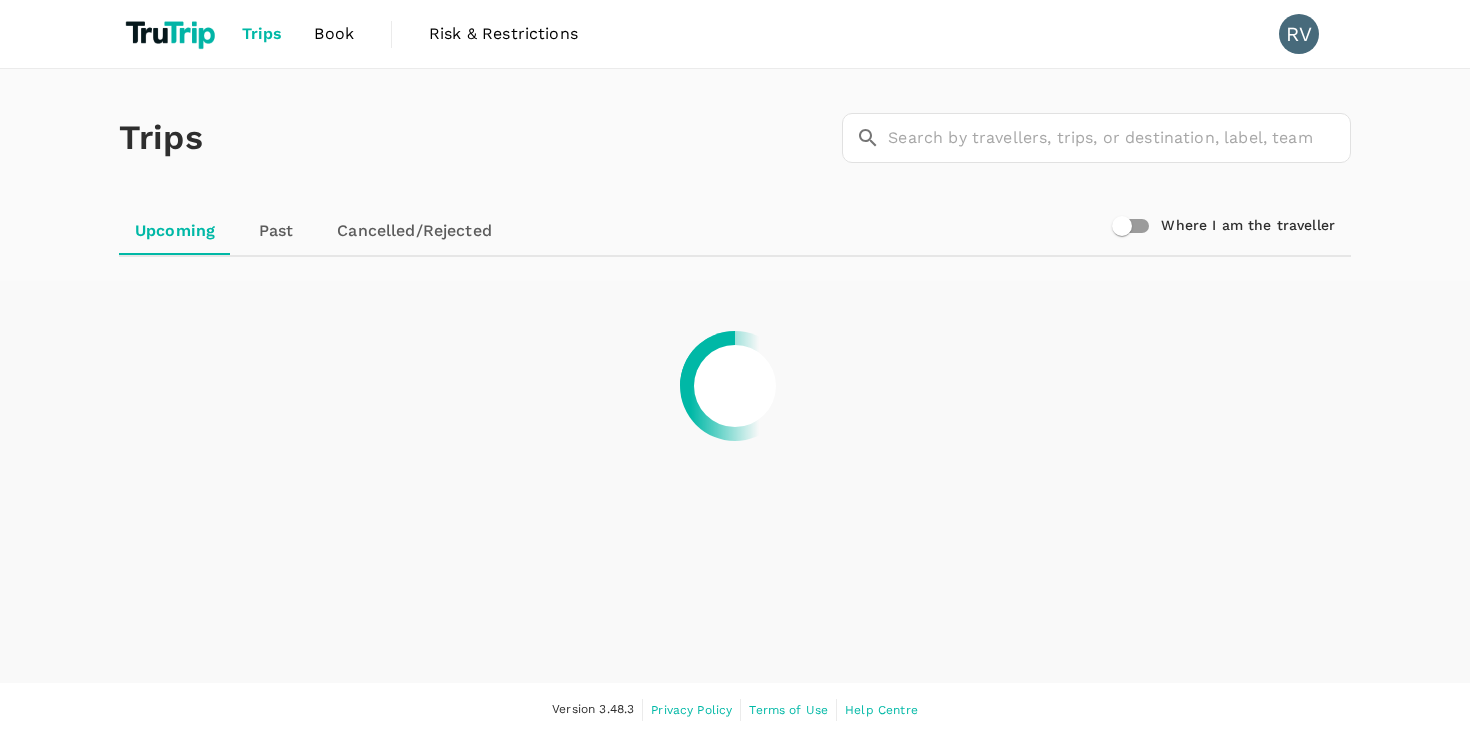 scroll, scrollTop: 0, scrollLeft: 0, axis: both 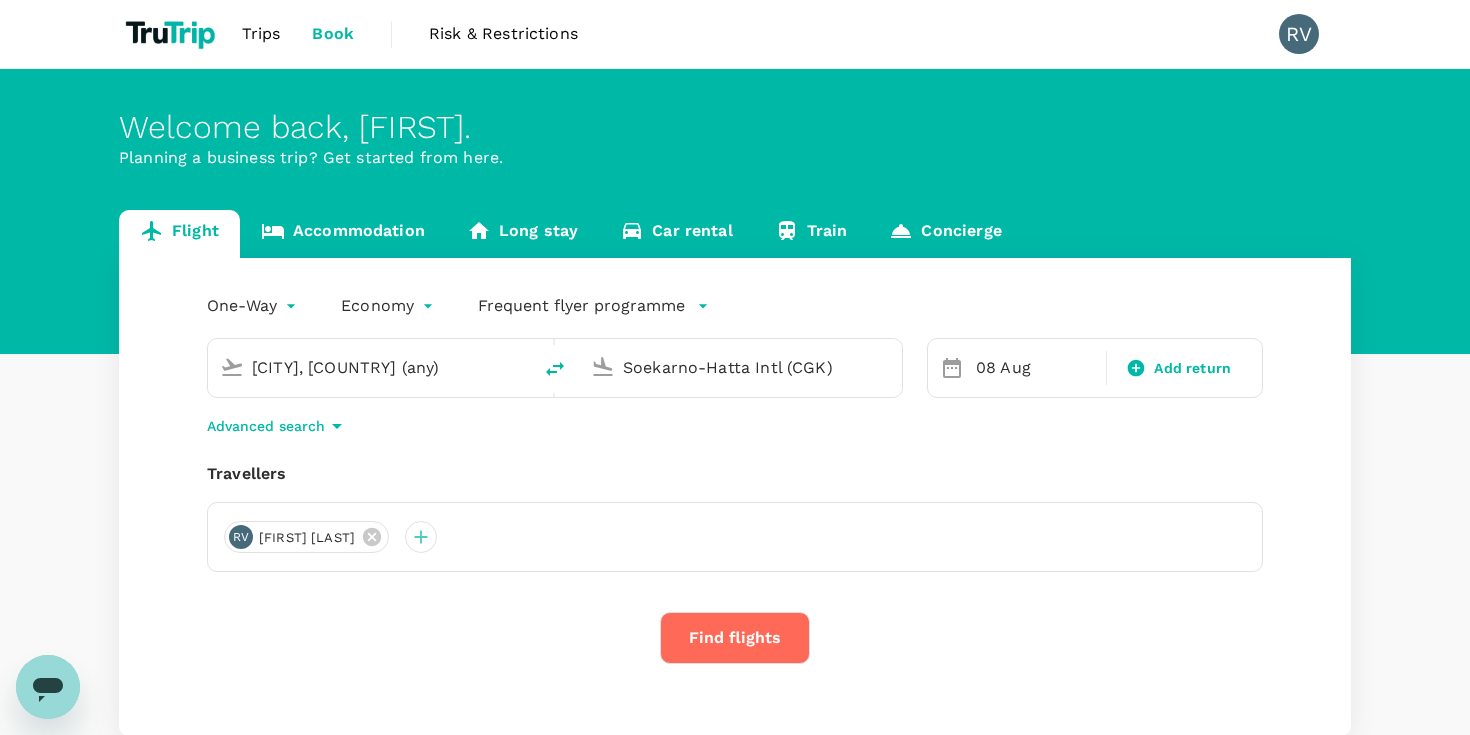 click on "Trips" at bounding box center (261, 34) 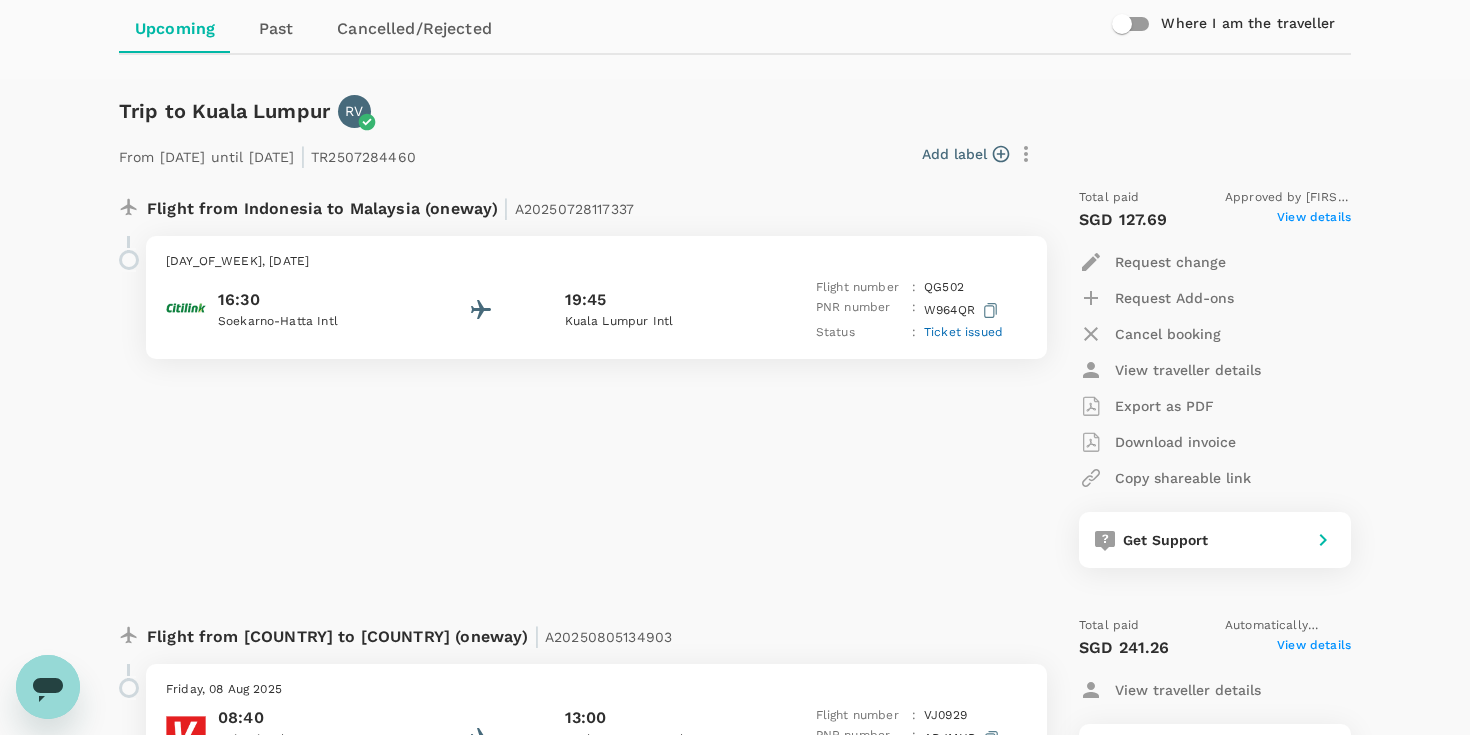 scroll, scrollTop: 0, scrollLeft: 0, axis: both 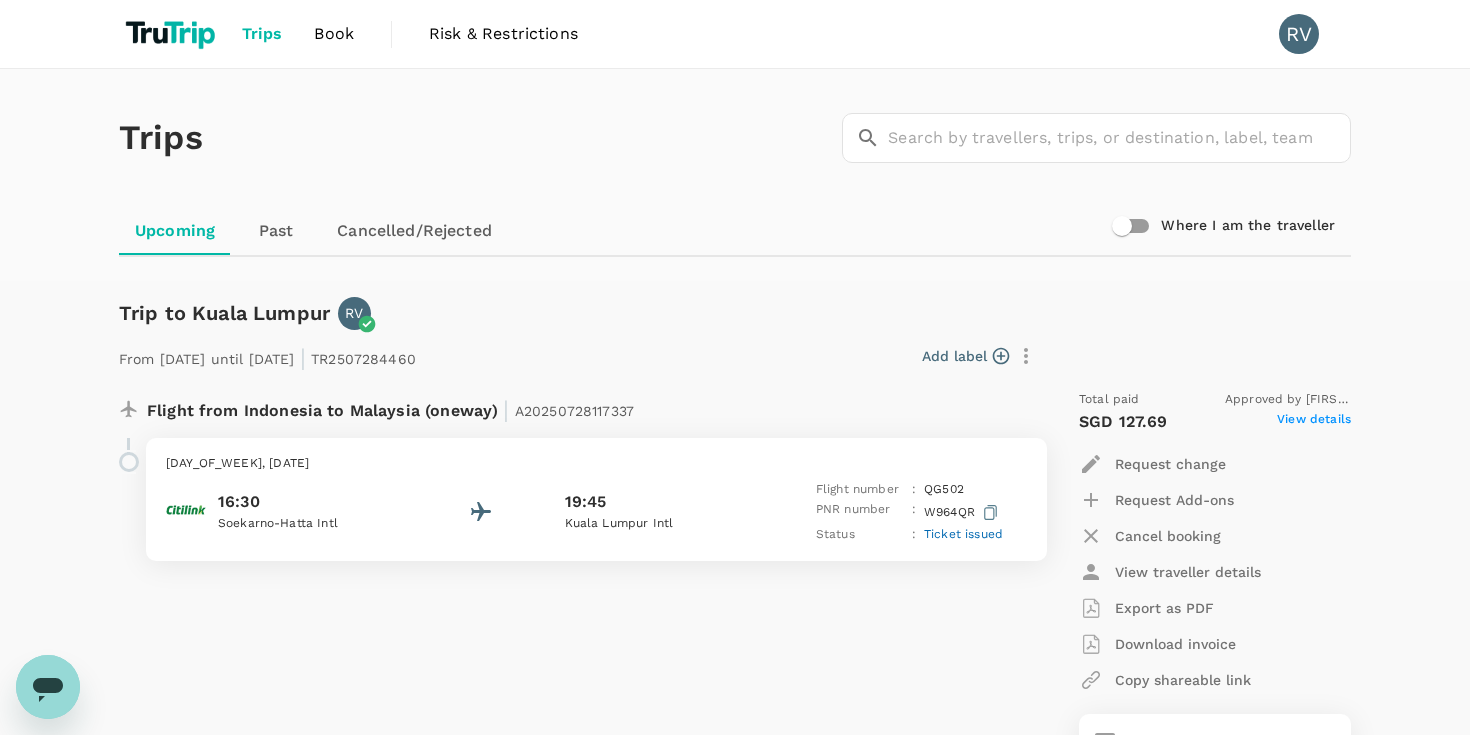 click at bounding box center [172, 34] 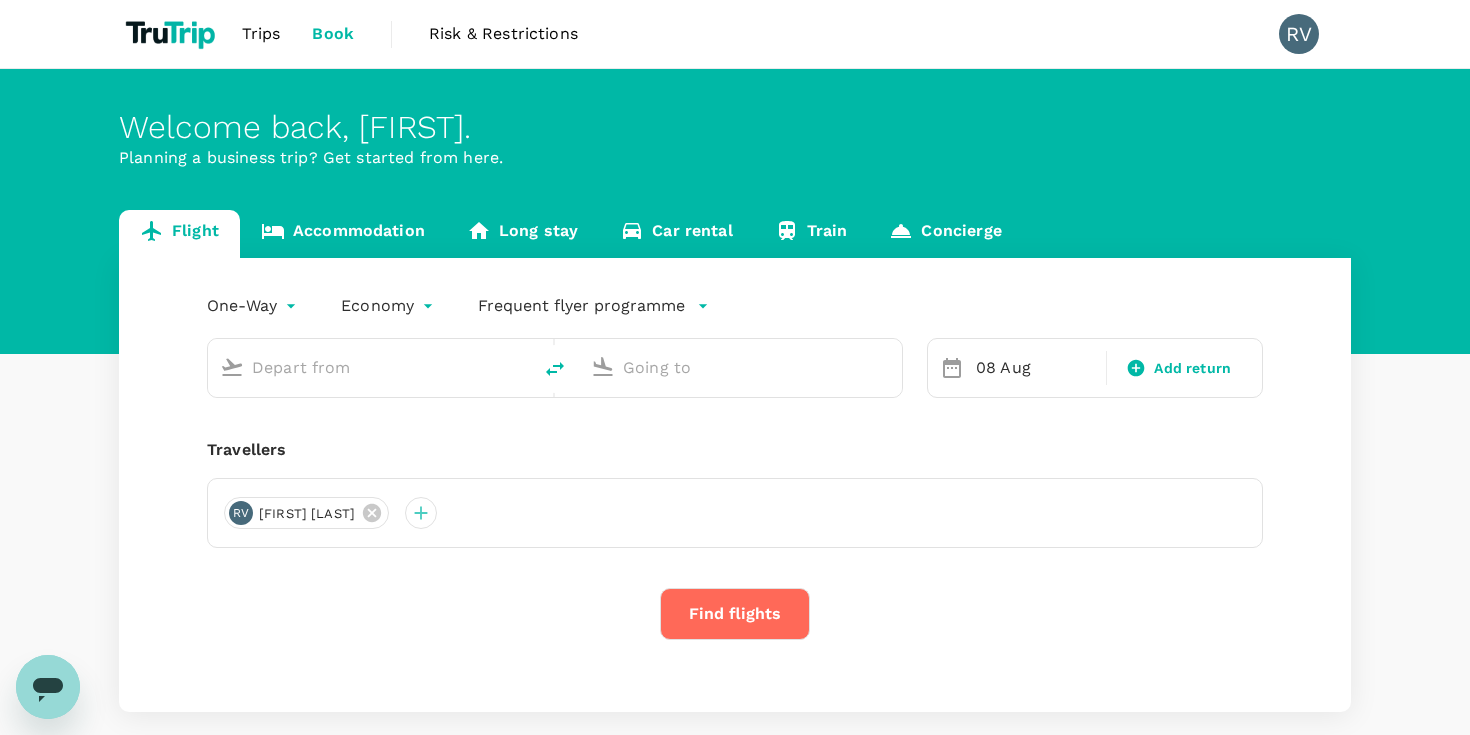 type on "Hanoi, Vietnam (any)" 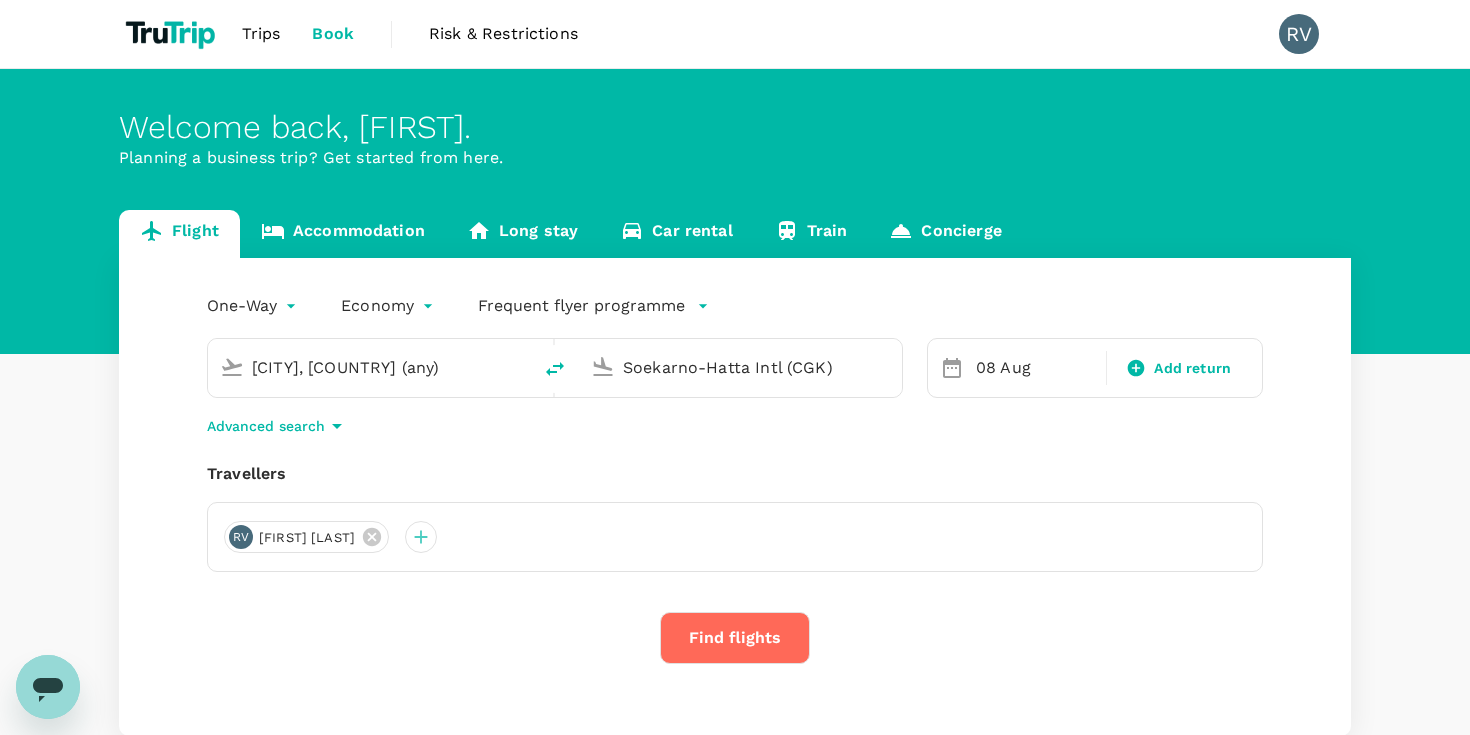 type 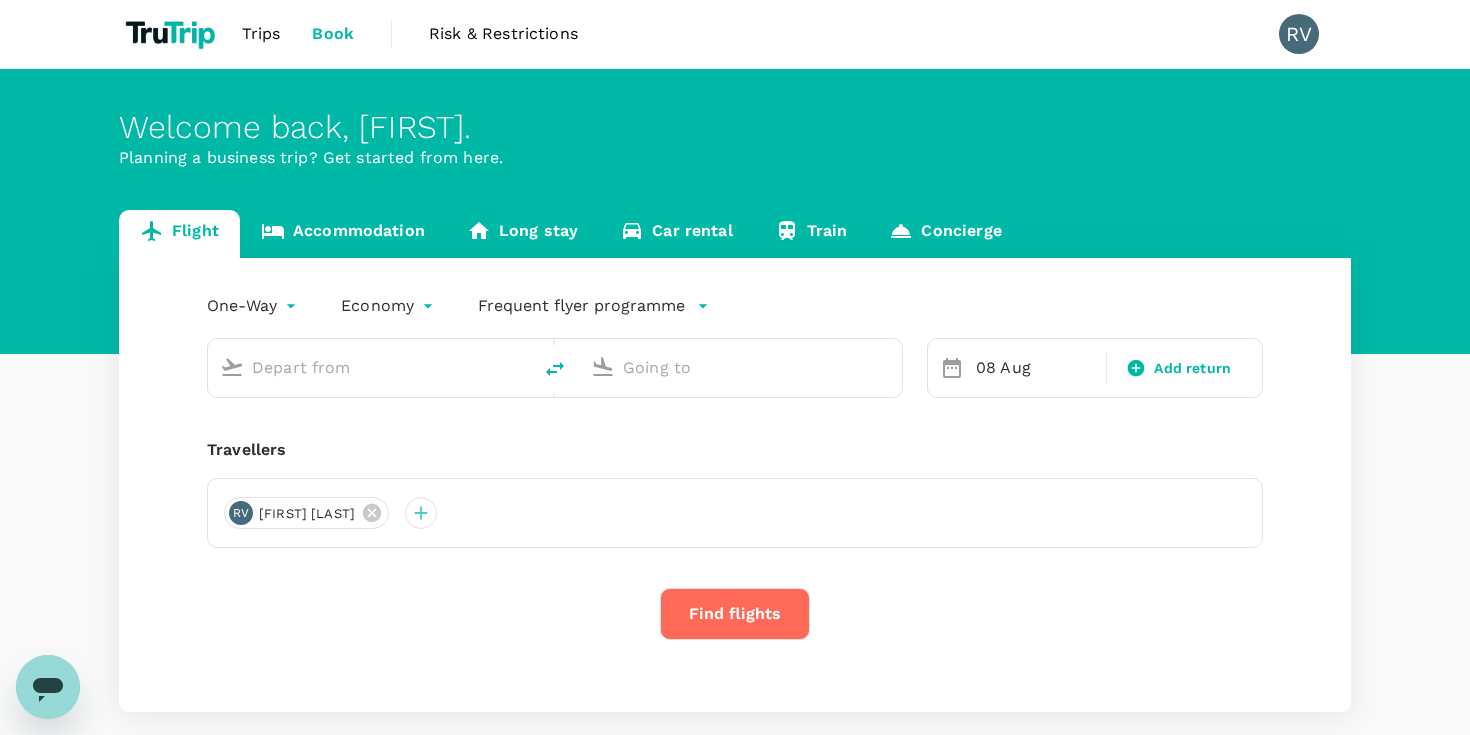 type on "Hanoi, Vietnam (any)" 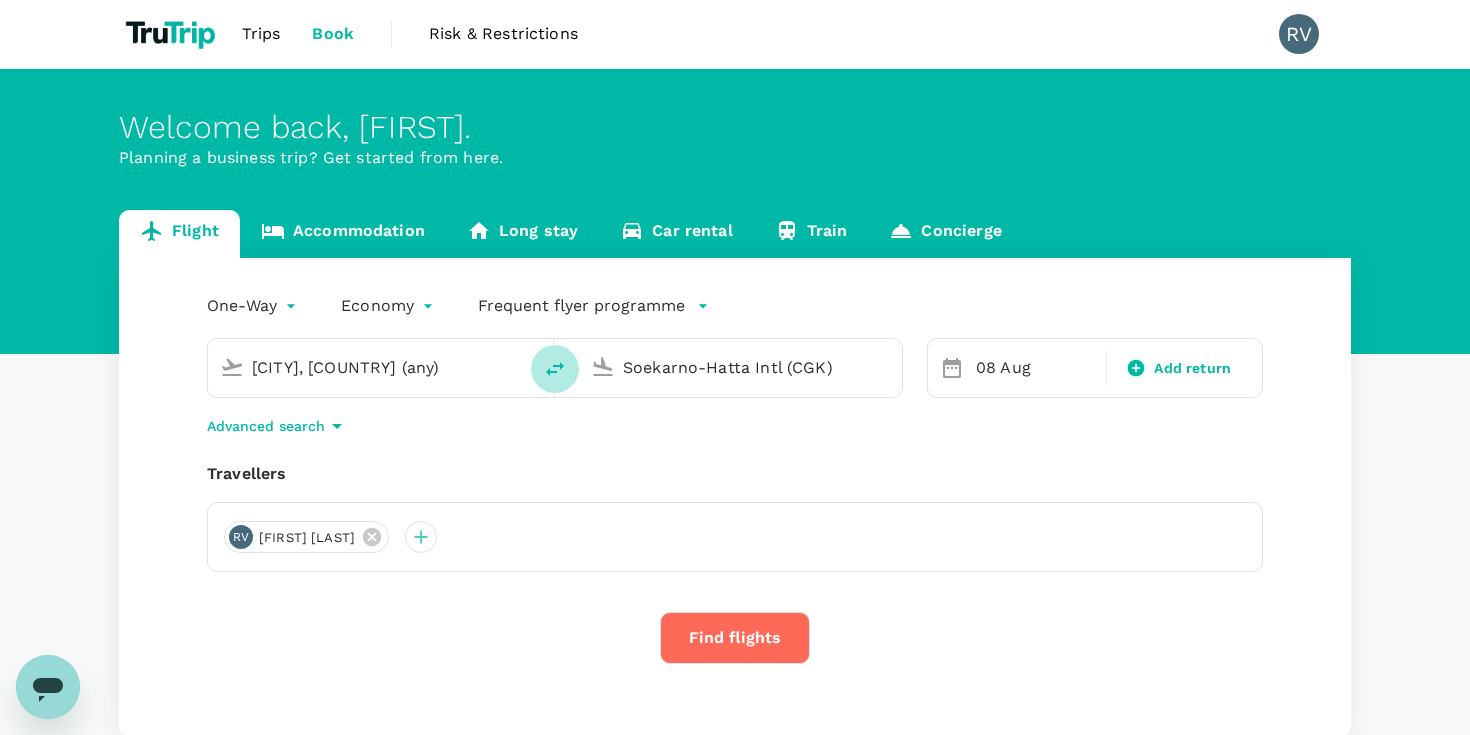 click 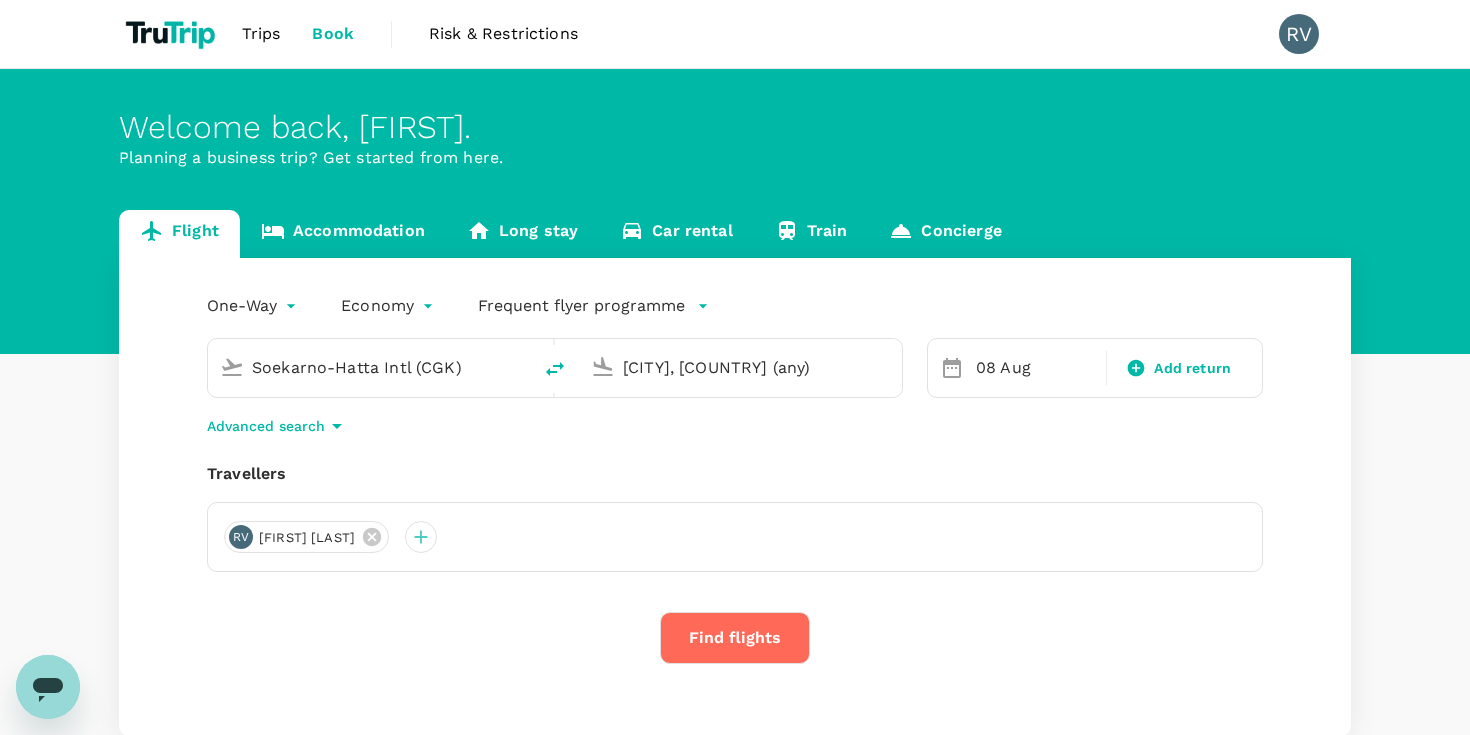 click 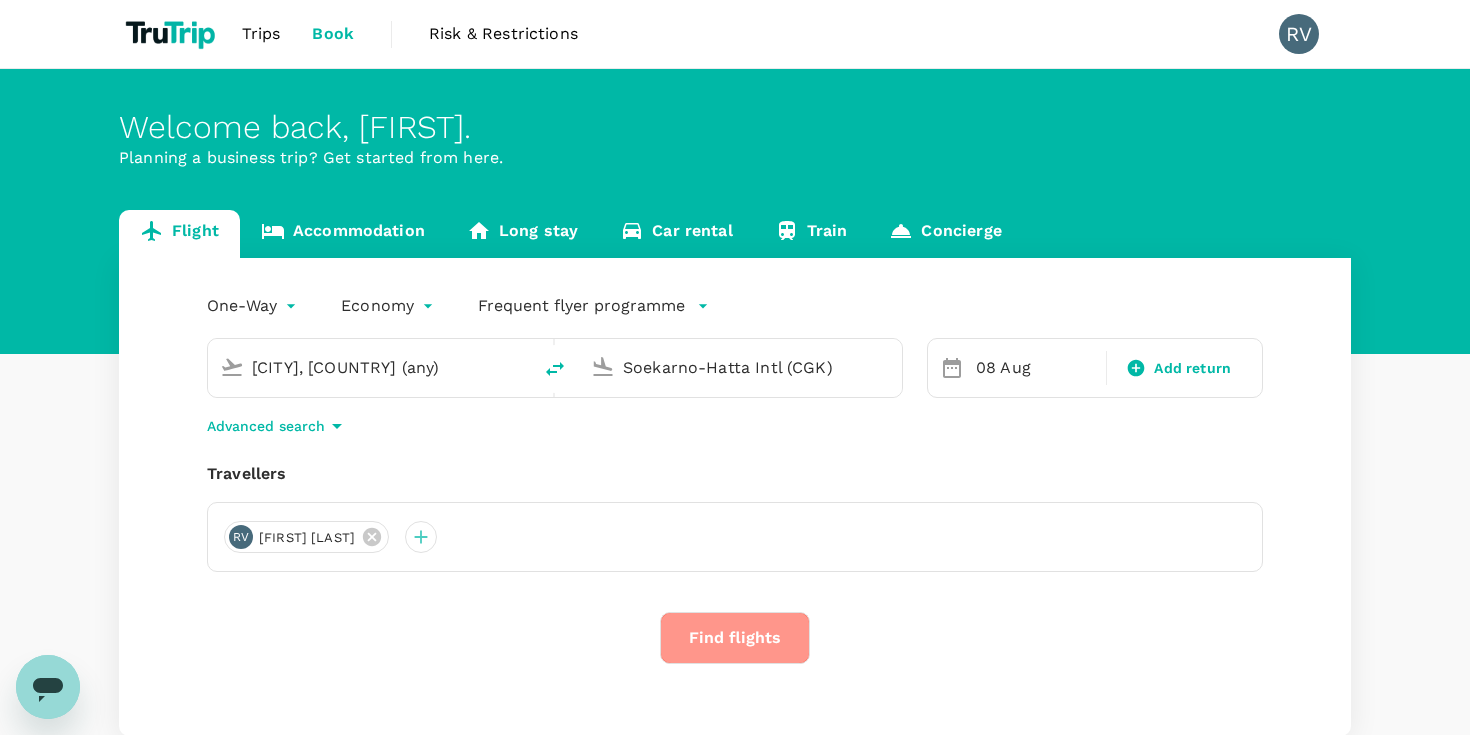 click on "Find flights" at bounding box center (735, 638) 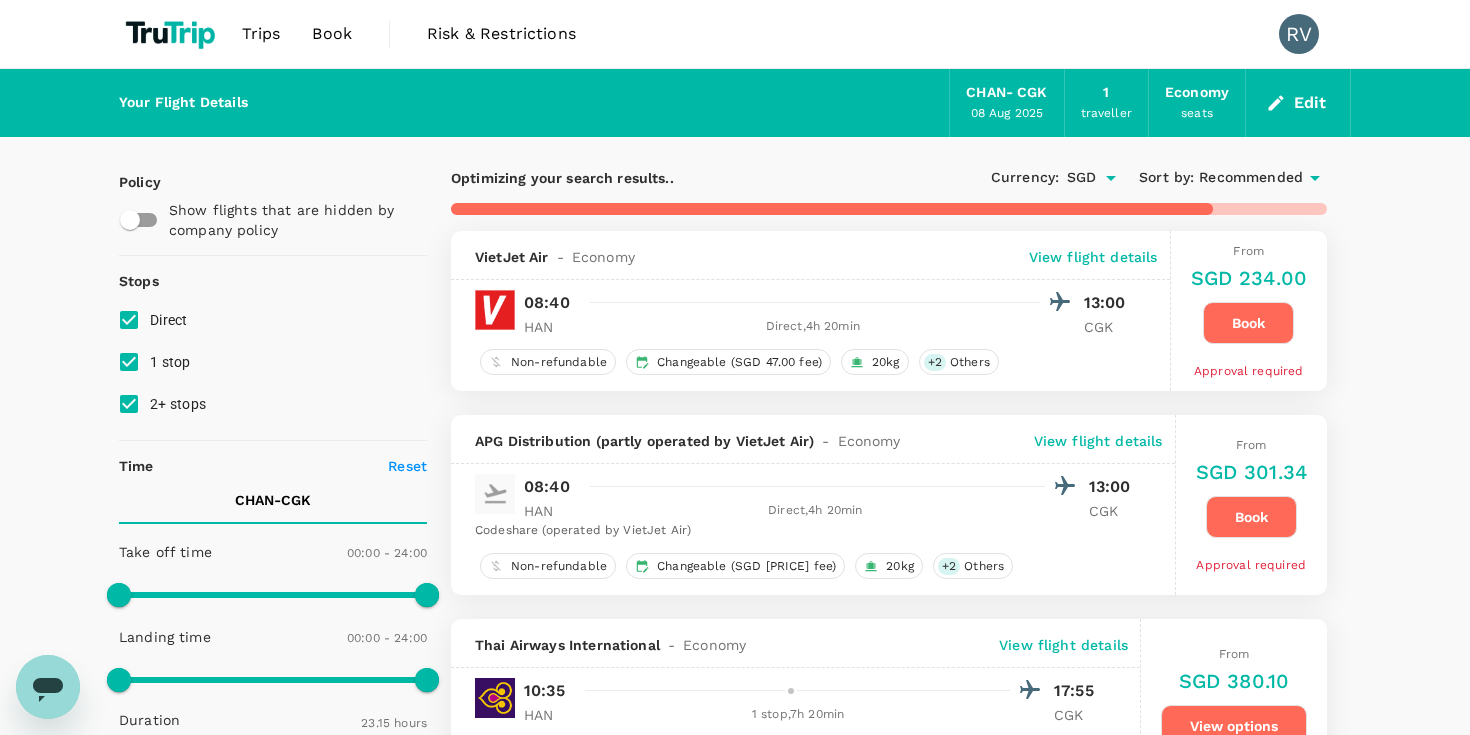 click on "Book" at bounding box center (1248, 323) 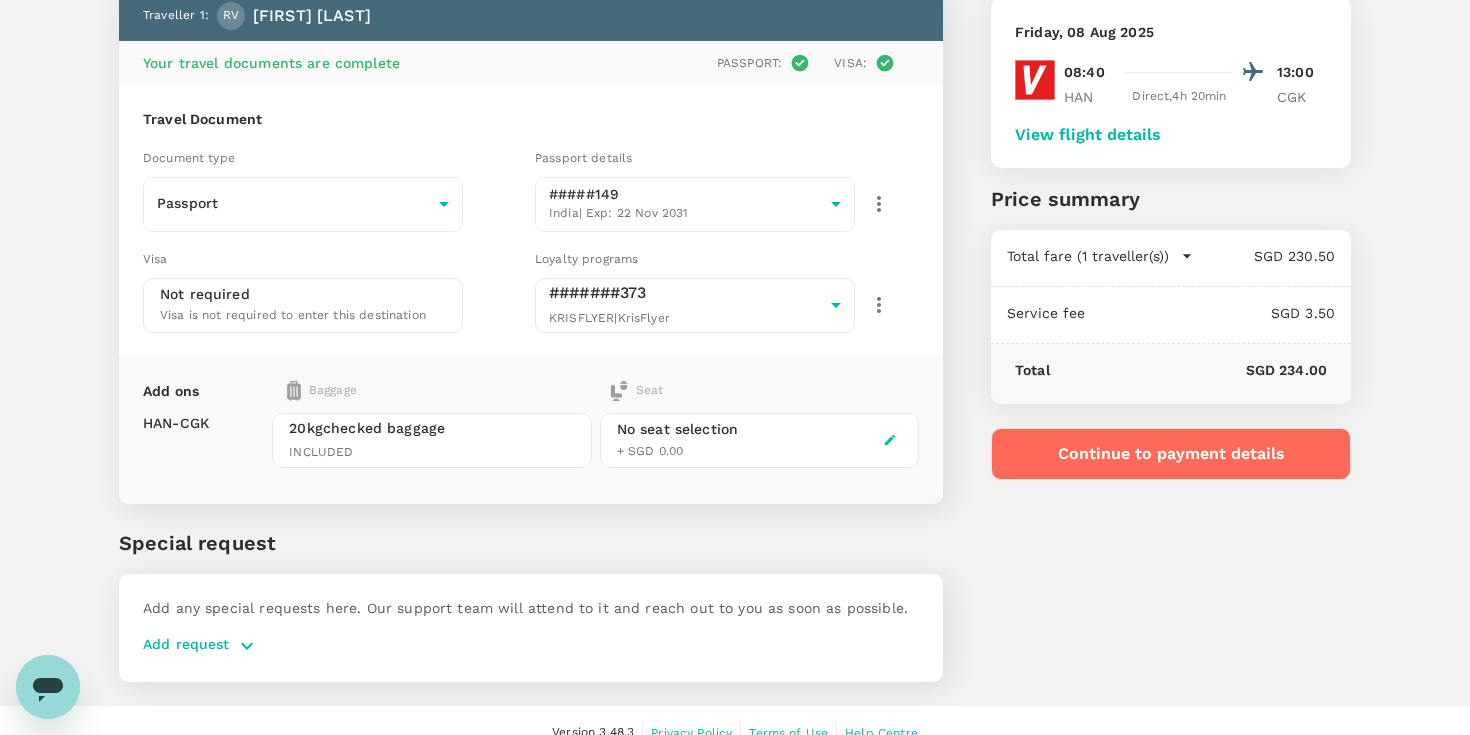 scroll, scrollTop: 146, scrollLeft: 0, axis: vertical 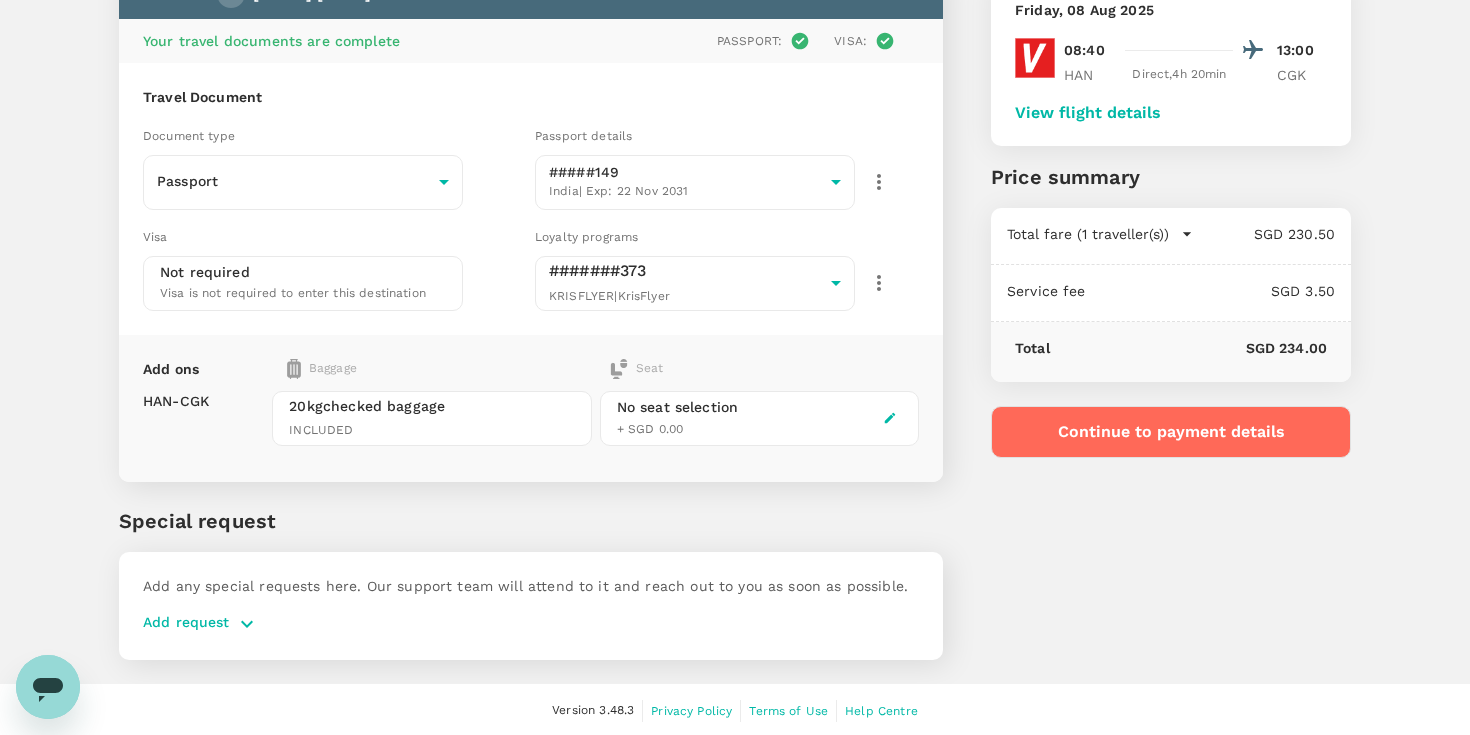 click on "Add request" at bounding box center (186, 624) 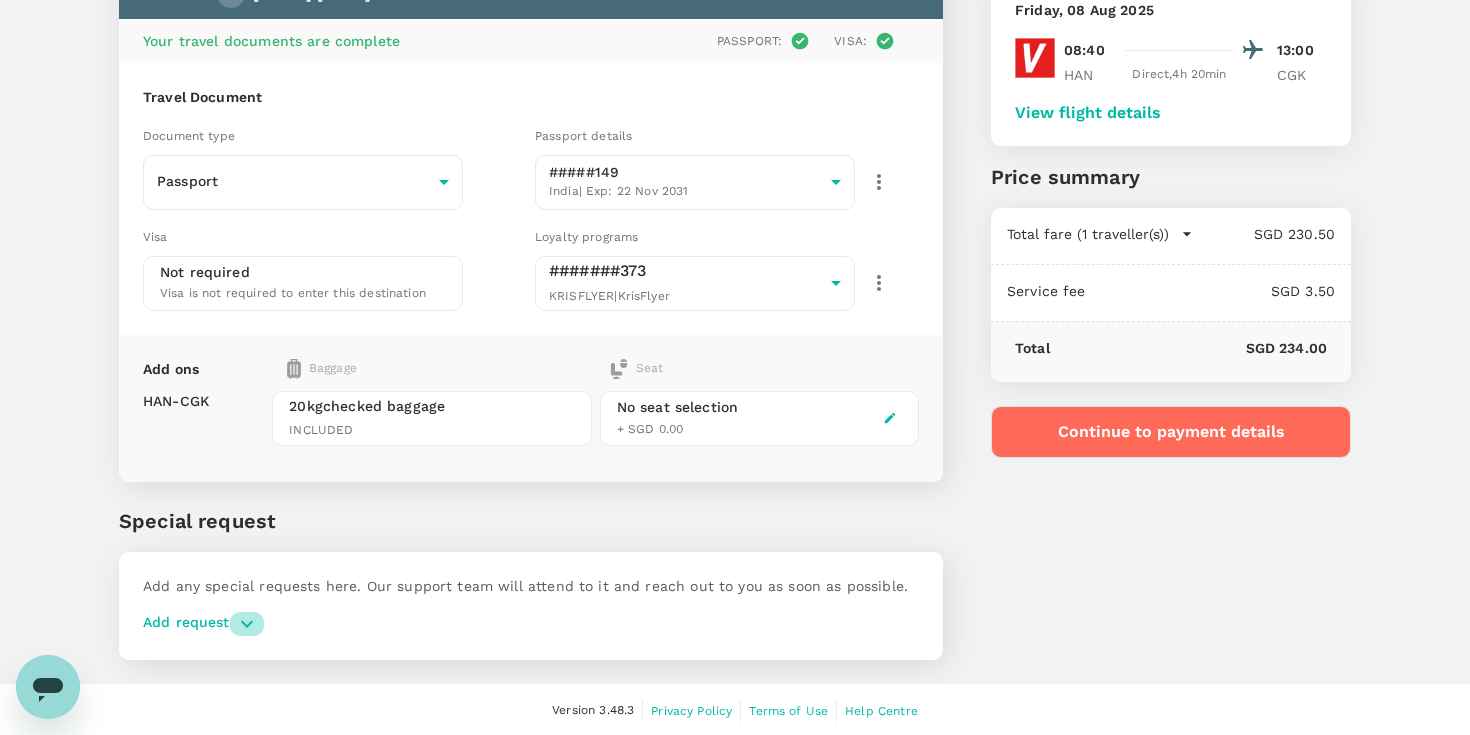 click 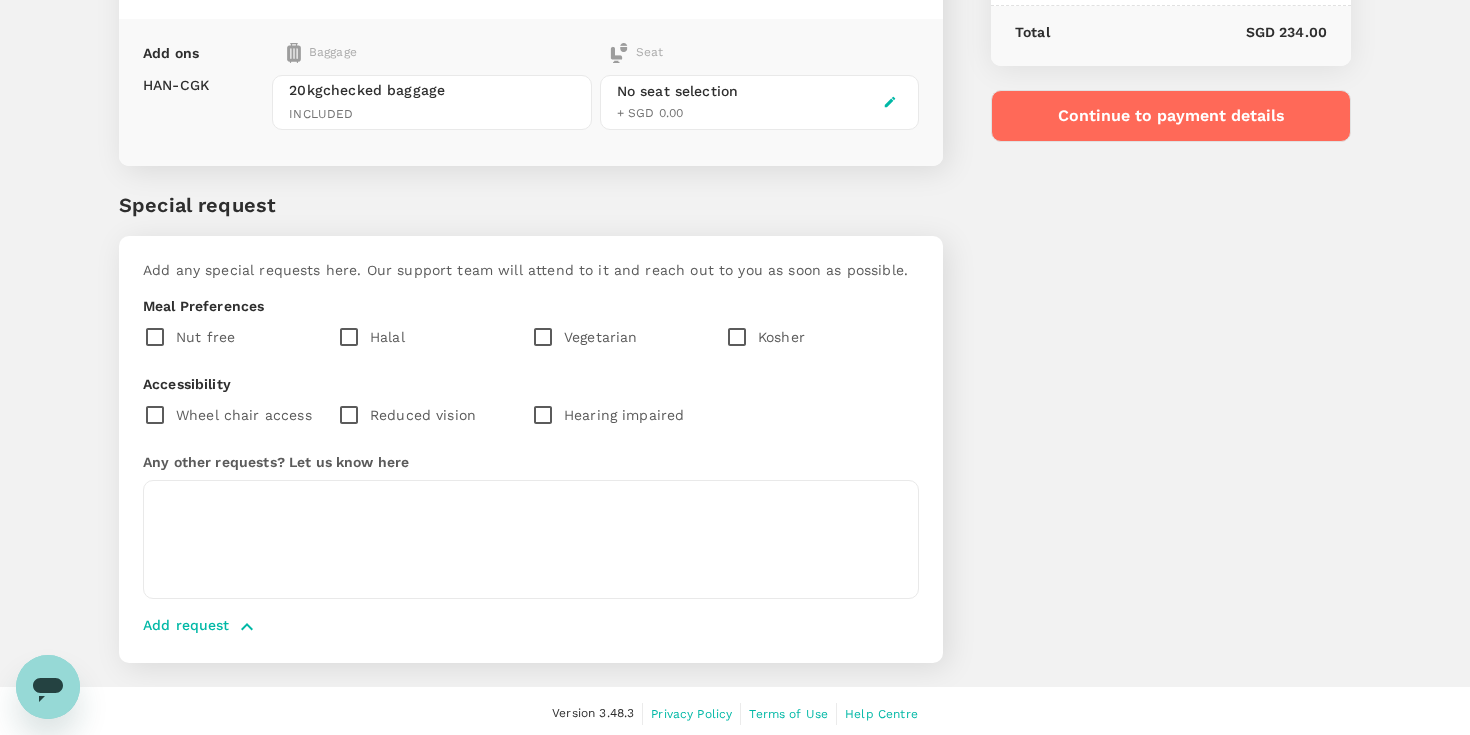 scroll, scrollTop: 465, scrollLeft: 0, axis: vertical 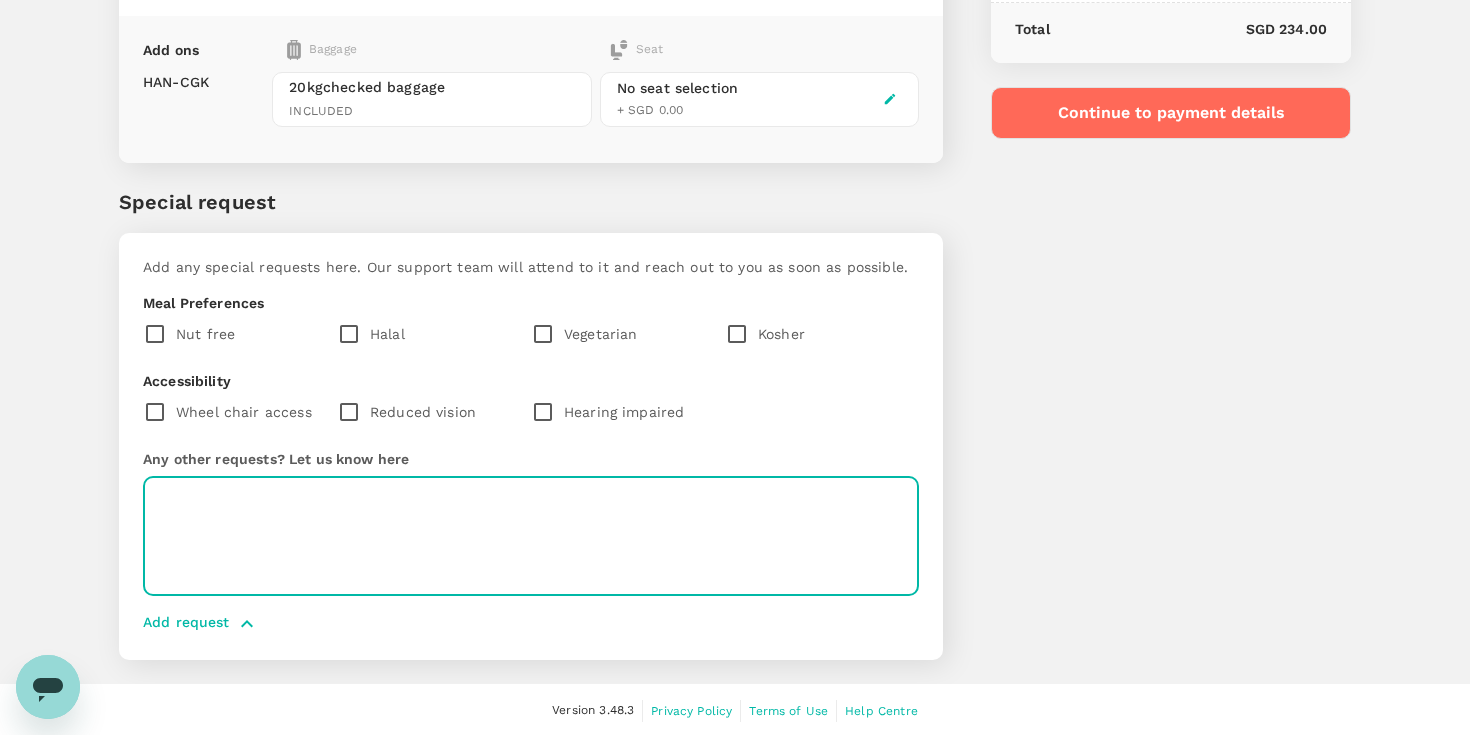 click at bounding box center [531, 536] 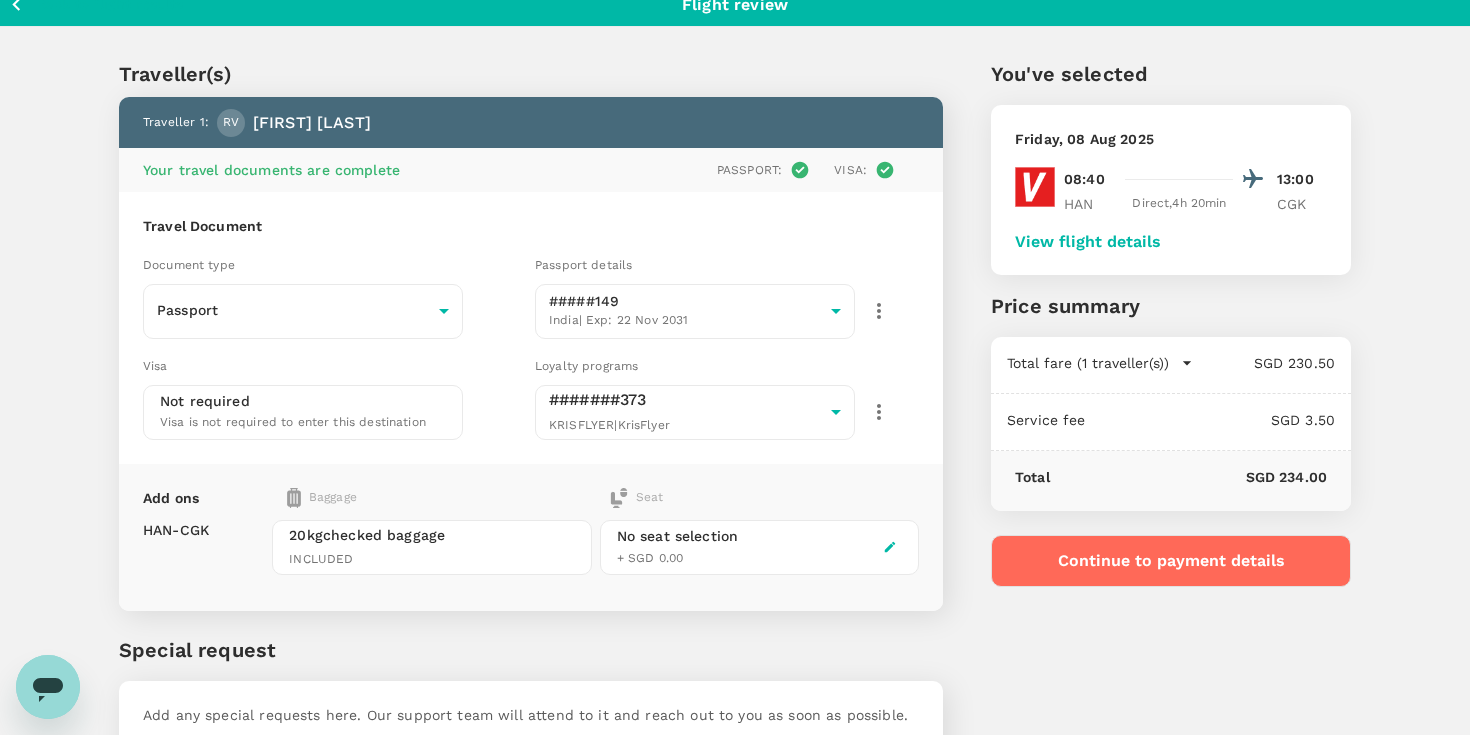 scroll, scrollTop: 0, scrollLeft: 0, axis: both 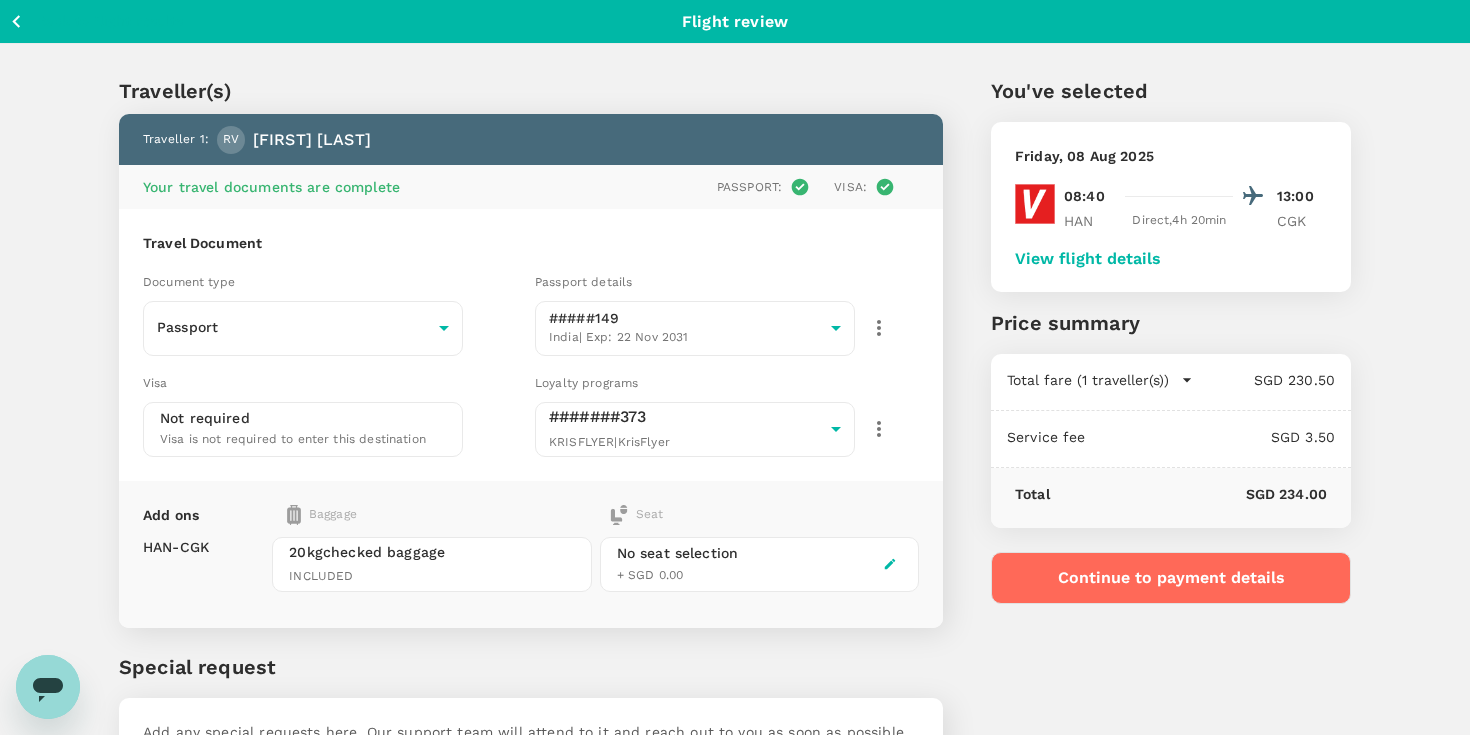 type on "KINDLY ADD MY SKYBOSS FFN SJ1496788739" 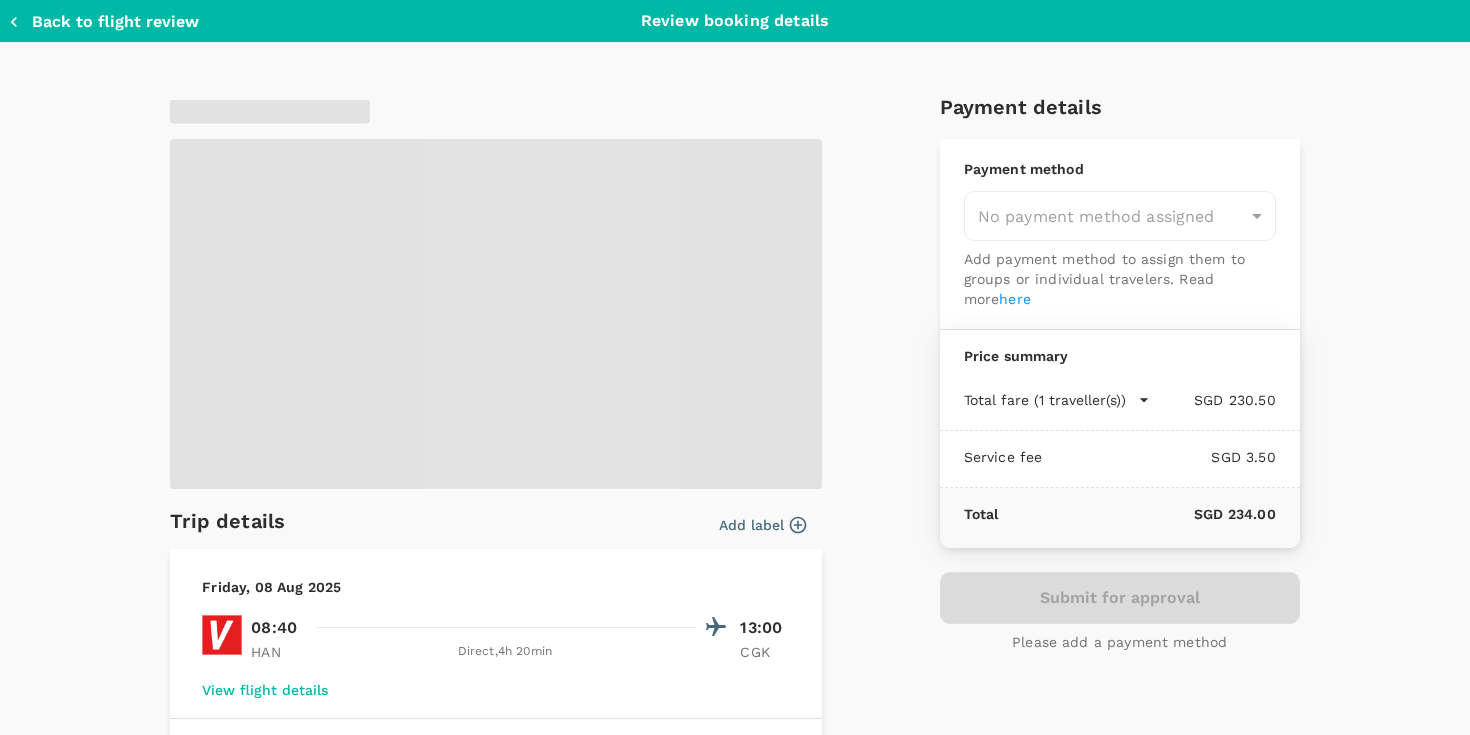 type on "9e3f84f6-e8e2-4b84-9802-540fead0bac2" 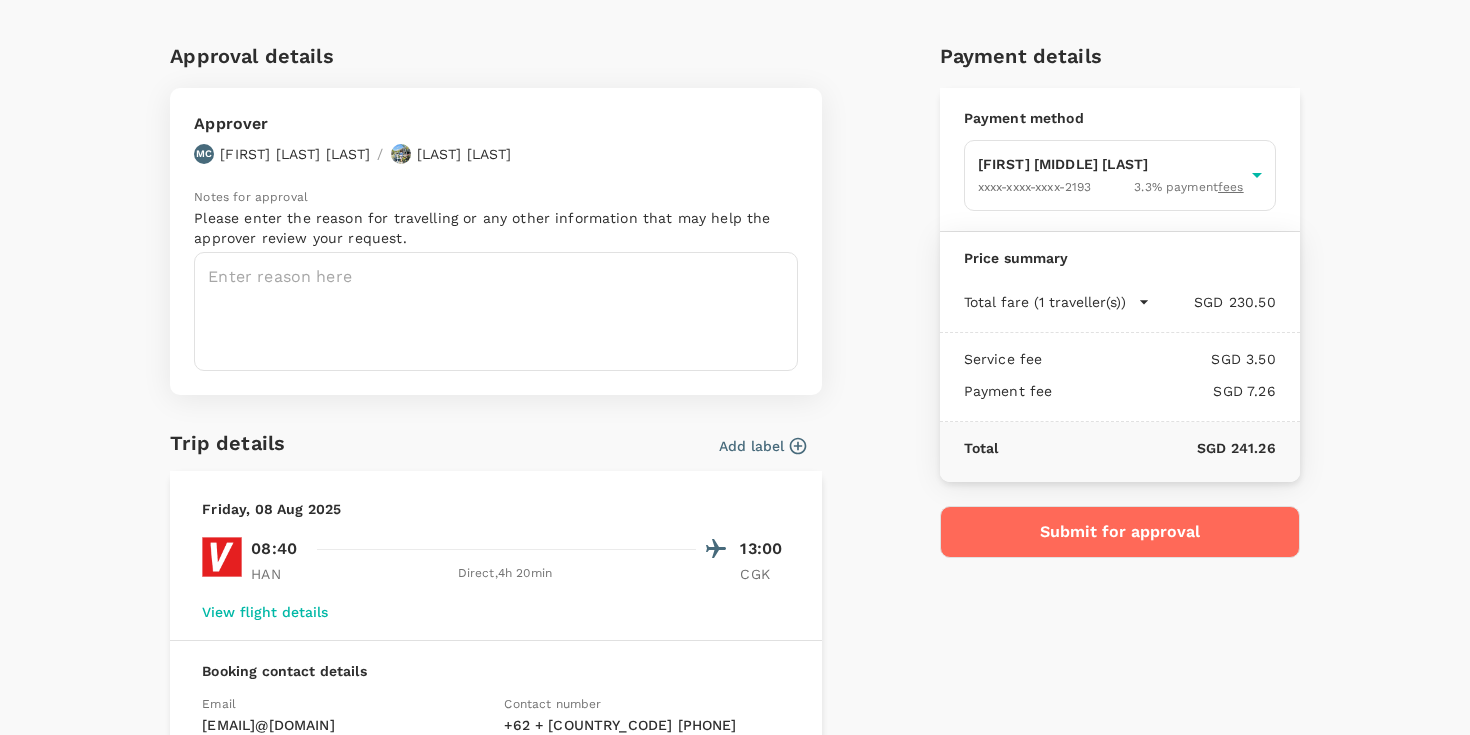 scroll, scrollTop: 0, scrollLeft: 0, axis: both 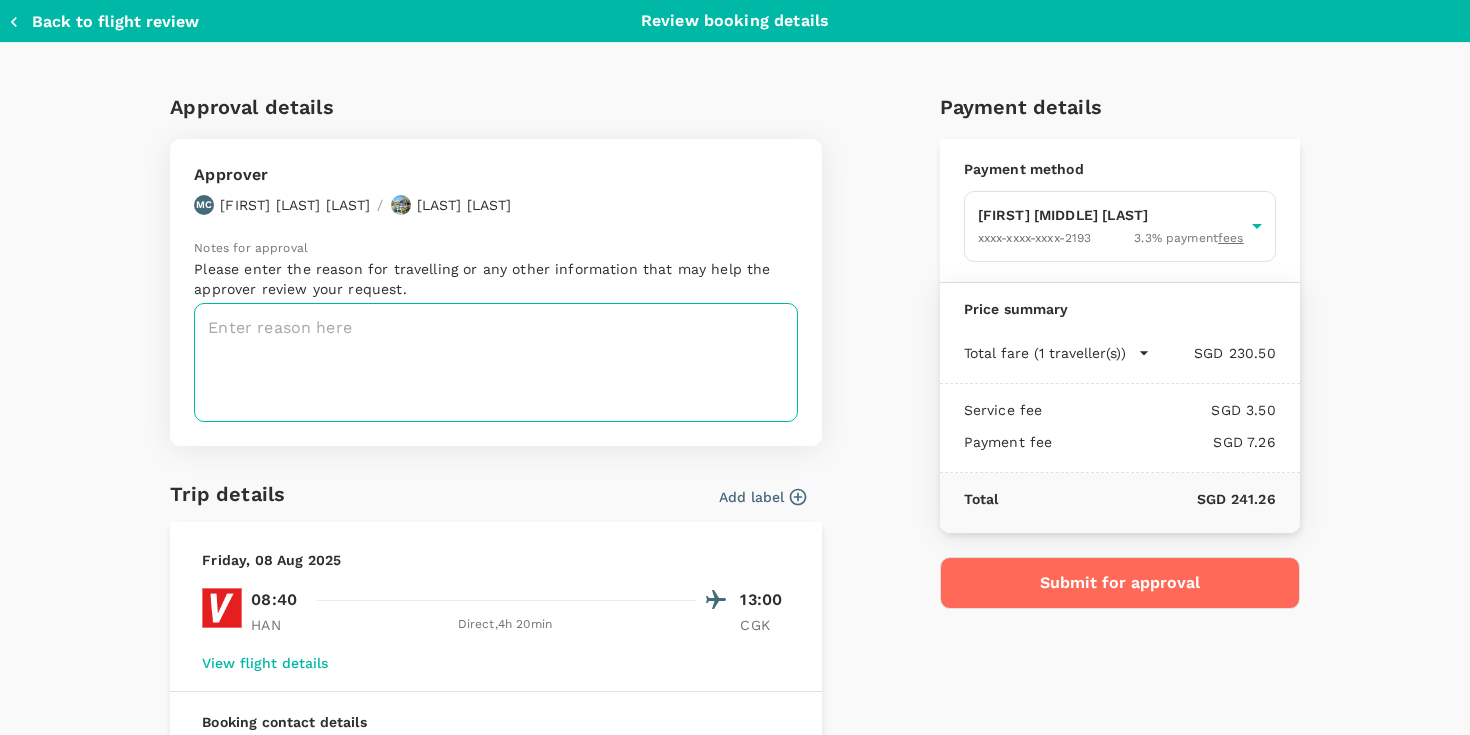 click at bounding box center [496, 362] 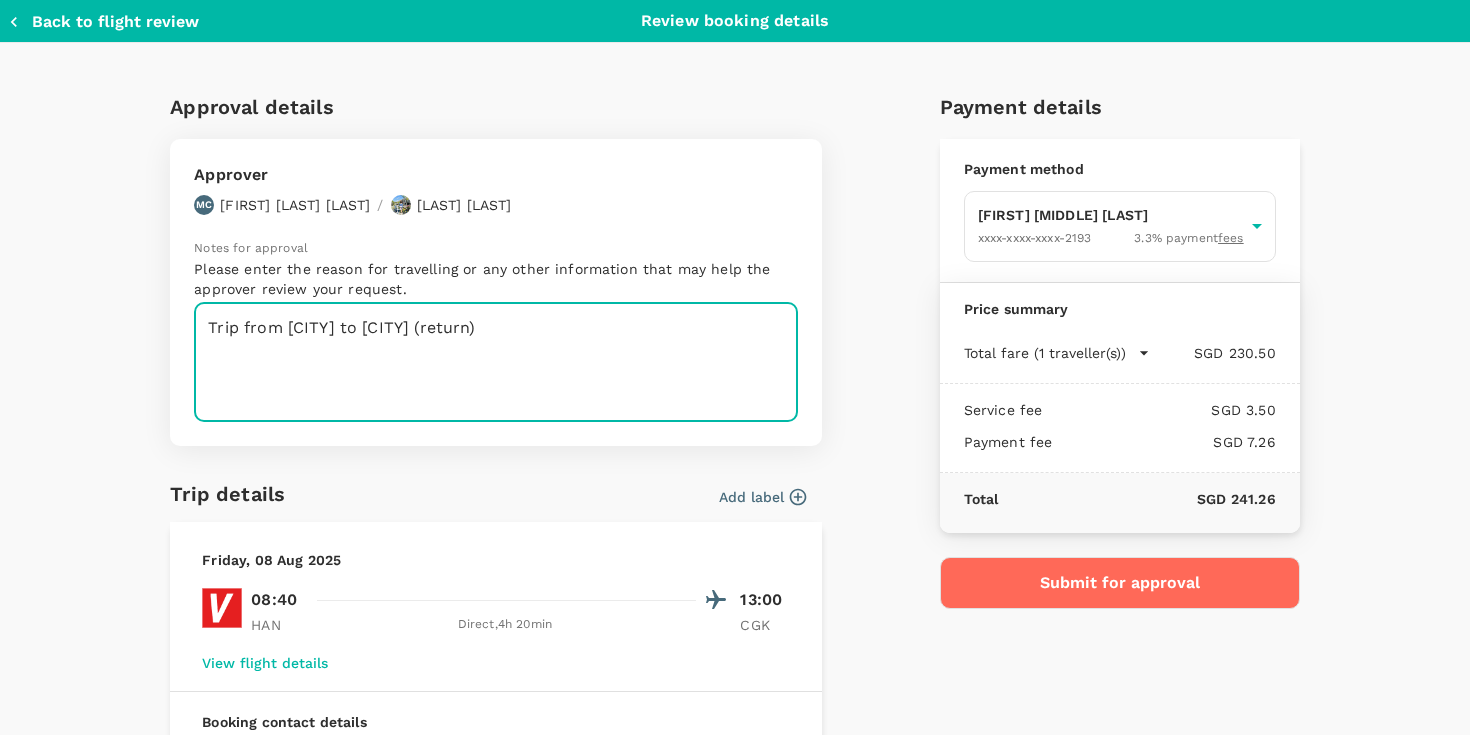 type on "Trip from Hanoi to Jakarta (return)" 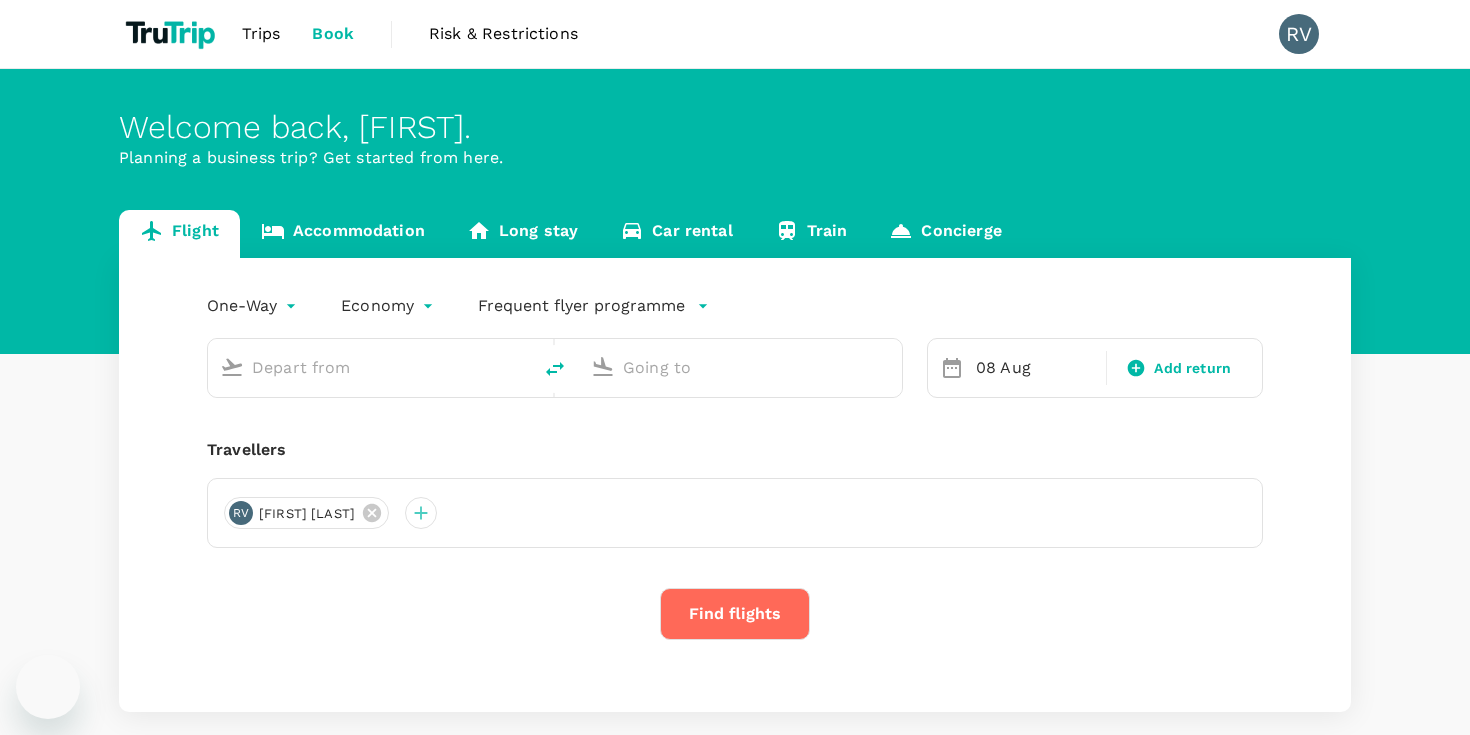 scroll, scrollTop: 0, scrollLeft: 0, axis: both 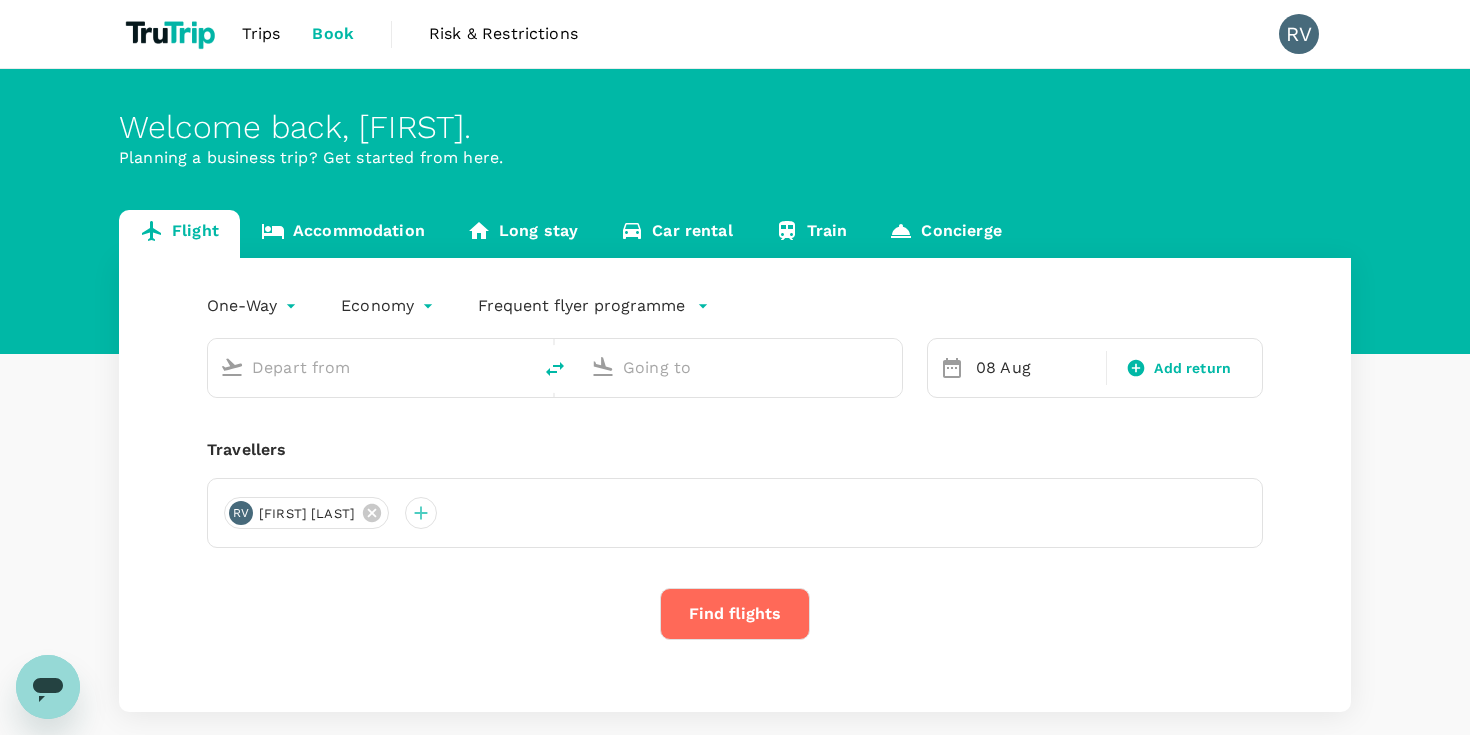type on "[CITY], [COUNTRY]" 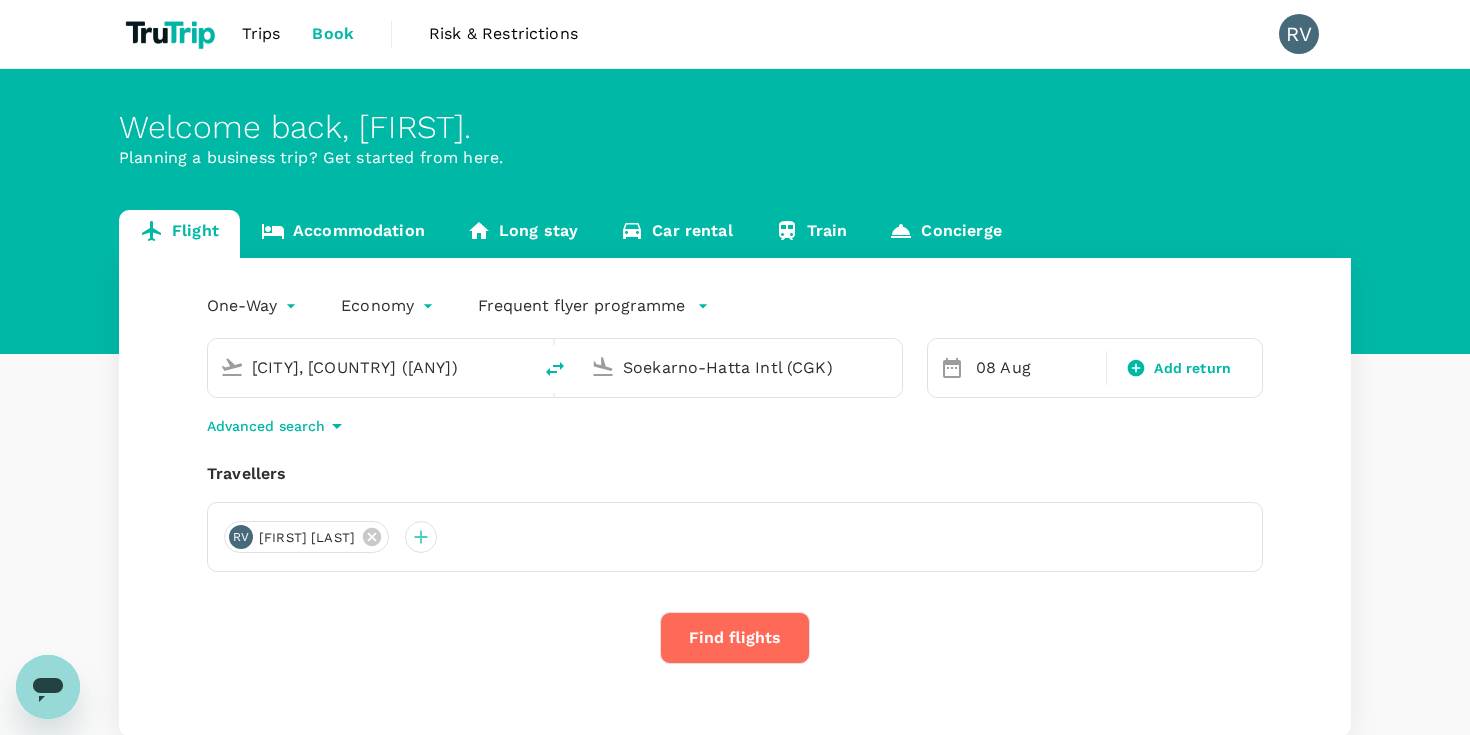 type 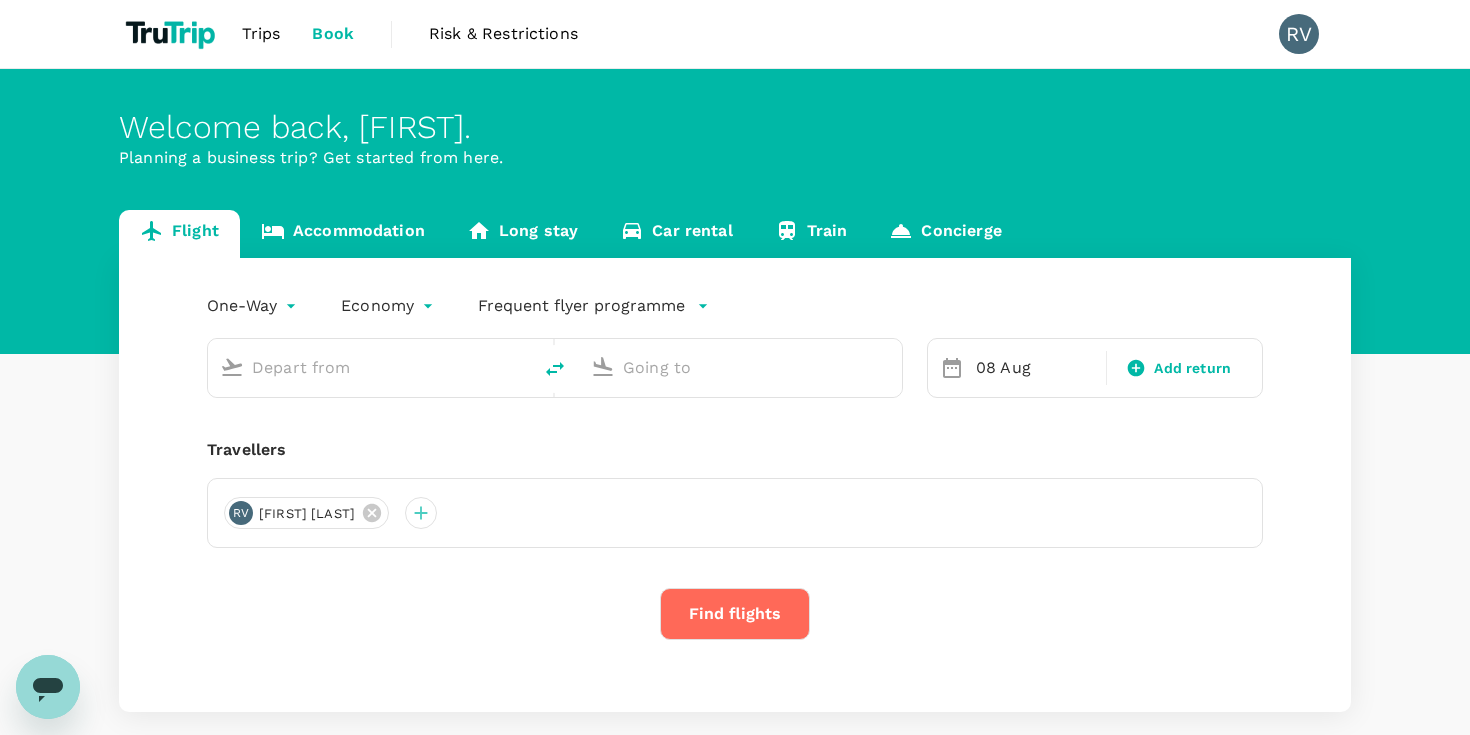 type on "[CITY], [COUNTRY]" 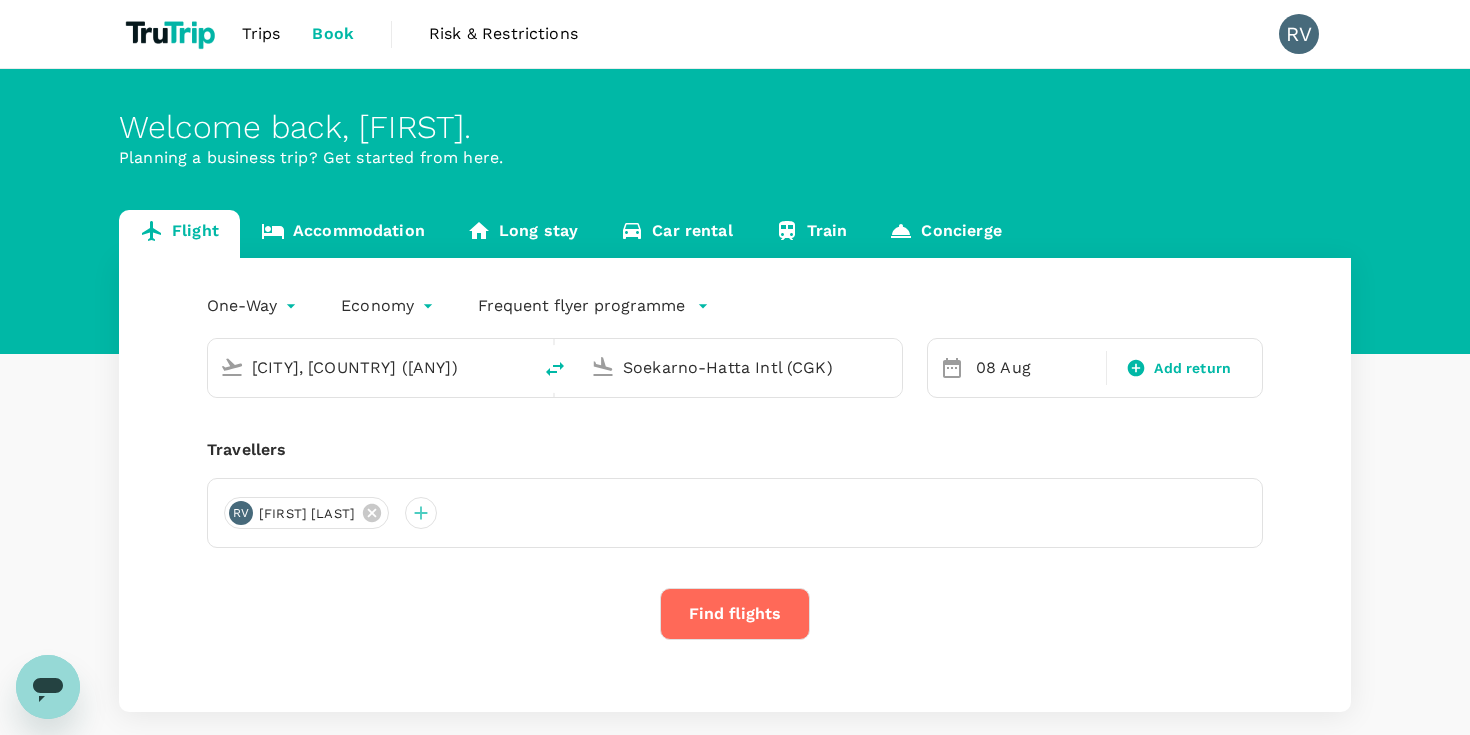 click on "Accommodation" at bounding box center [343, 234] 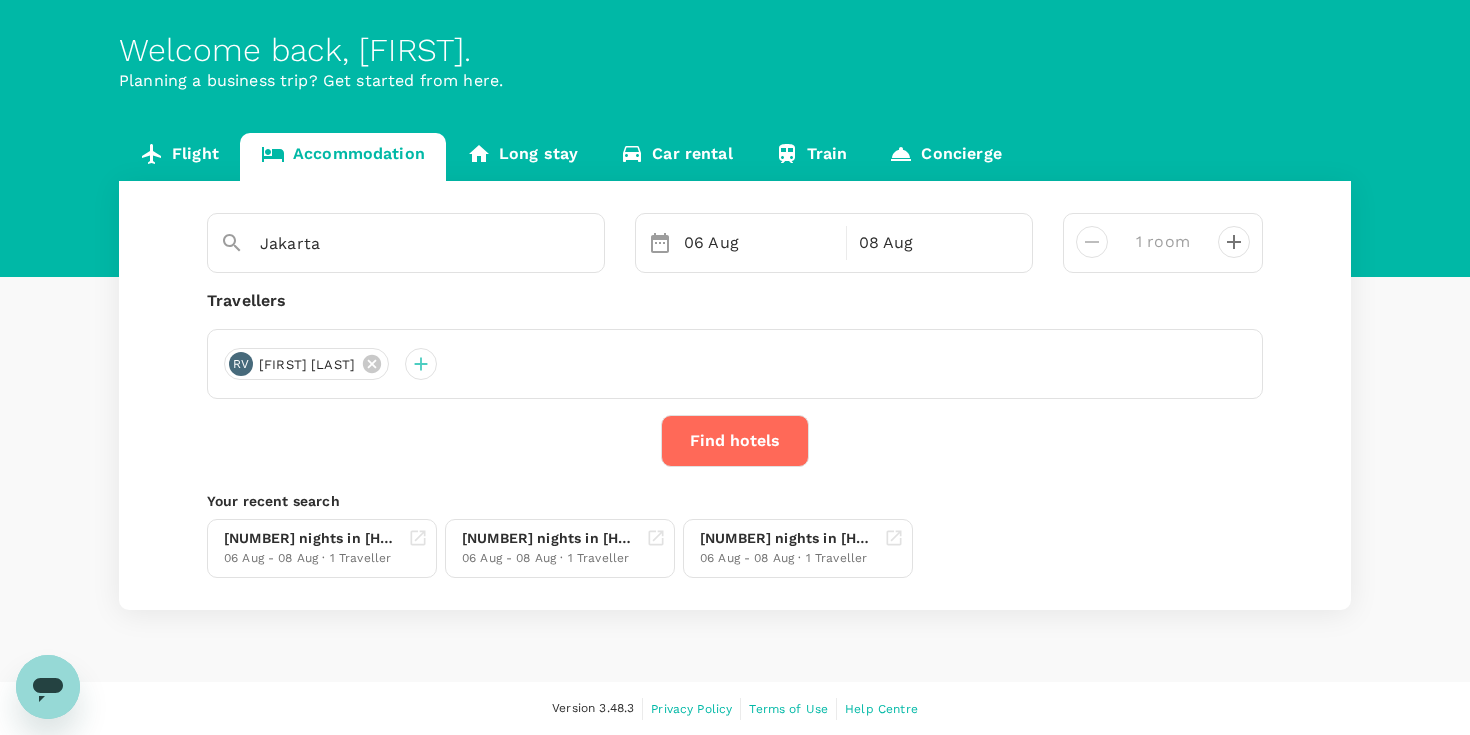 type on "Meritel Hanoi" 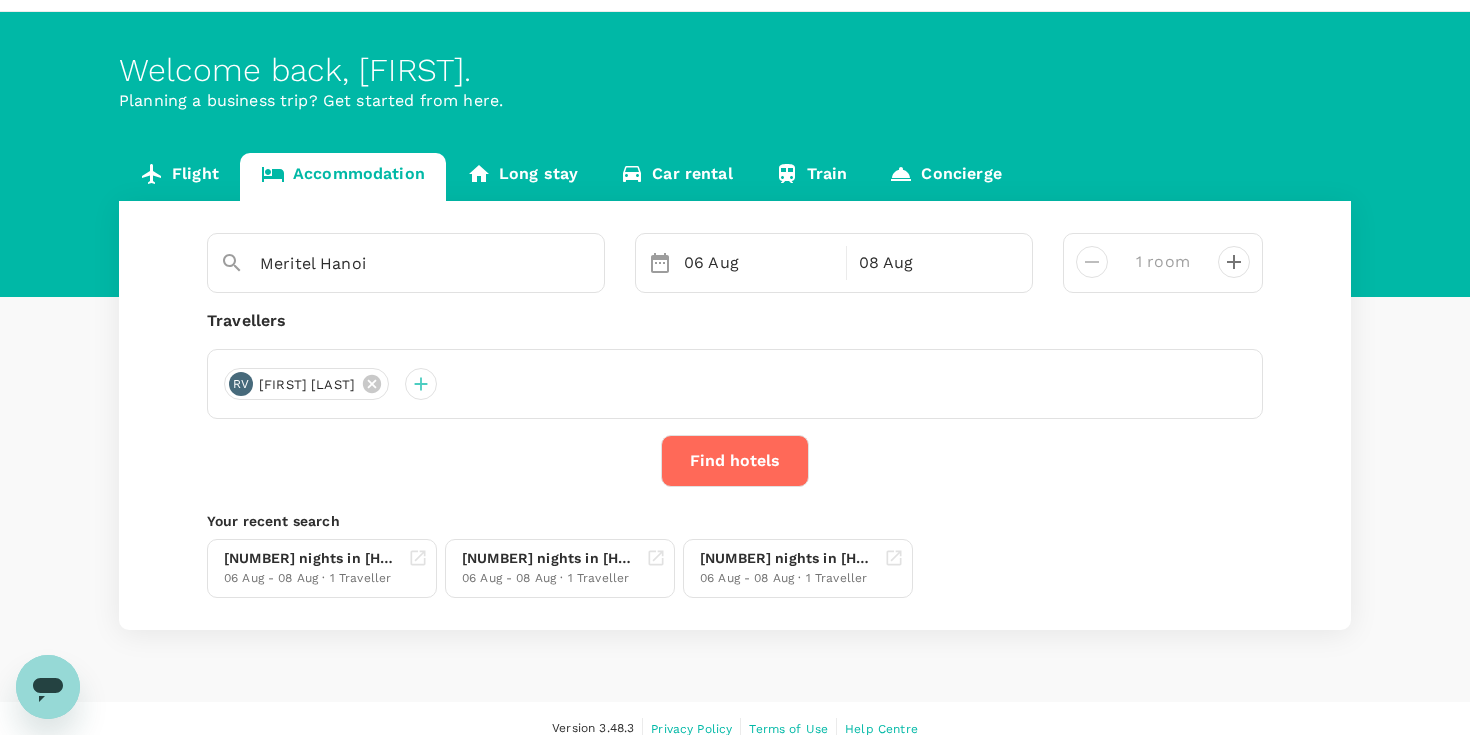 scroll, scrollTop: 0, scrollLeft: 0, axis: both 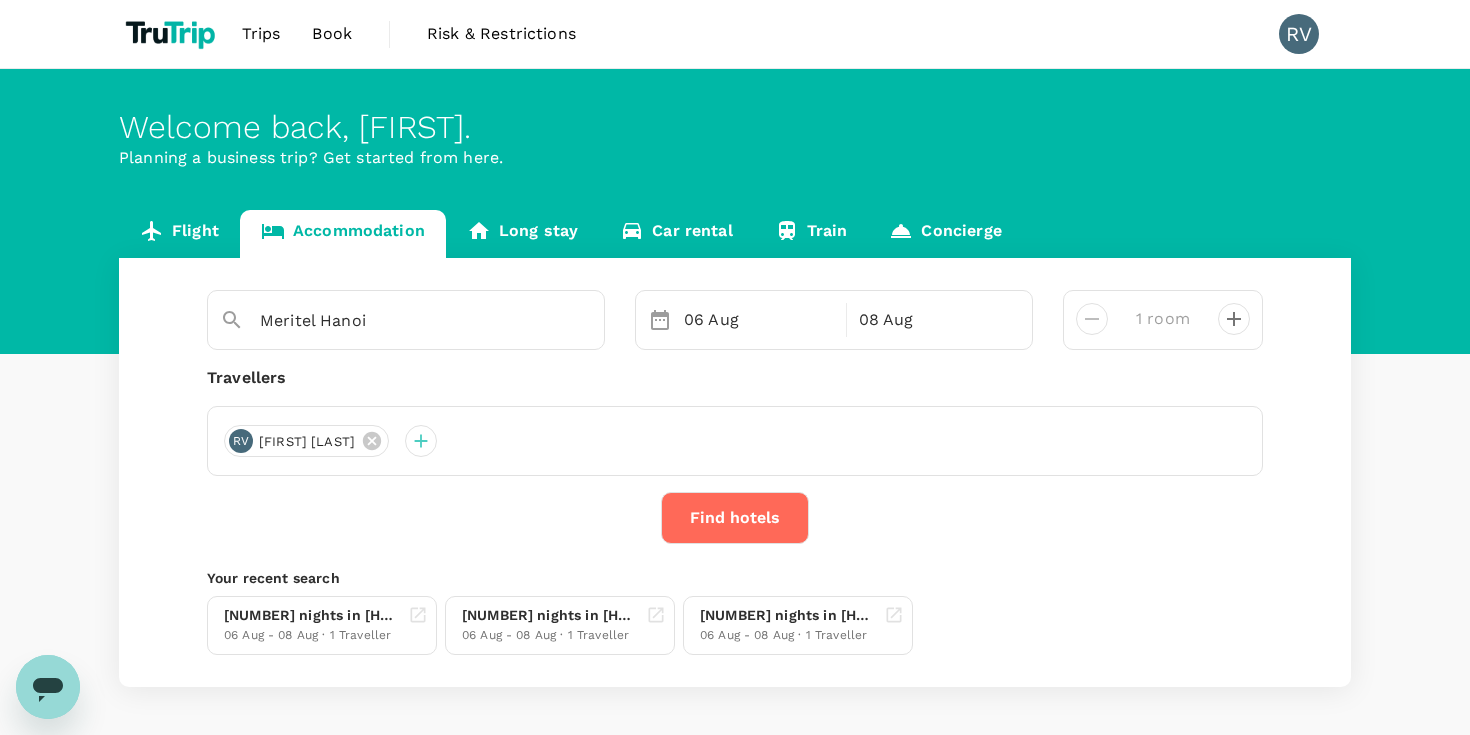 click on "Long stay" at bounding box center [522, 234] 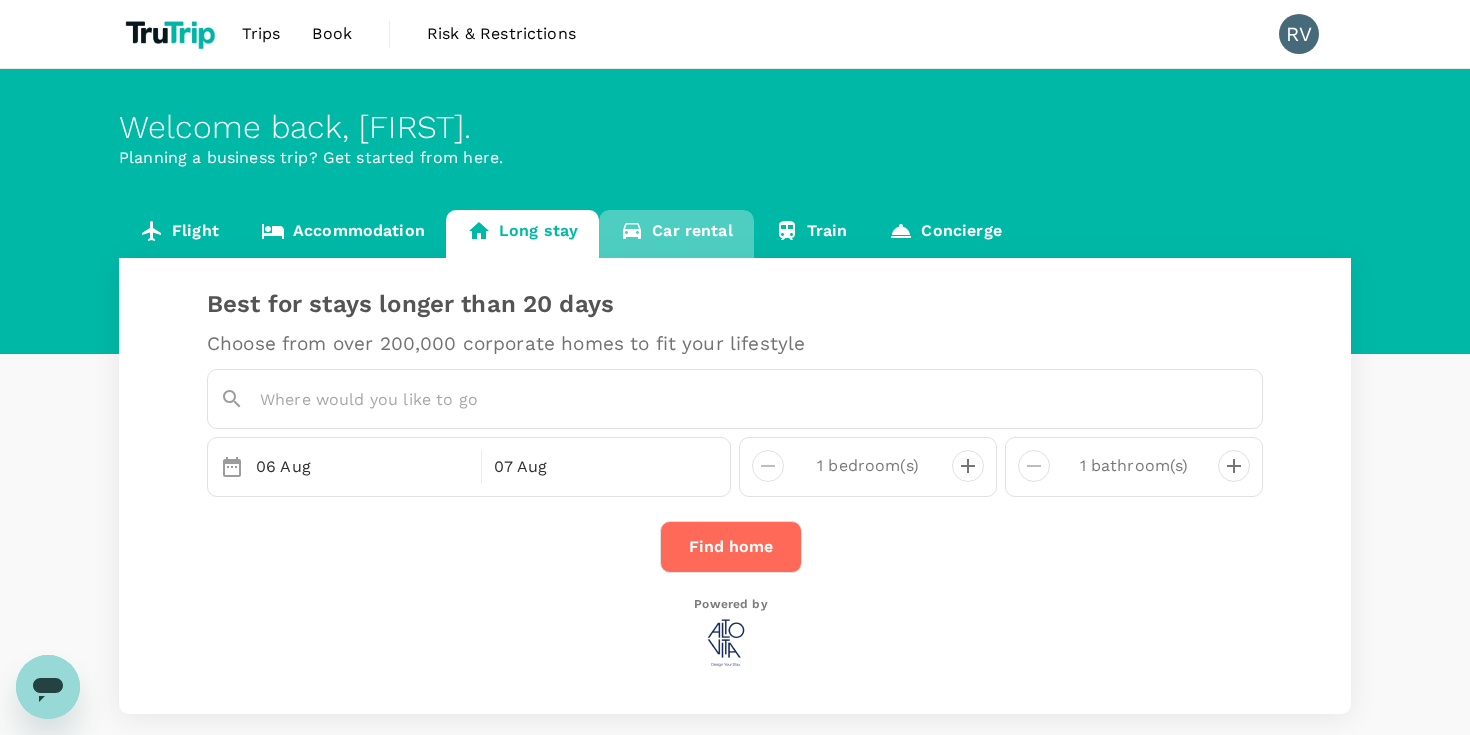 click on "Car rental" at bounding box center [676, 234] 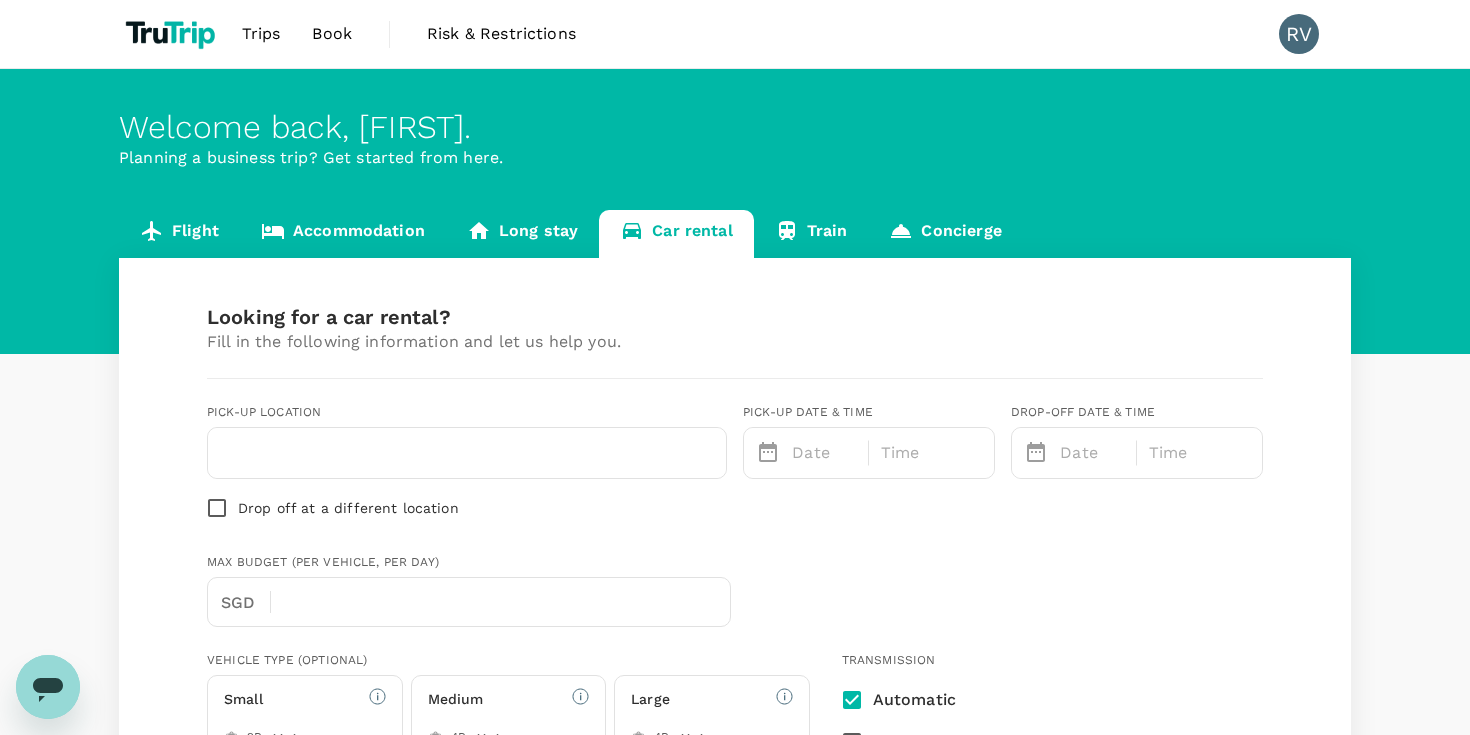 type on "Concierge booking - car-rental" 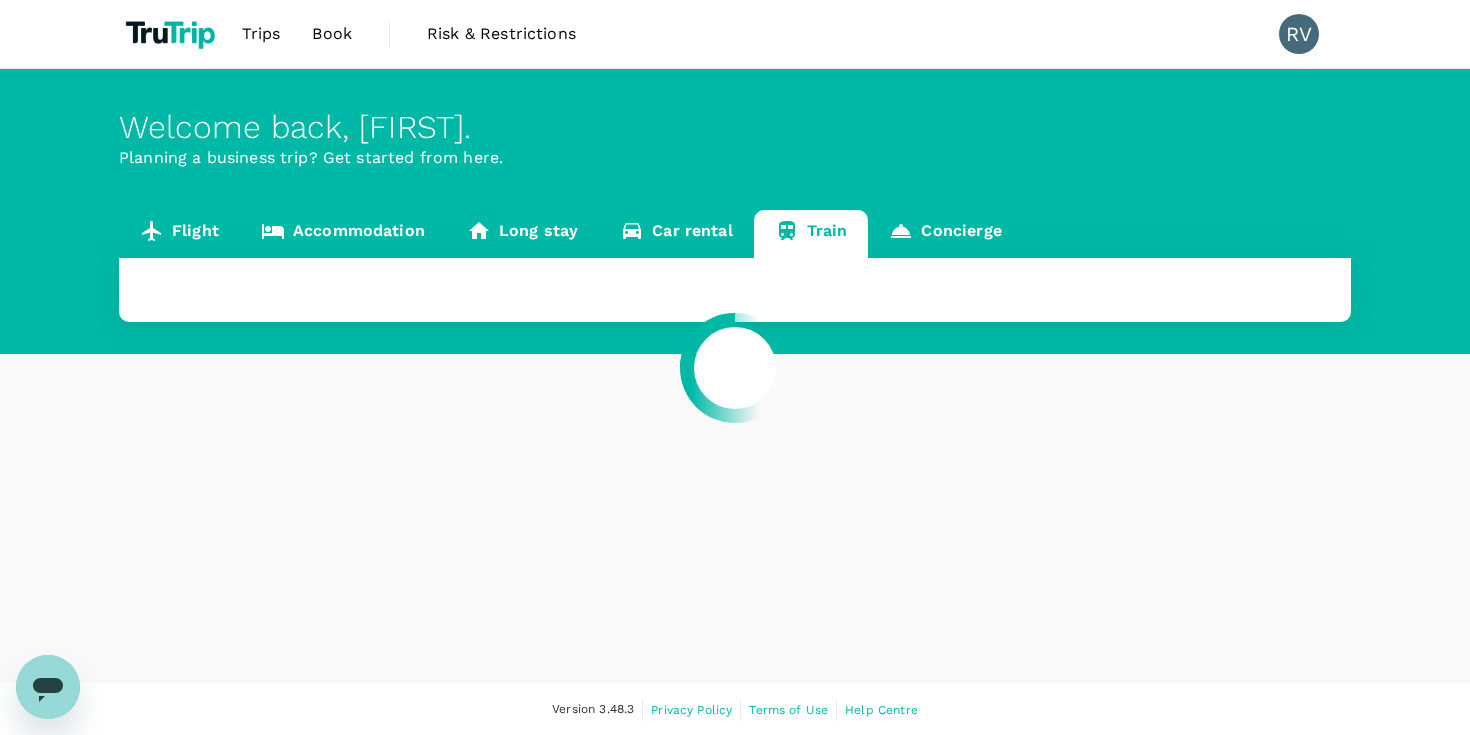 click at bounding box center (735, 367) 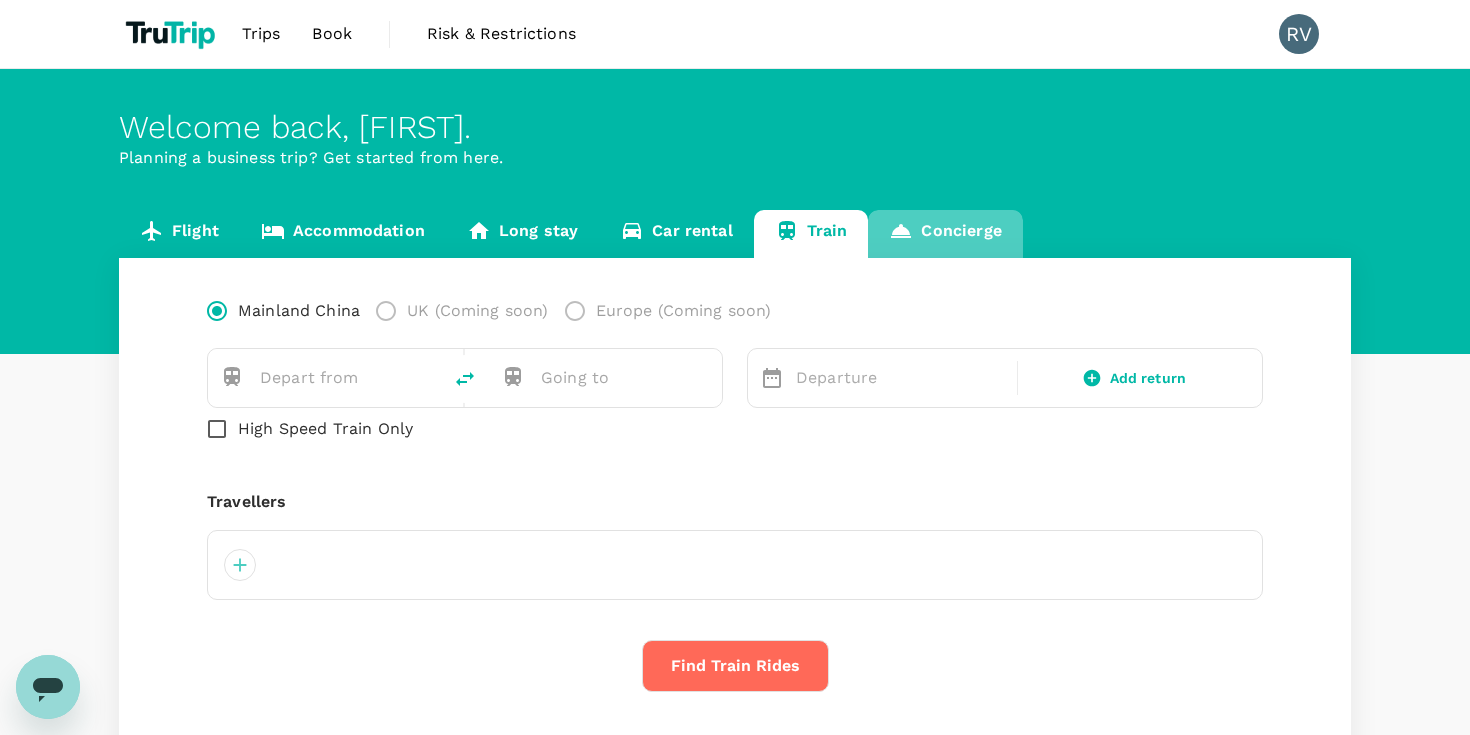click on "Concierge" at bounding box center (945, 234) 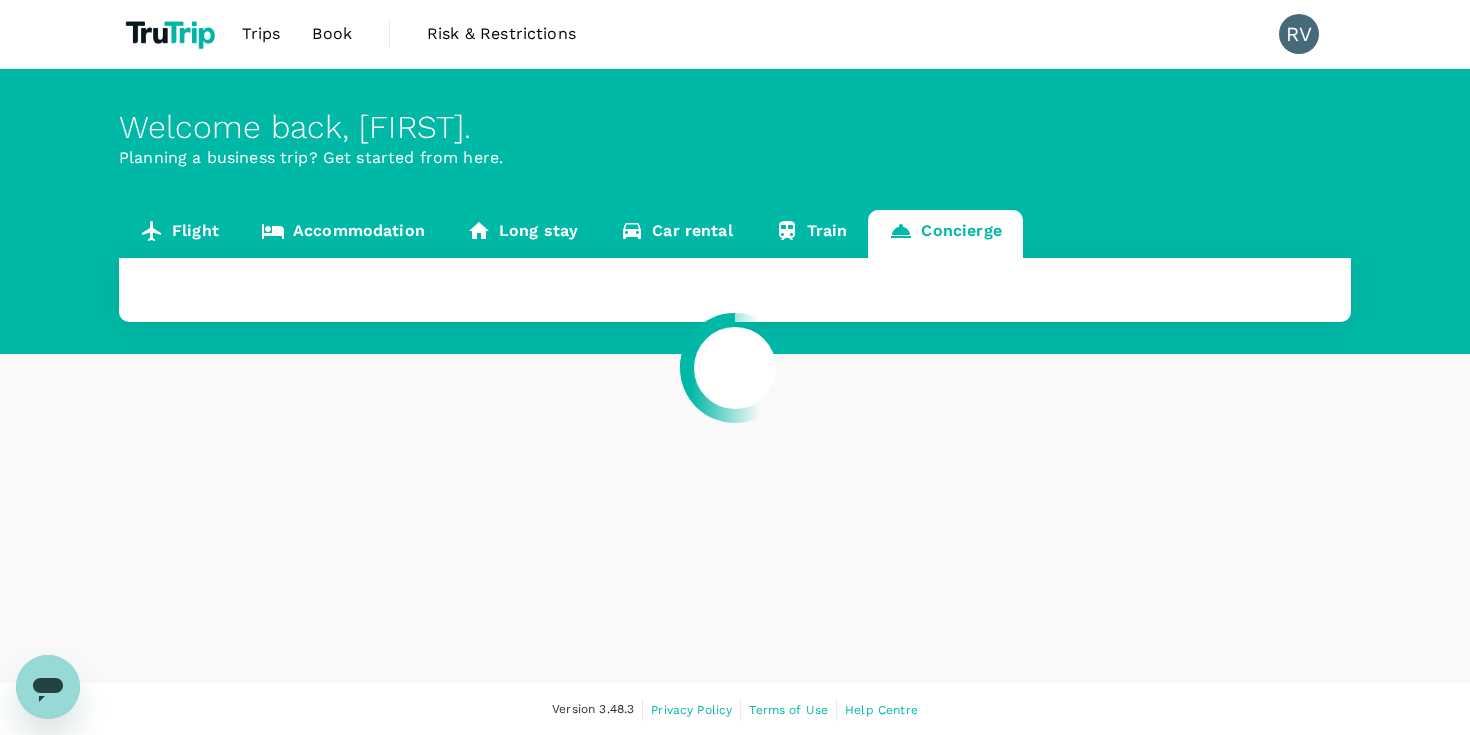 click on "Trips" at bounding box center (261, 34) 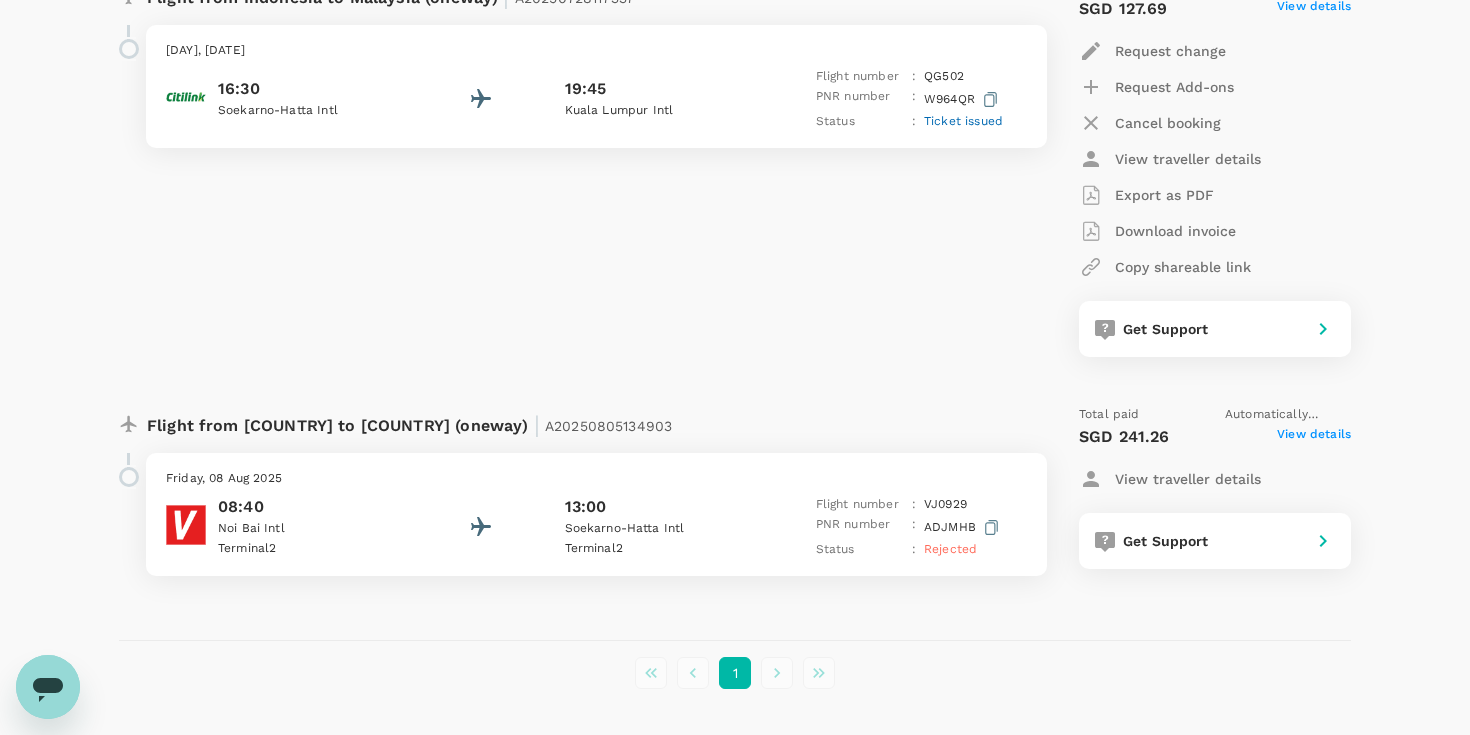 scroll, scrollTop: 483, scrollLeft: 0, axis: vertical 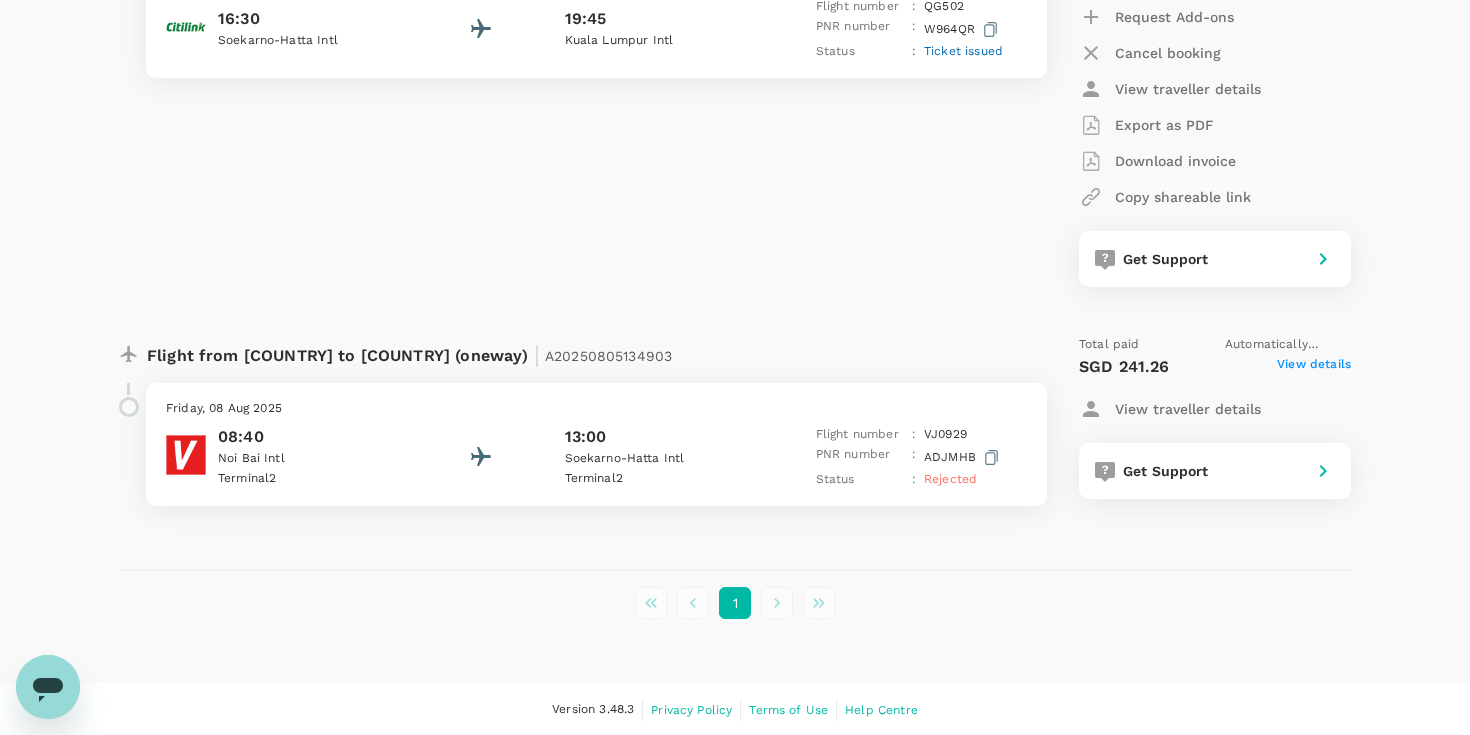 click on "Terminal  2" at bounding box center (655, 479) 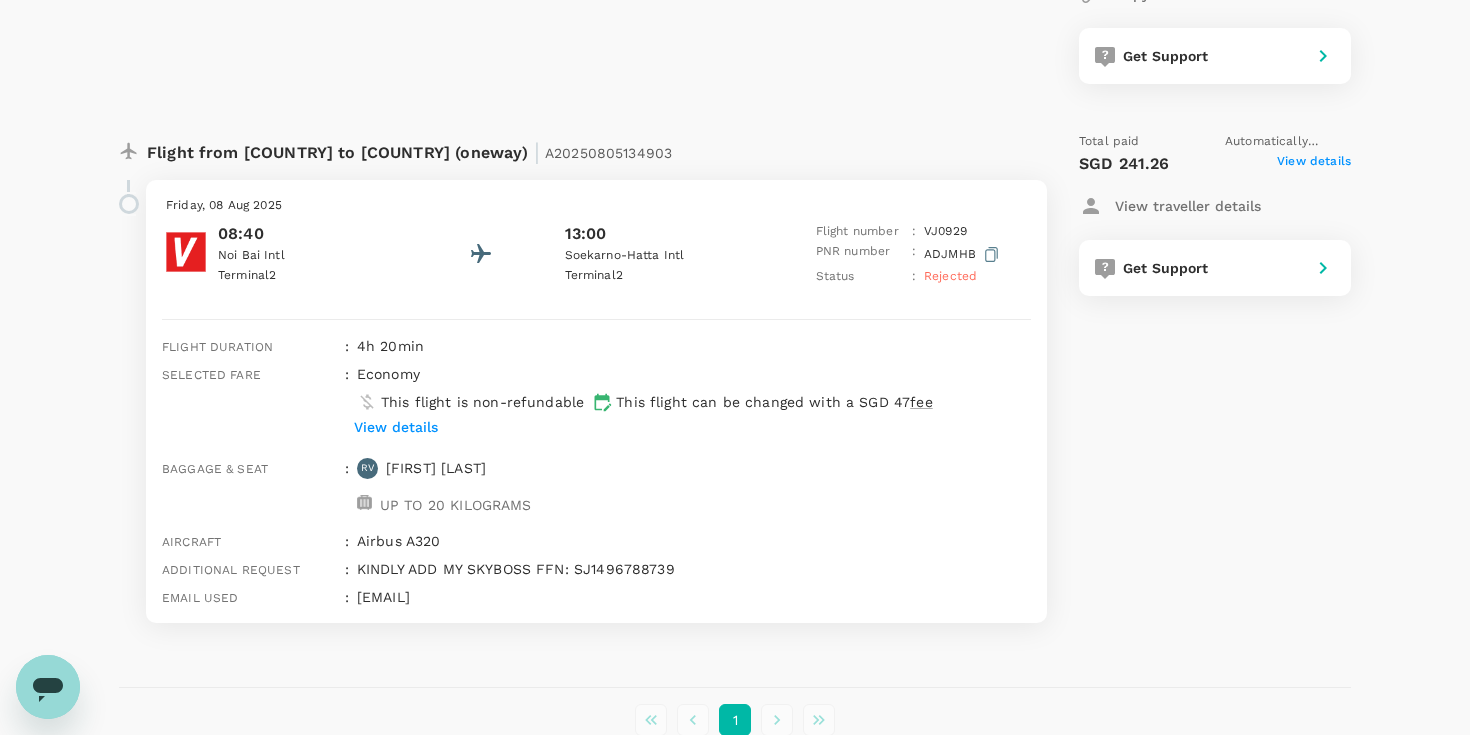scroll, scrollTop: 804, scrollLeft: 0, axis: vertical 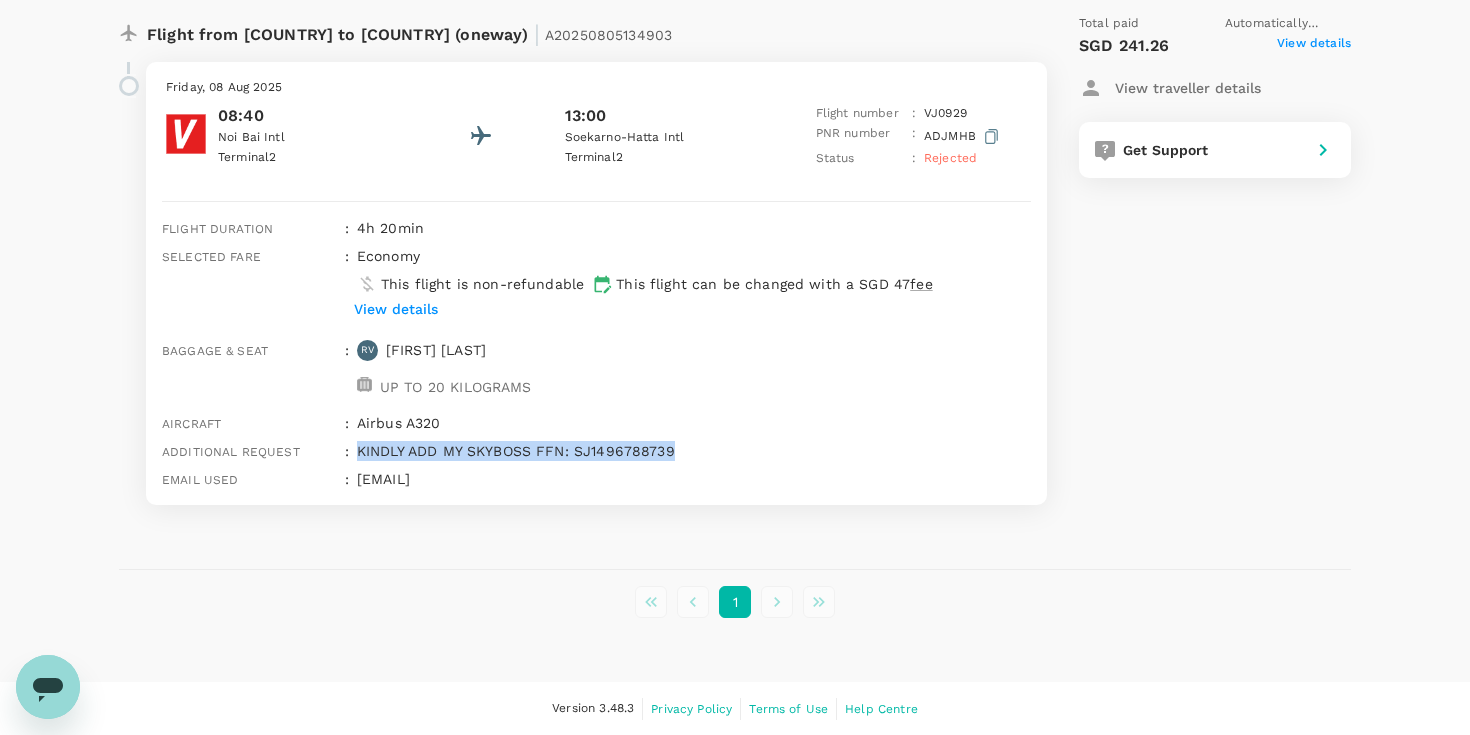 drag, startPoint x: 696, startPoint y: 446, endPoint x: 357, endPoint y: 448, distance: 339.0059 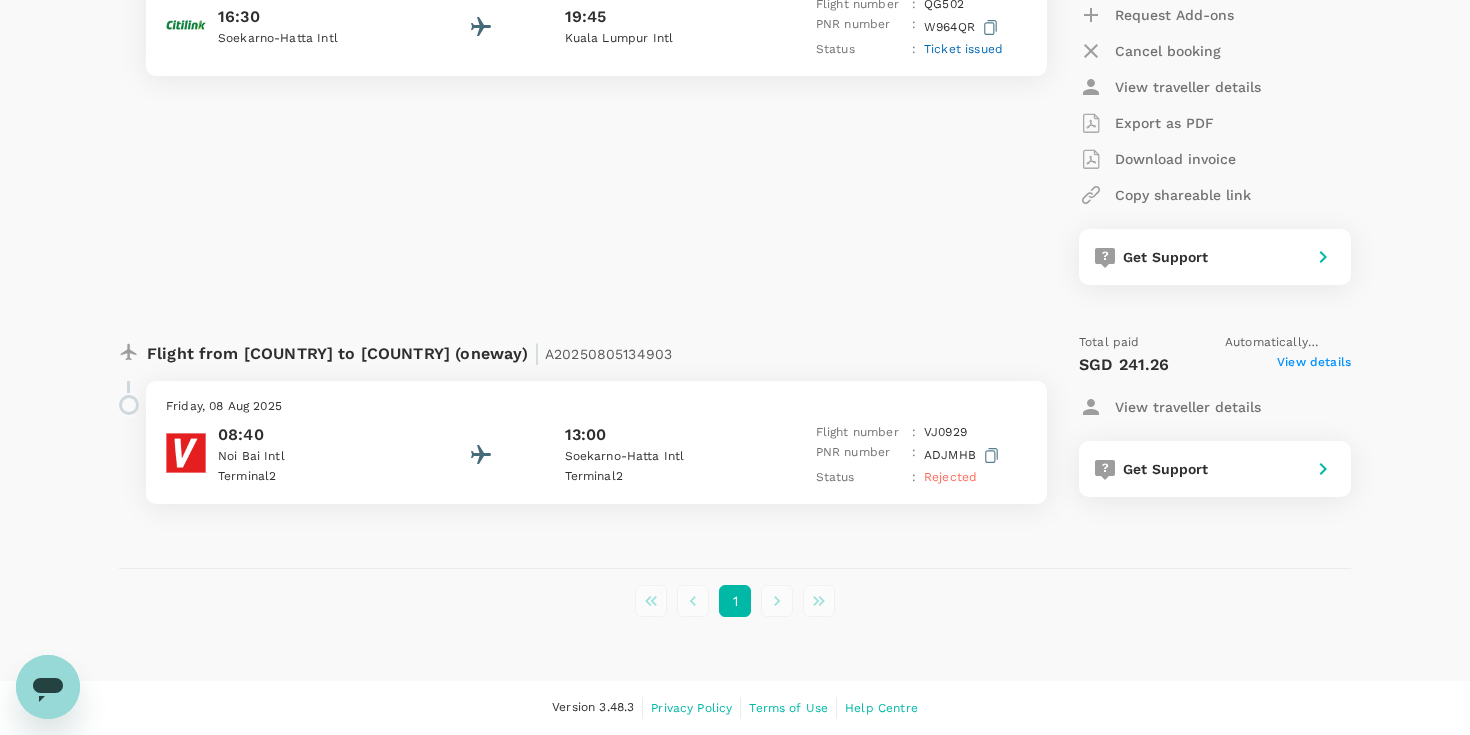 scroll, scrollTop: 483, scrollLeft: 0, axis: vertical 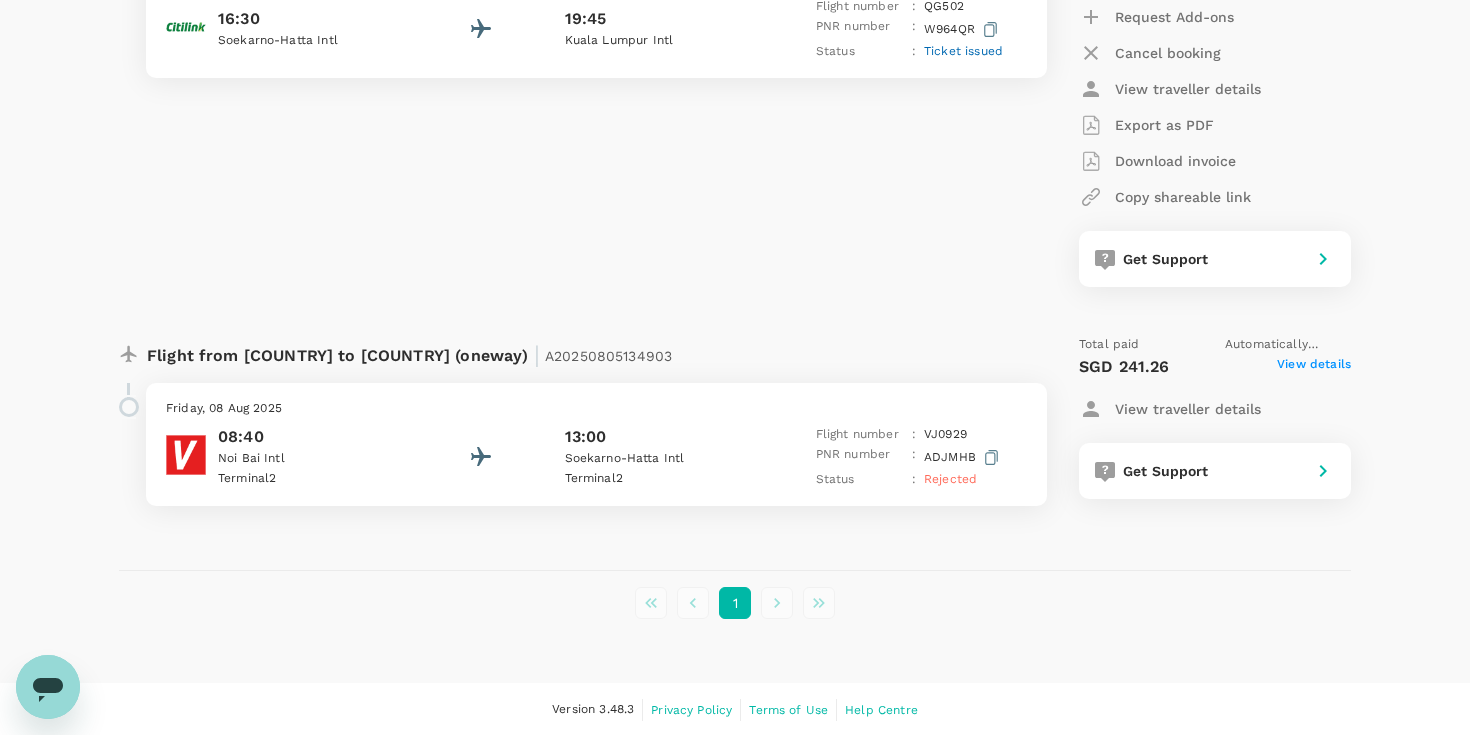 copy on "KINDLY ADD MY SKYBOSS FFN: SJ1496788739" 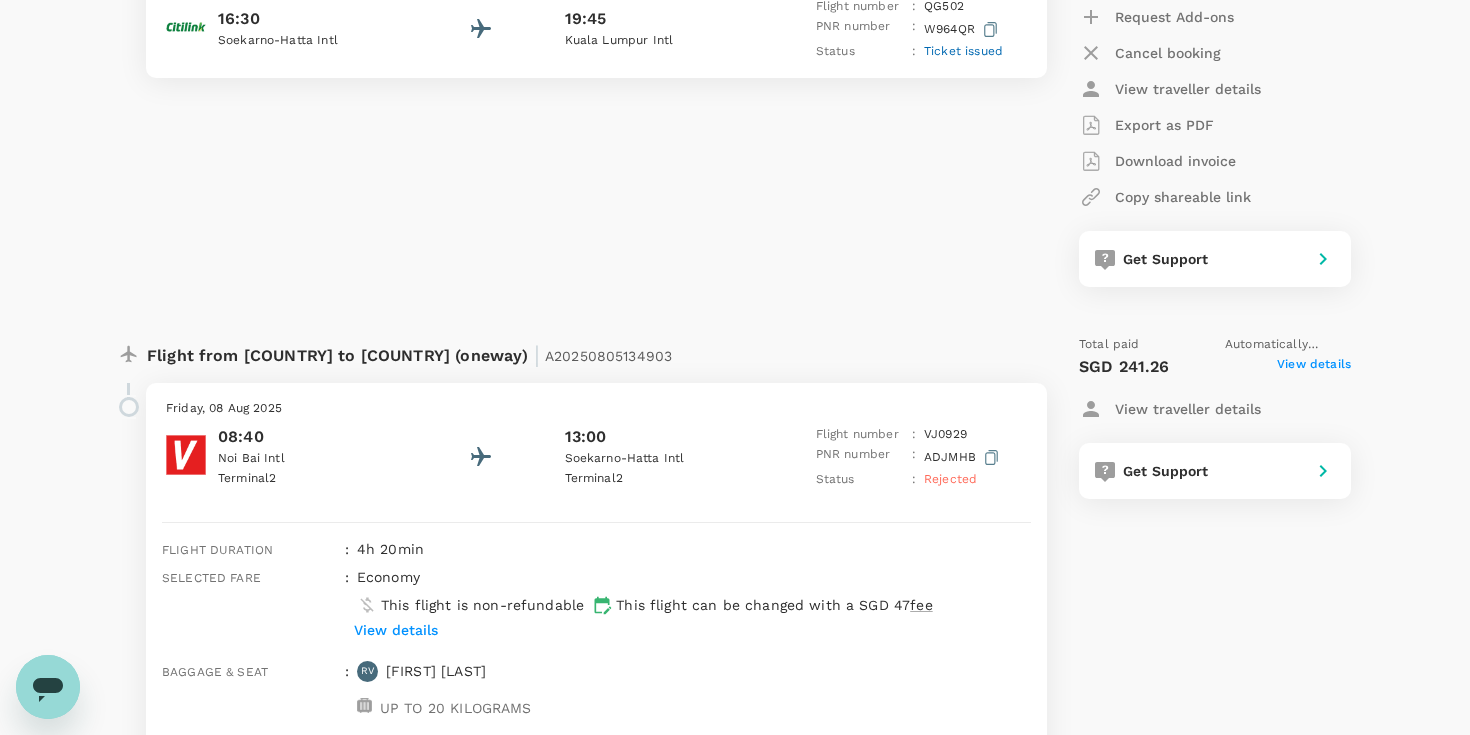 scroll, scrollTop: 804, scrollLeft: 0, axis: vertical 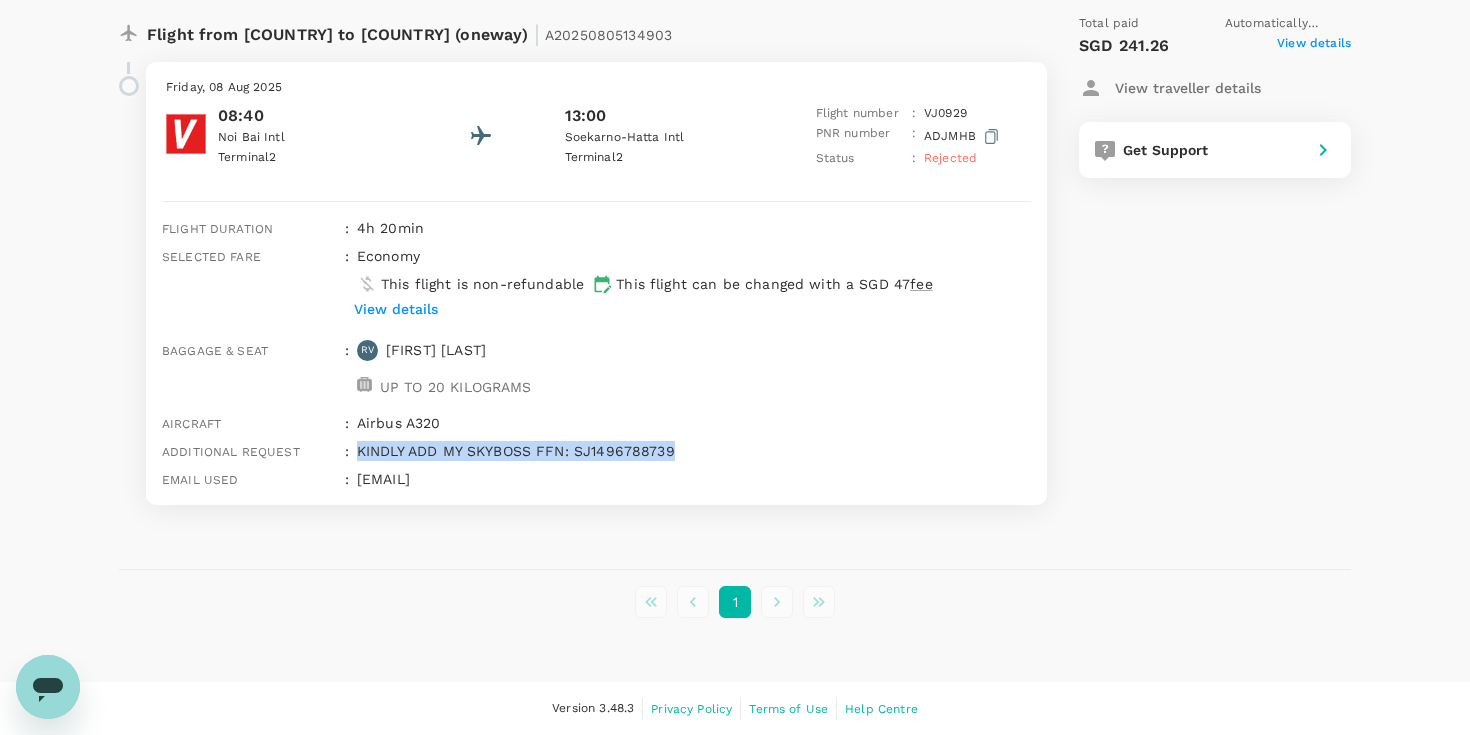 drag, startPoint x: 707, startPoint y: 458, endPoint x: 360, endPoint y: 453, distance: 347.036 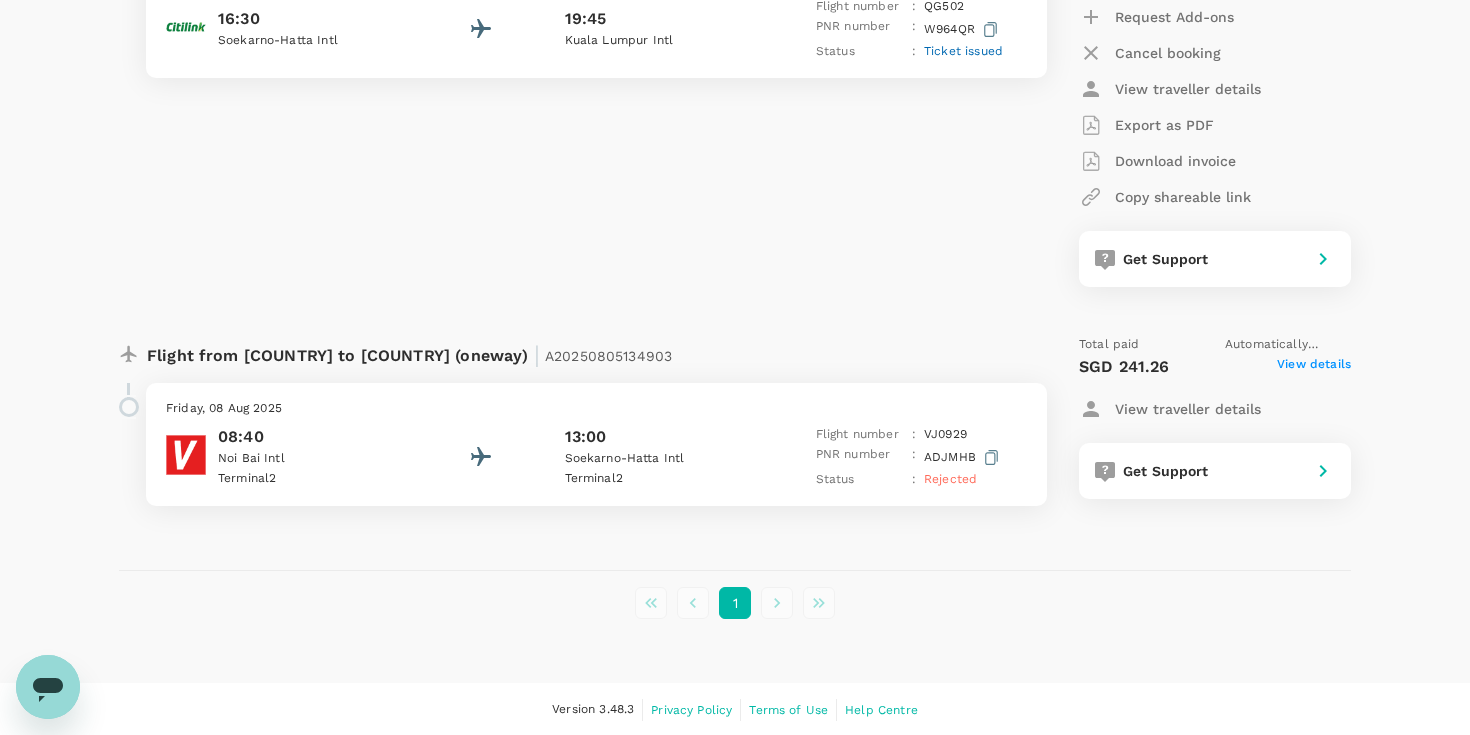 copy on "KINDLY ADD MY SKYBOSS FFN: SJ1496788739" 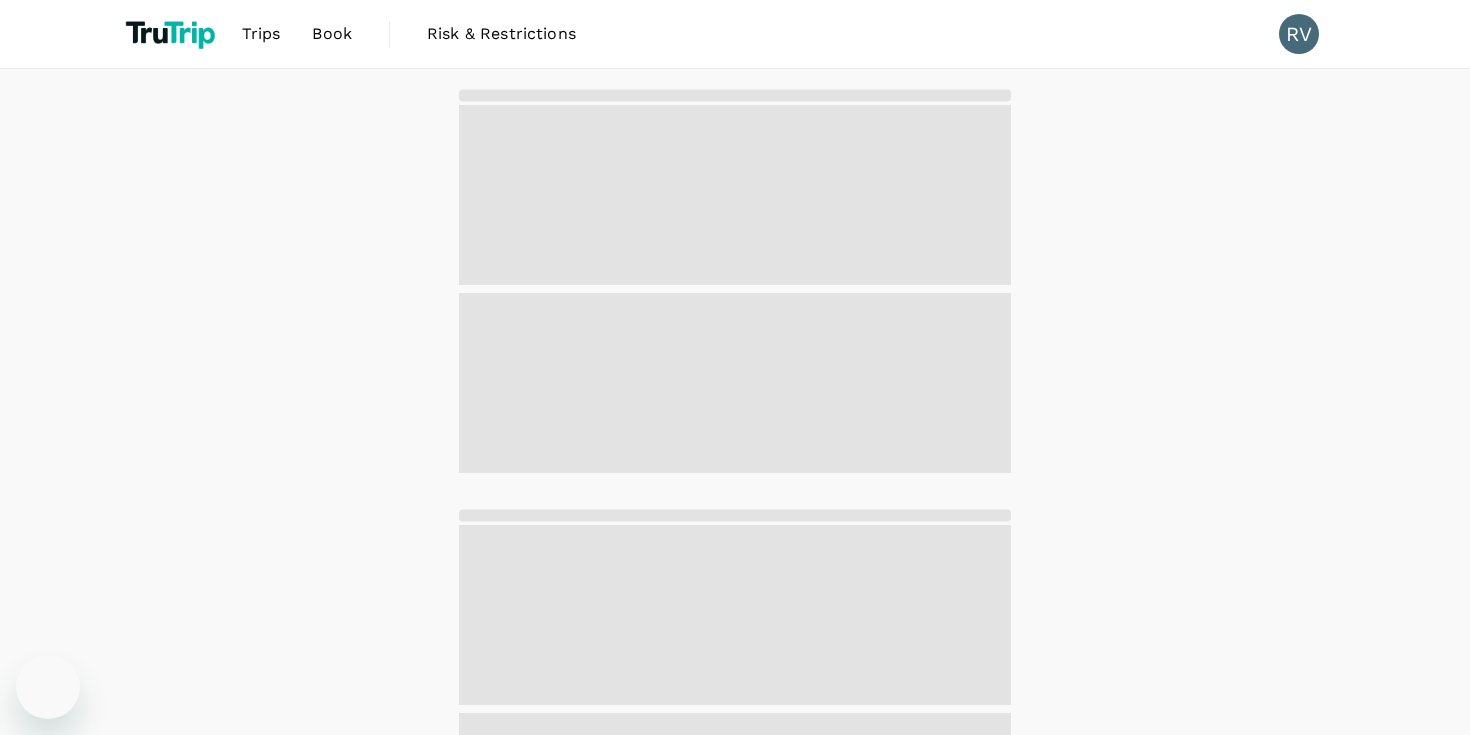 scroll, scrollTop: 0, scrollLeft: 0, axis: both 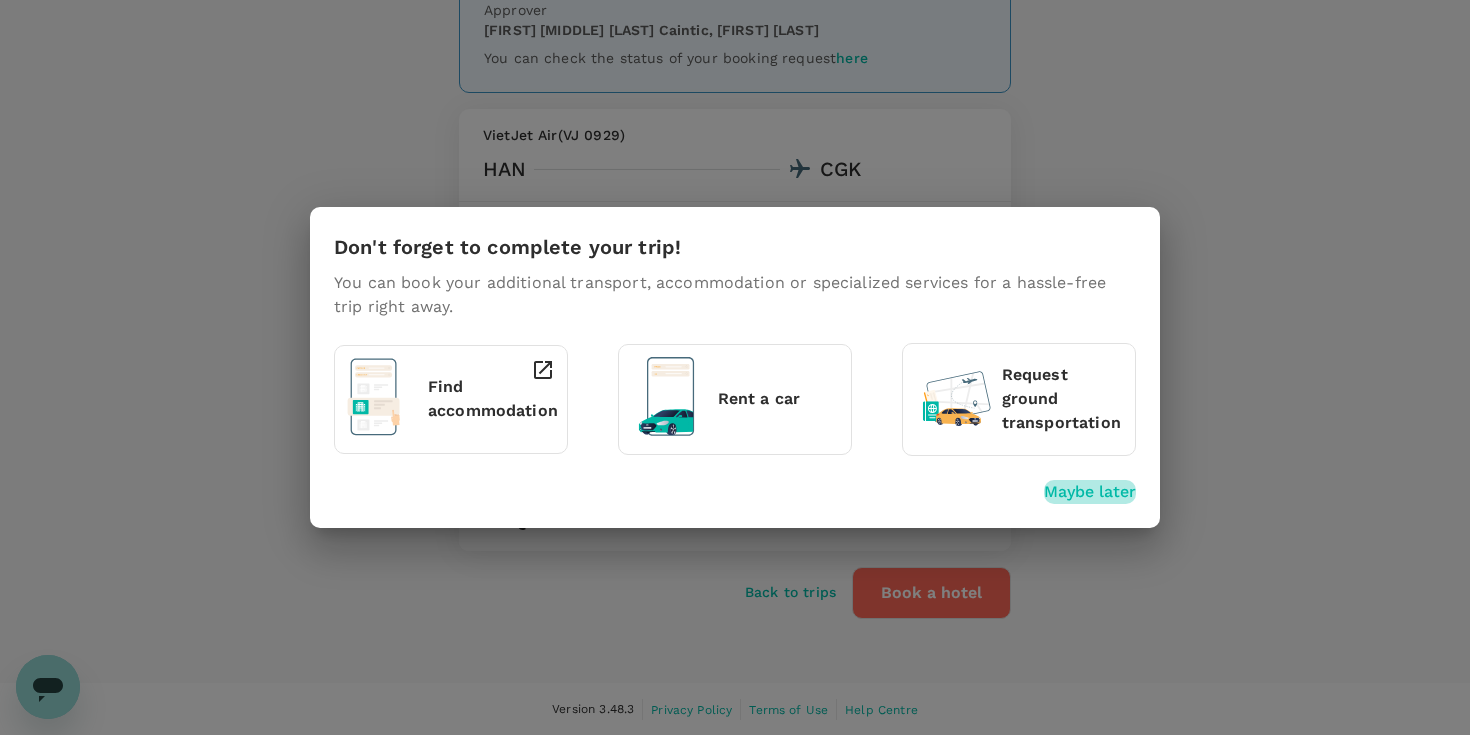 click on "Maybe later" at bounding box center [1090, 492] 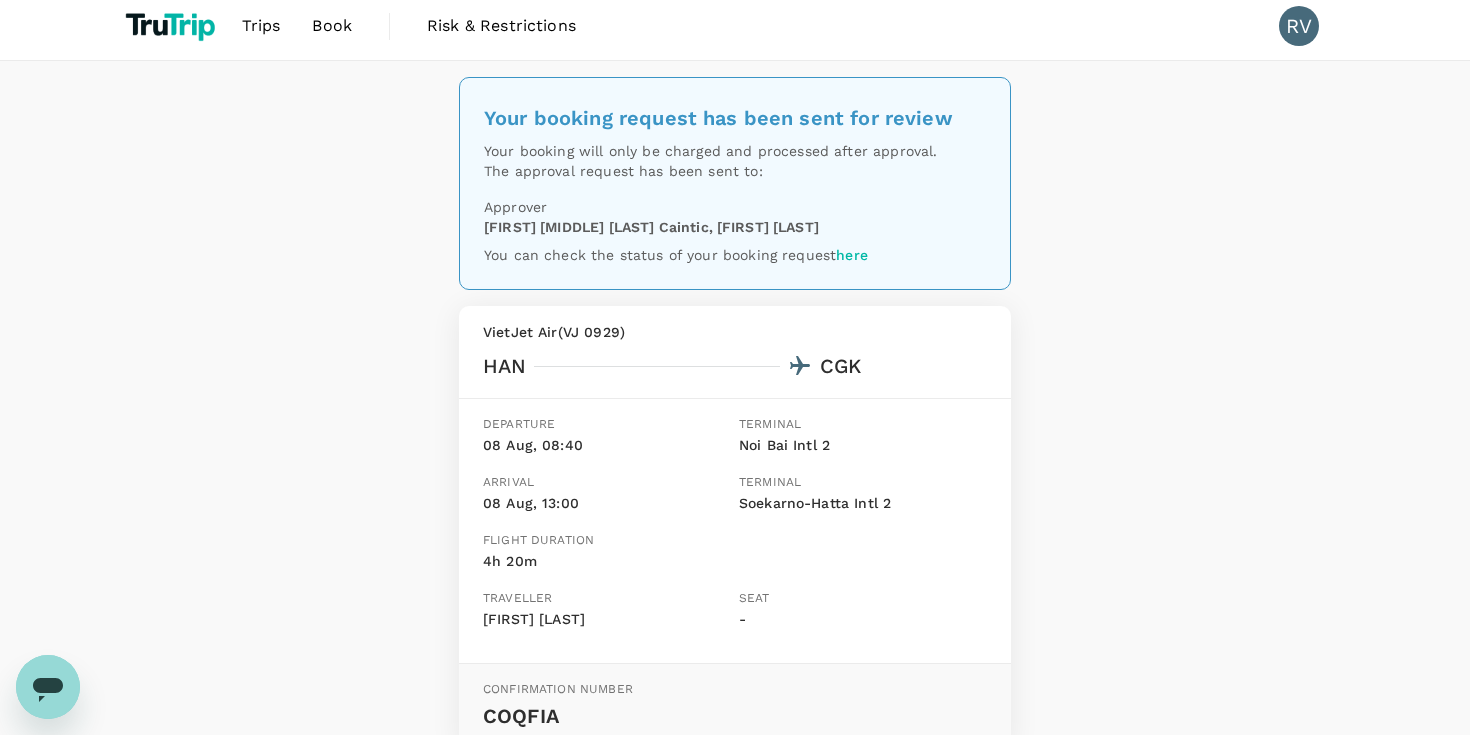 scroll, scrollTop: 205, scrollLeft: 0, axis: vertical 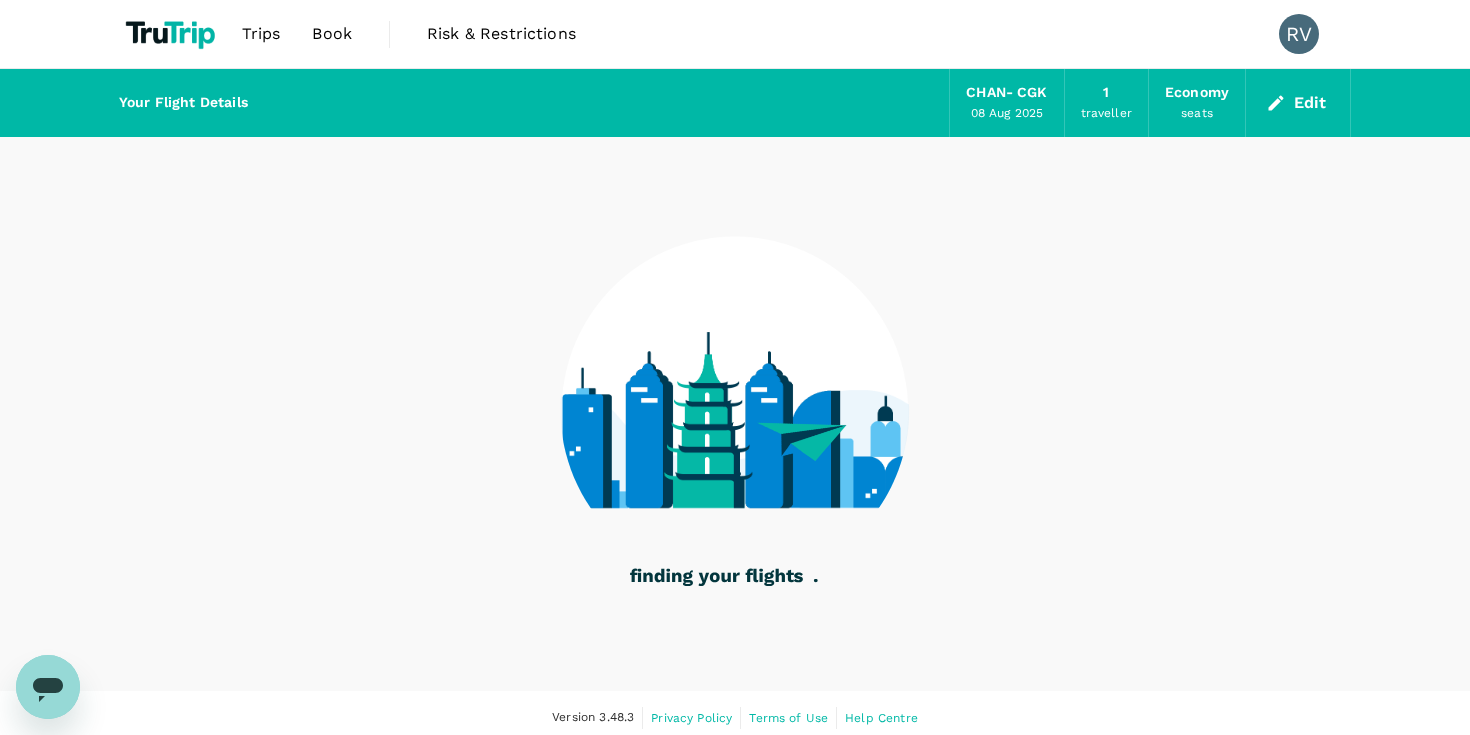 click on "Trips" at bounding box center [261, 34] 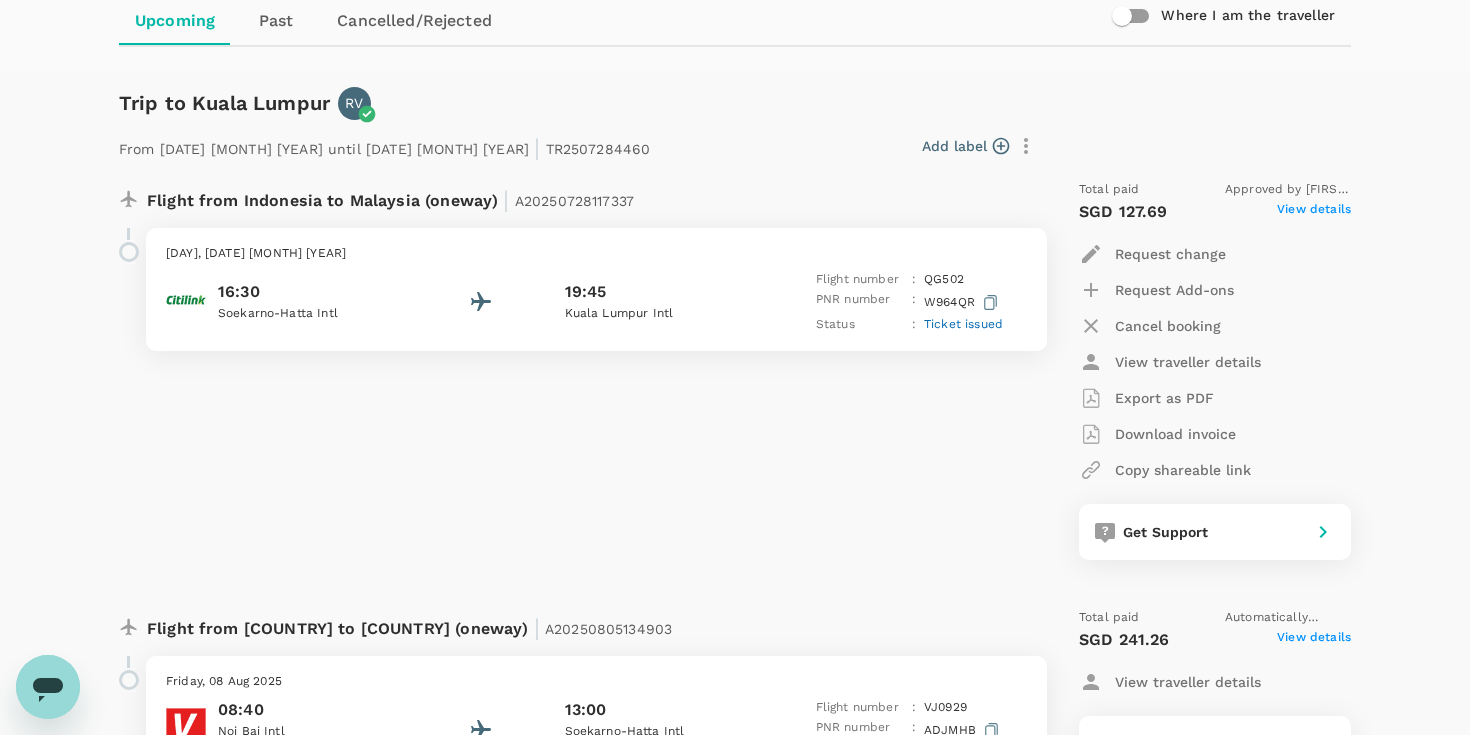 scroll, scrollTop: 0, scrollLeft: 0, axis: both 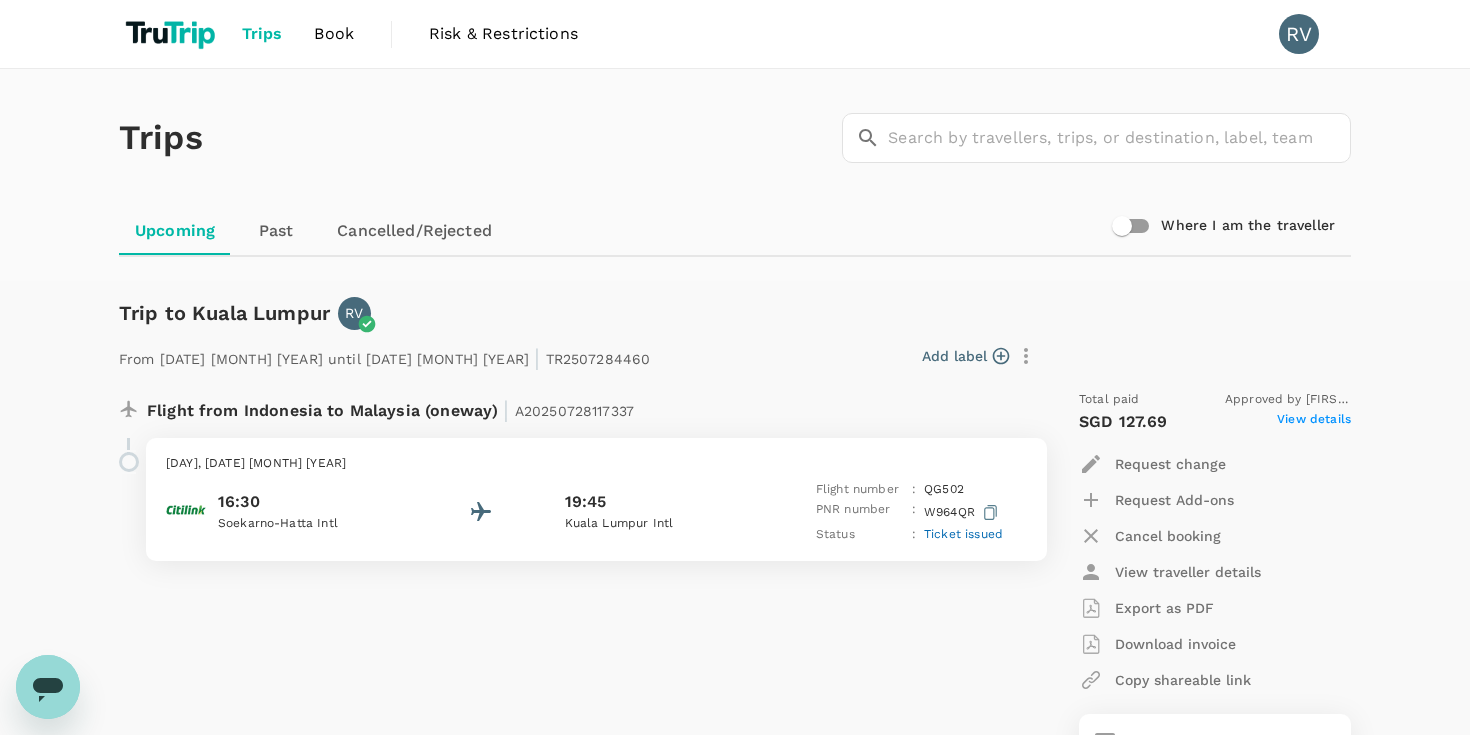 click on "Where I am the traveller" at bounding box center [1122, 226] 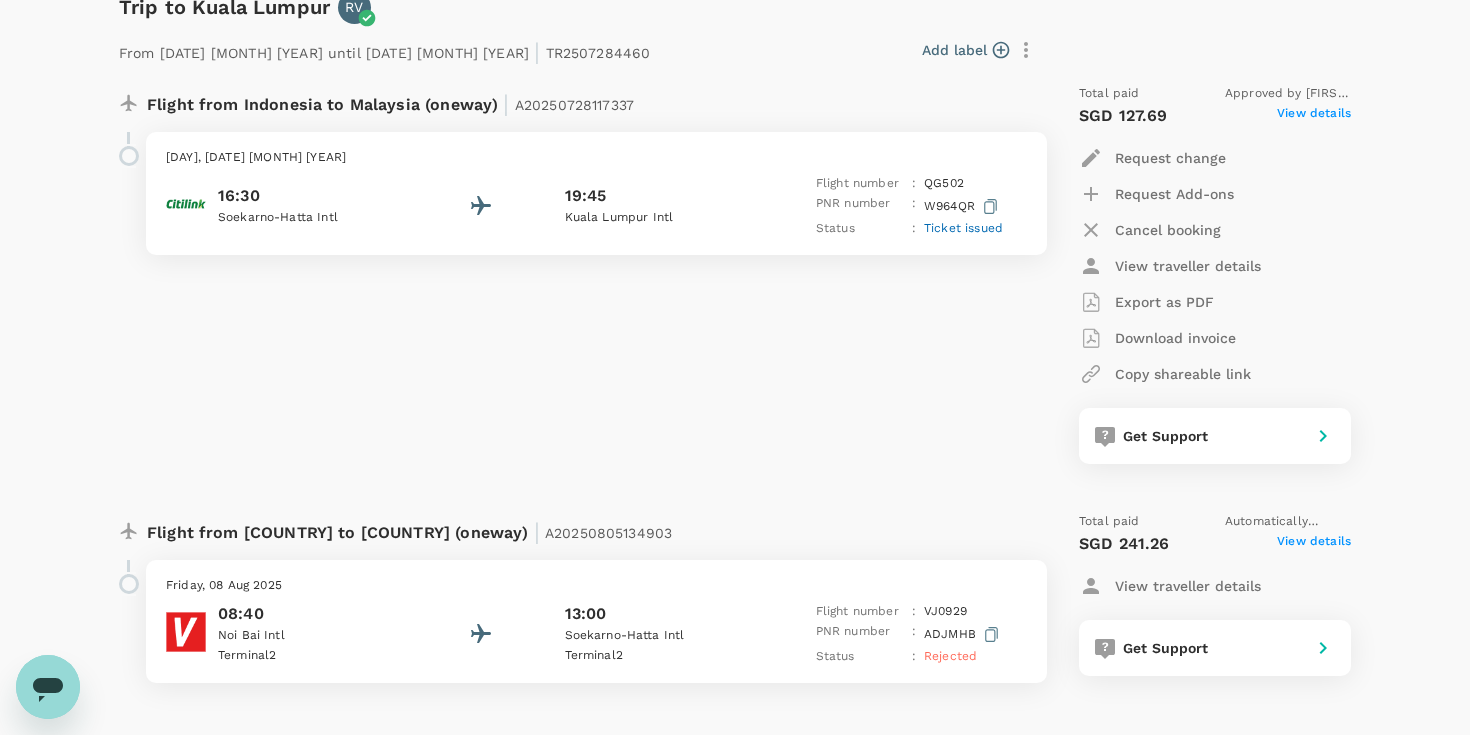 scroll, scrollTop: 0, scrollLeft: 0, axis: both 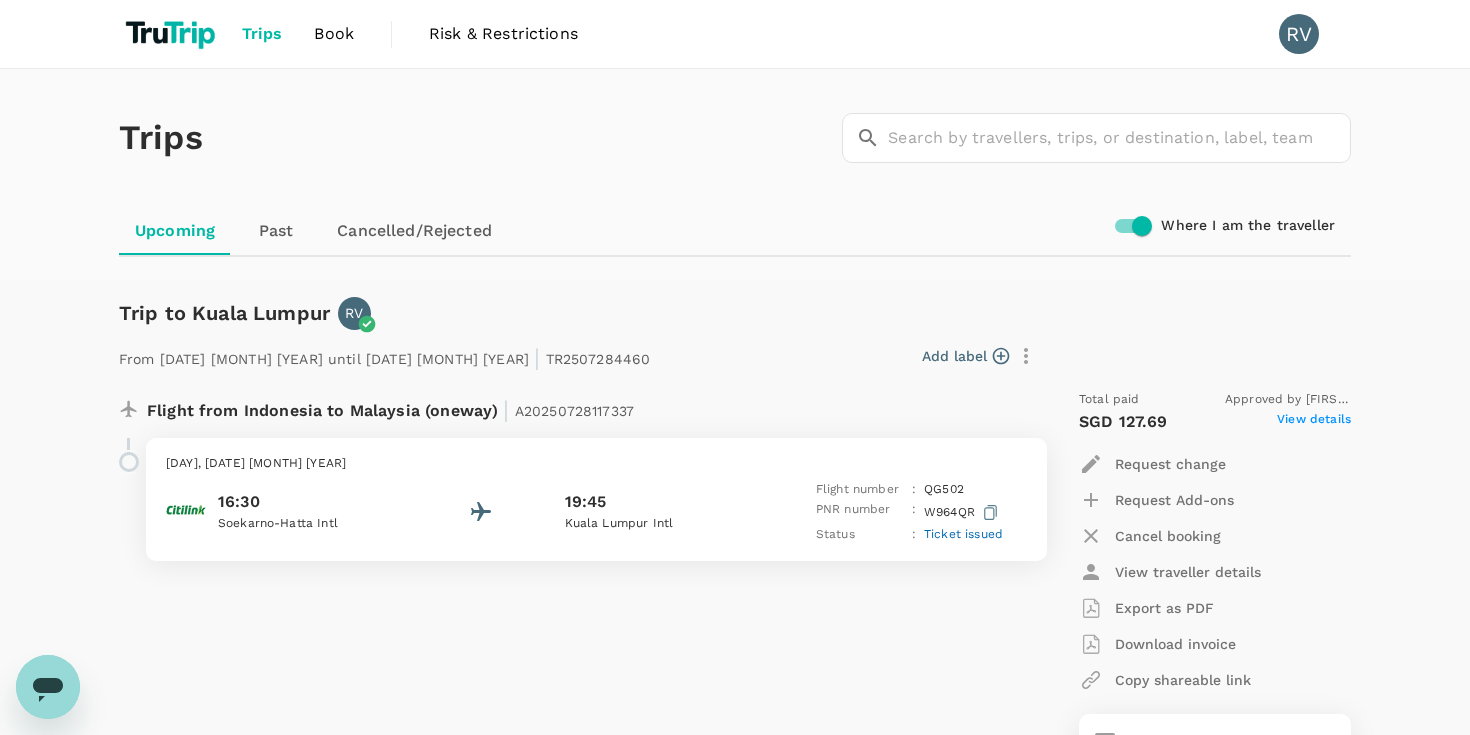 click on "Where I am the traveller" at bounding box center [1142, 226] 